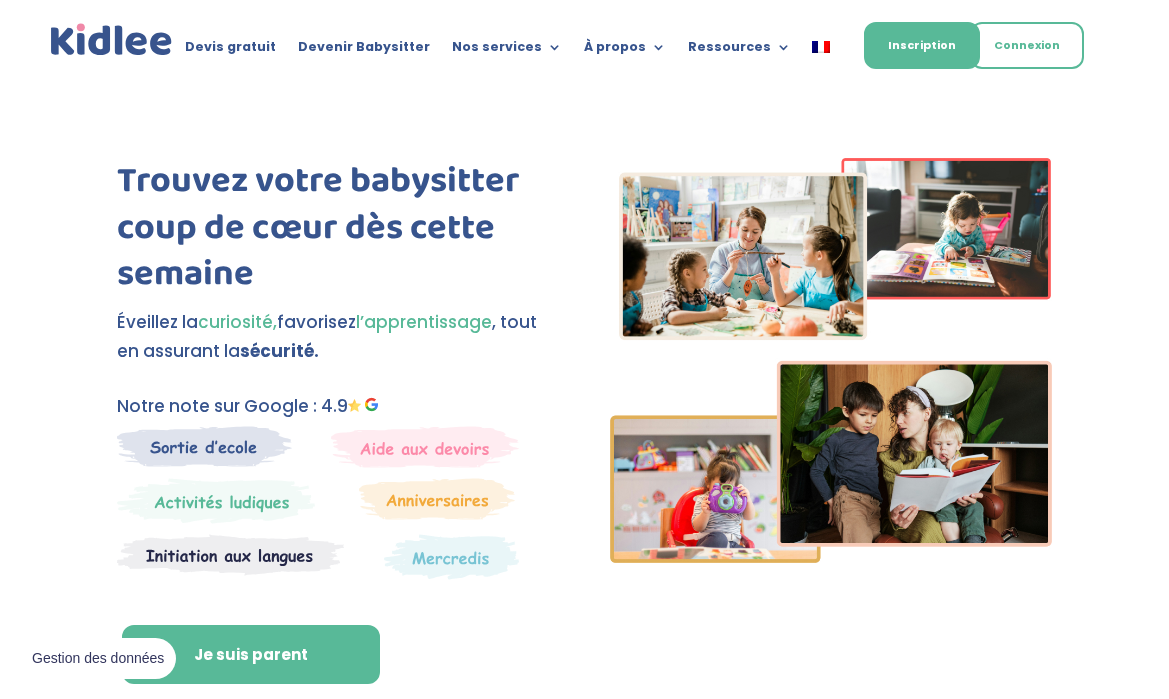 scroll, scrollTop: 0, scrollLeft: 0, axis: both 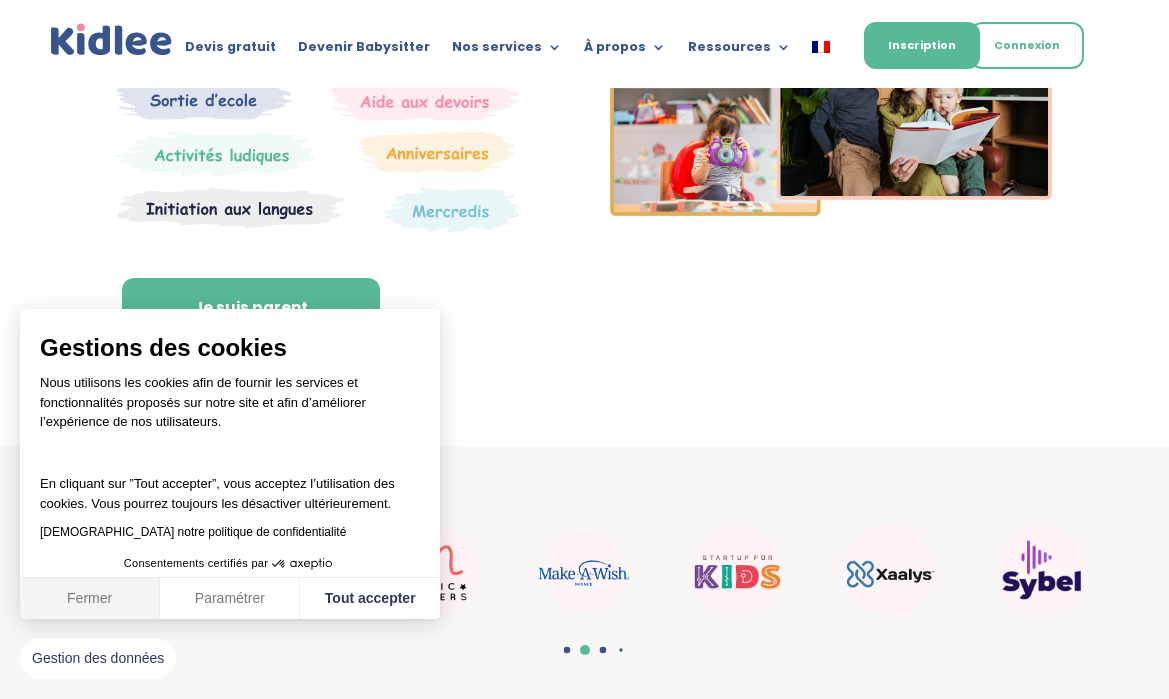 click on "Fermer" at bounding box center (90, 599) 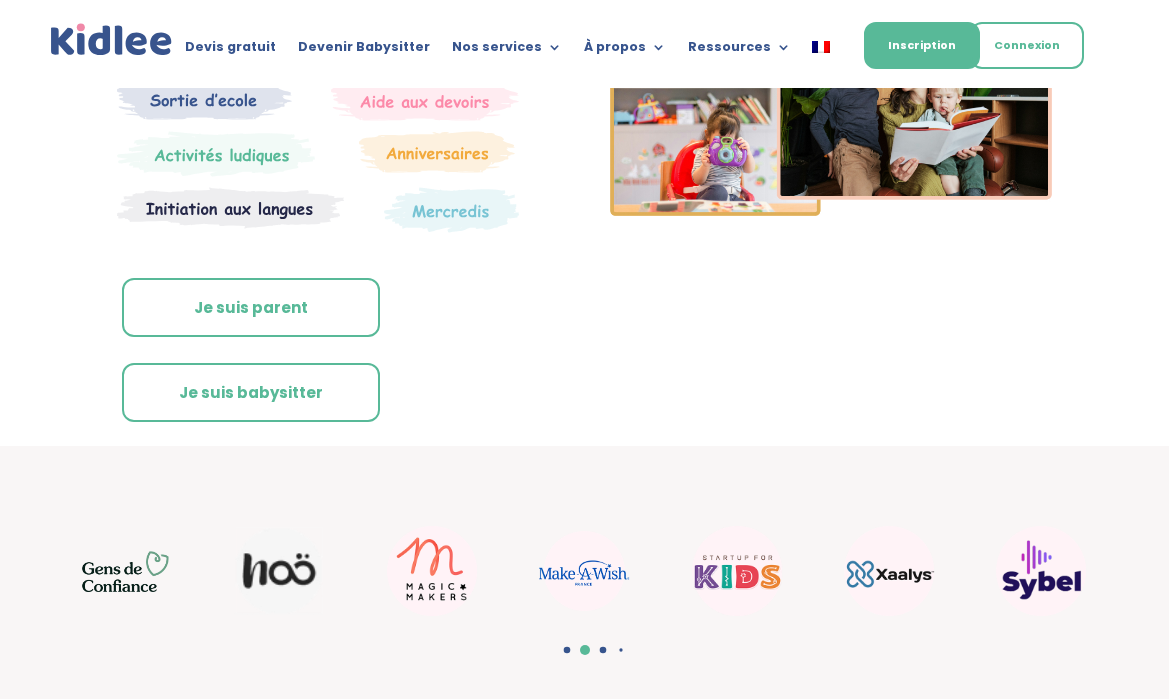 click on "Je suis parent" at bounding box center (251, 308) 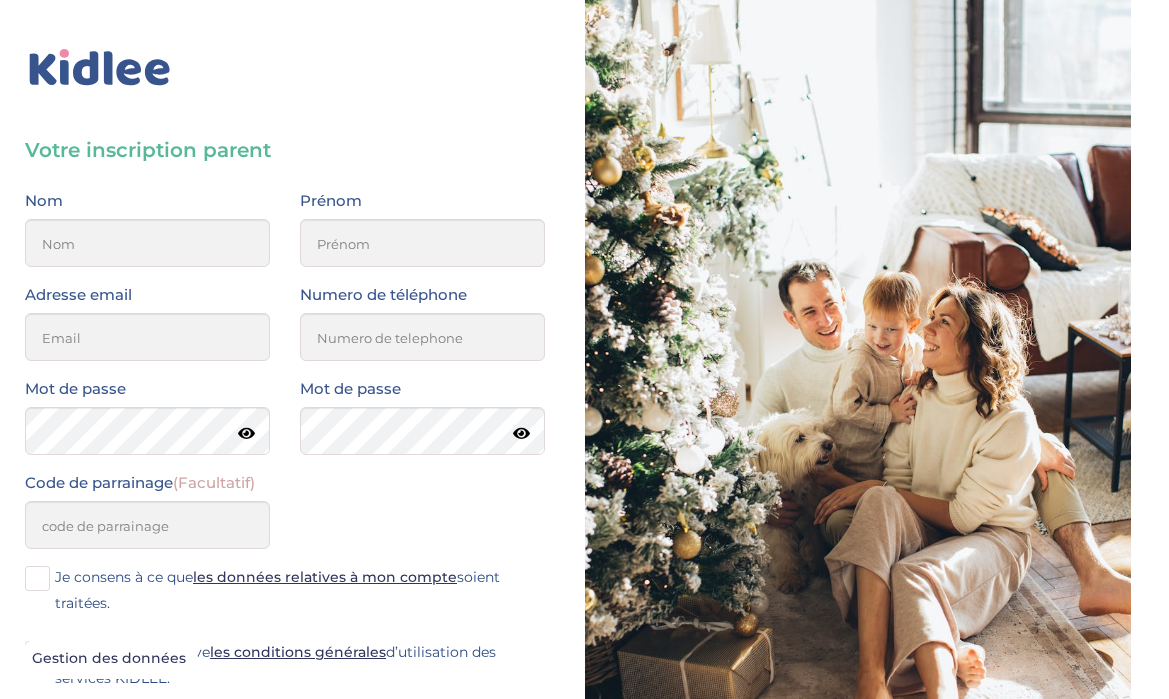scroll, scrollTop: 0, scrollLeft: 0, axis: both 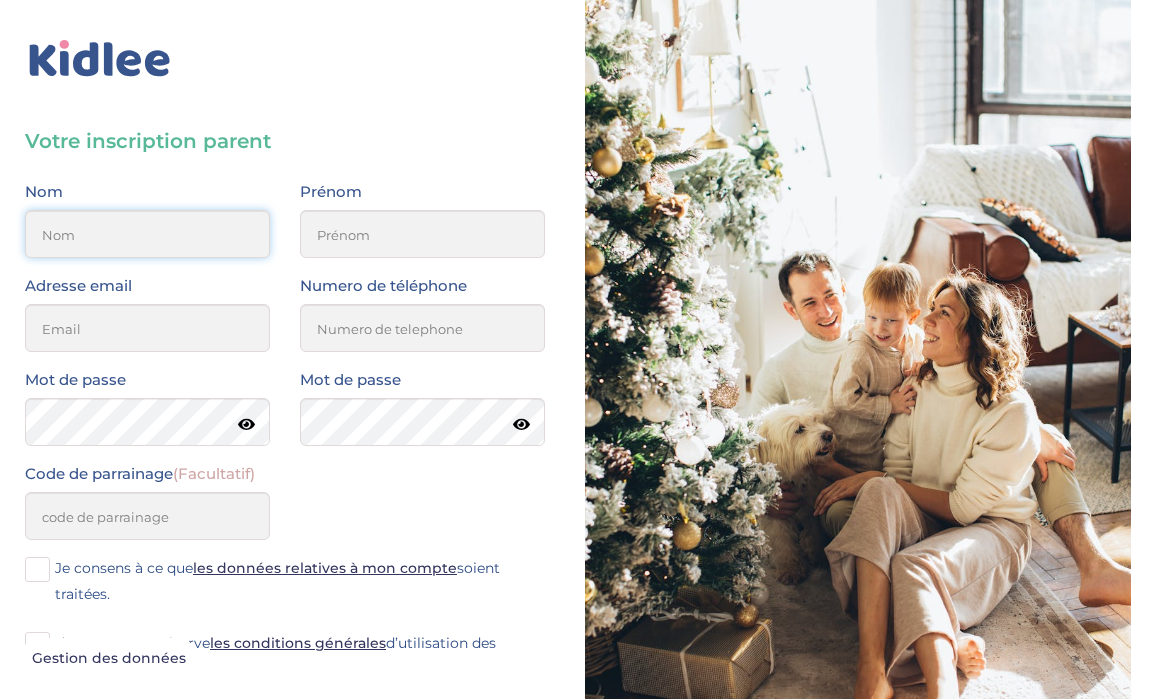 click at bounding box center [147, 234] 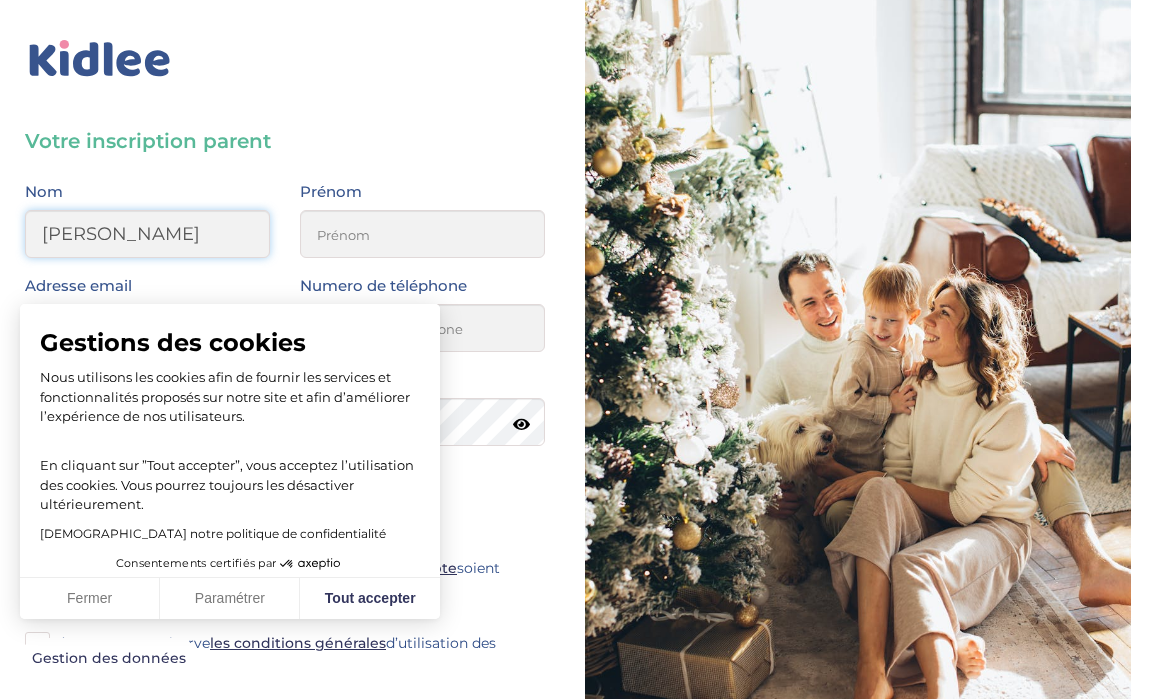 type on "Philippakis" 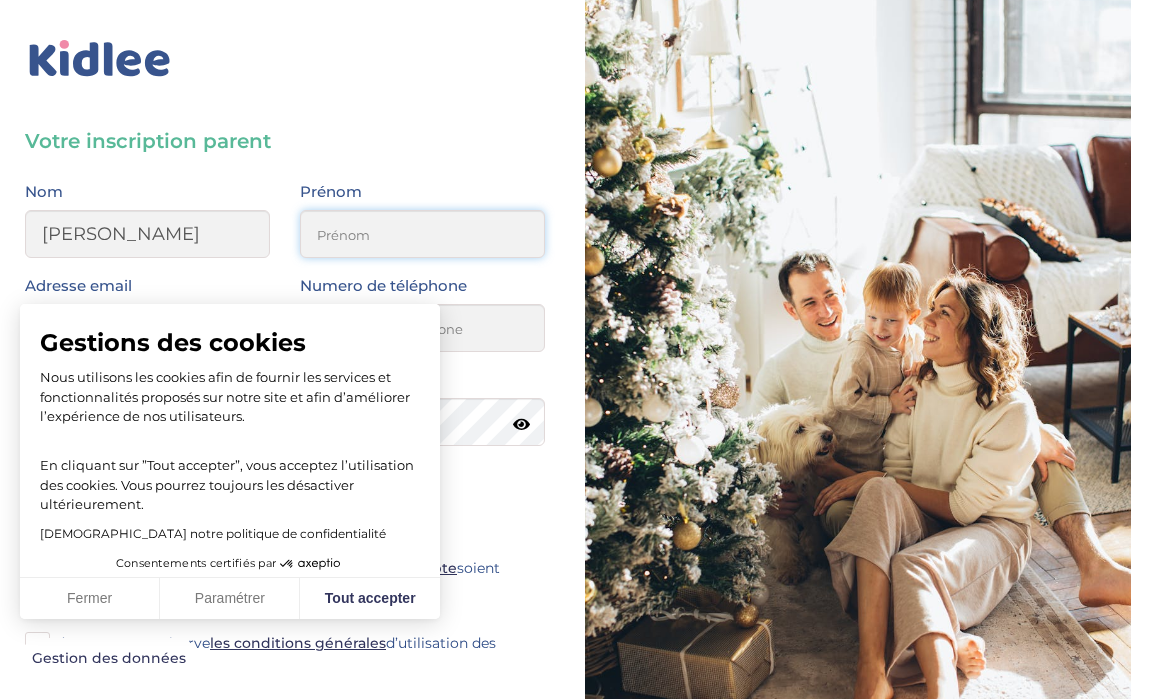 type on "Elise" 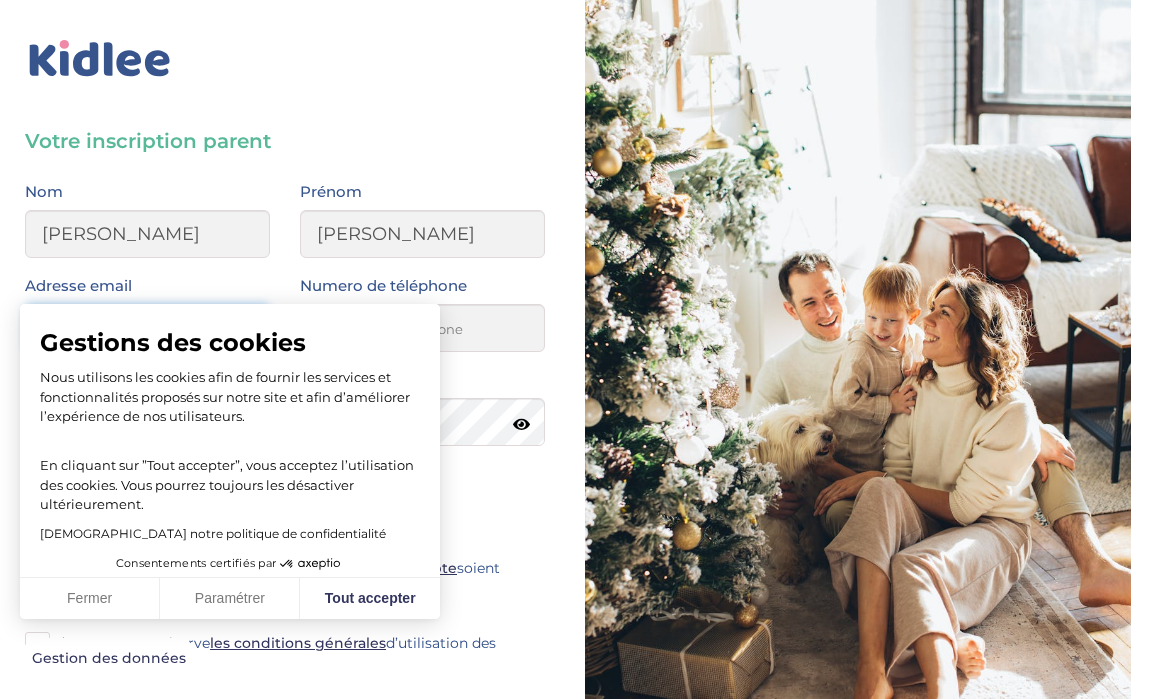 type on "[PERSON_NAME][EMAIL_ADDRESS][DOMAIN_NAME]" 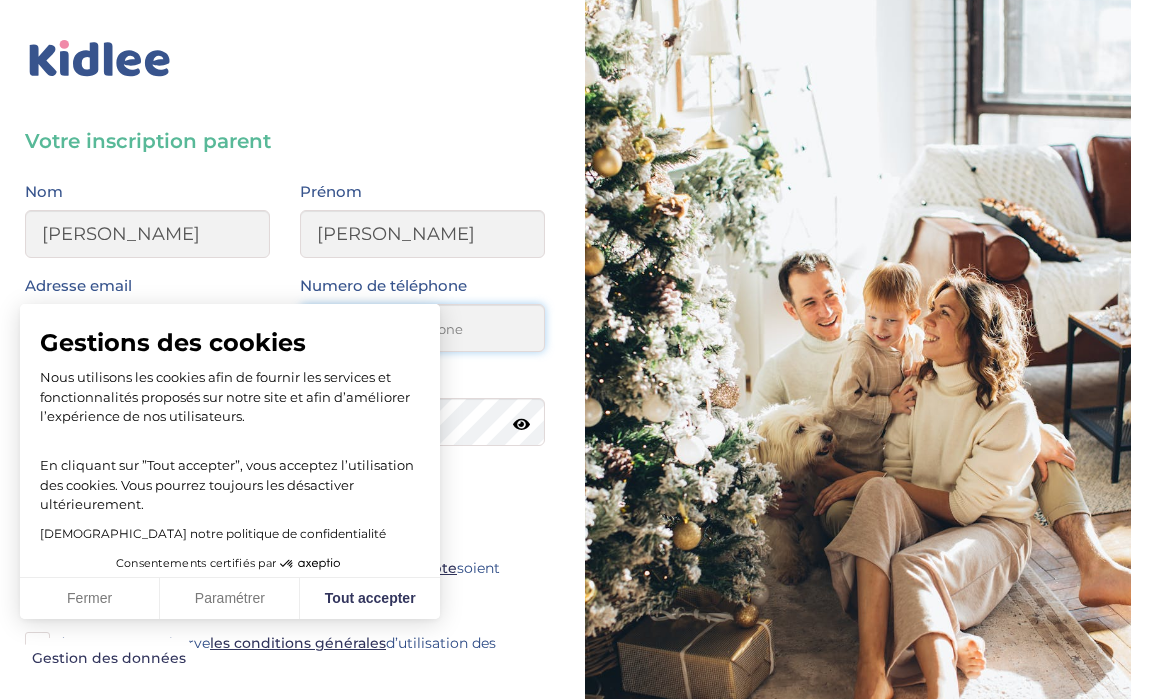 type on "0603931843" 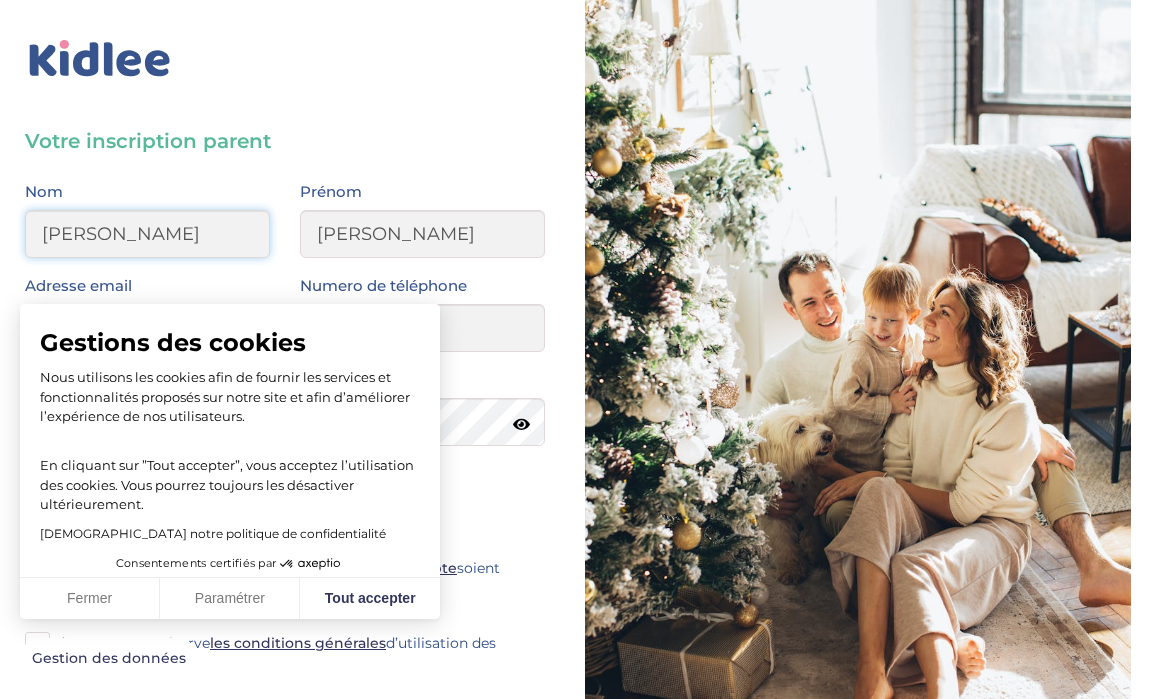 type on "Philippakis" 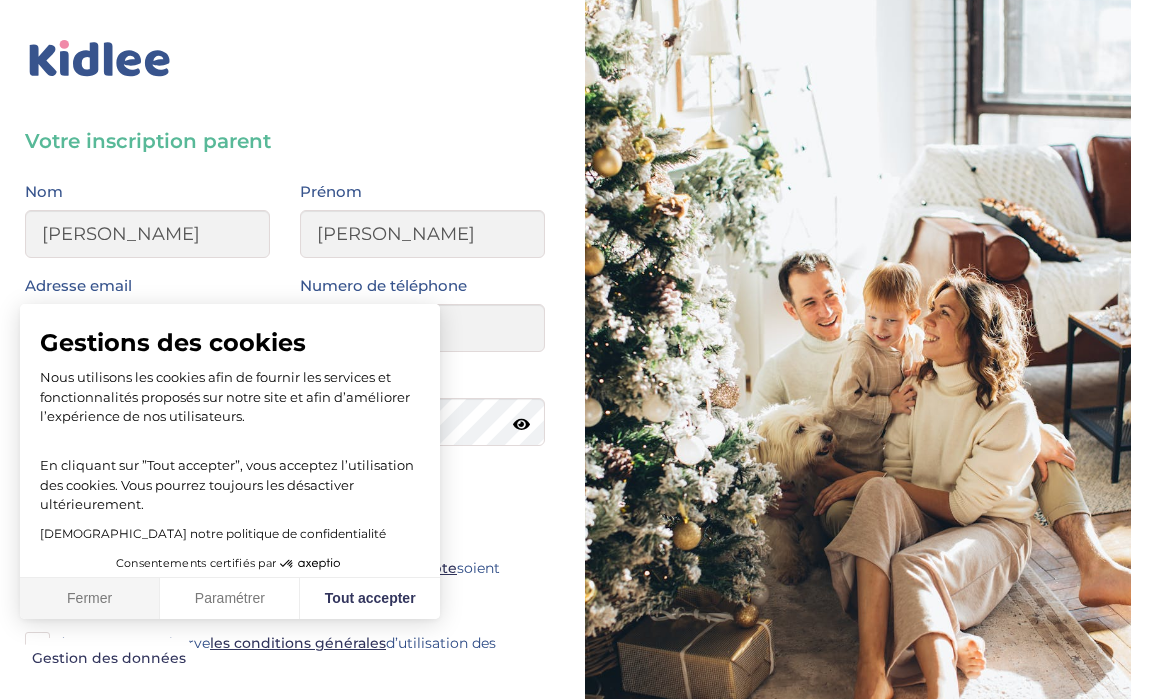 click on "Fermer" at bounding box center [90, 599] 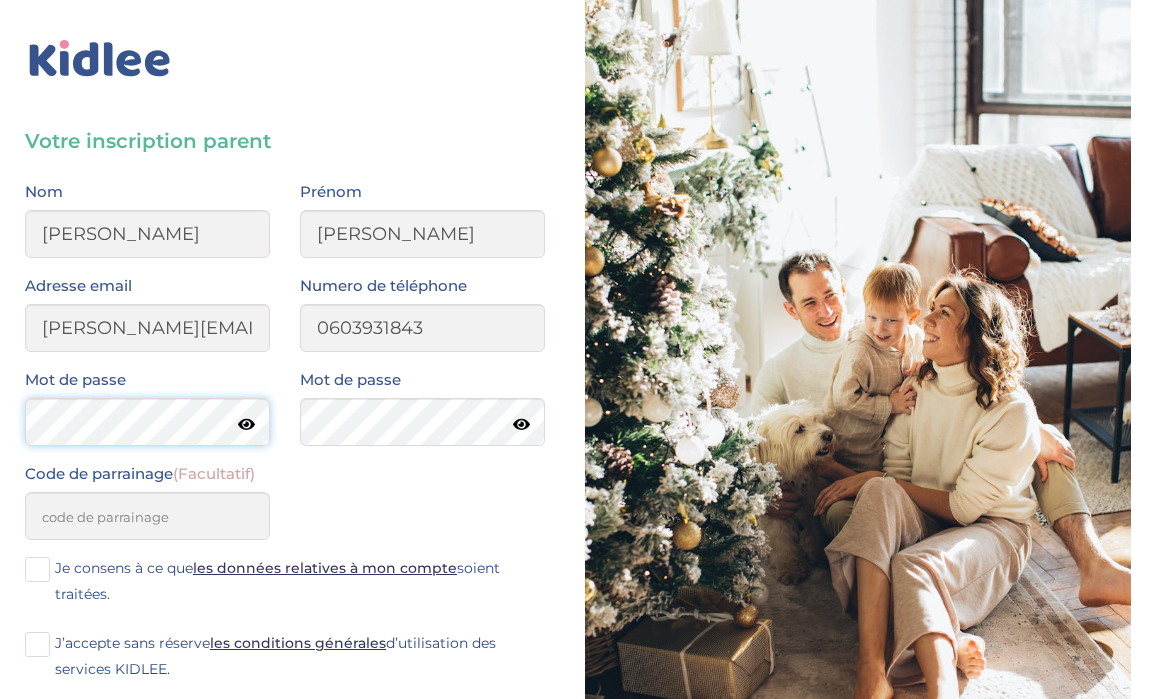 click on "Mot de passe" at bounding box center (147, 414) 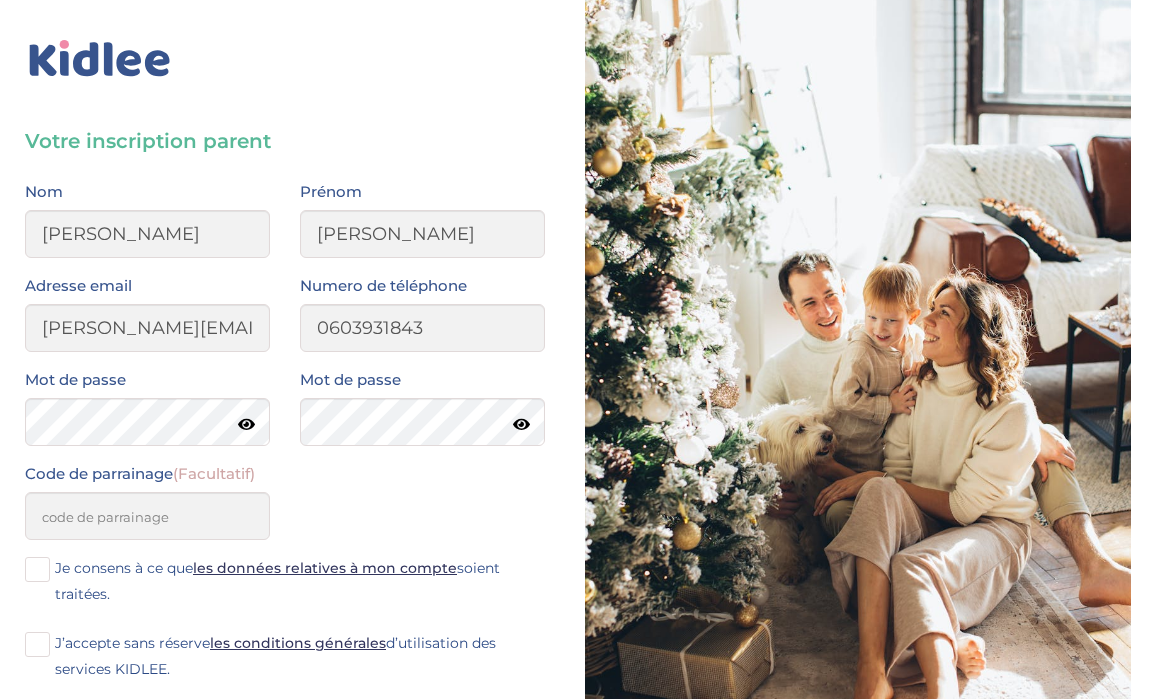 click at bounding box center [521, 424] 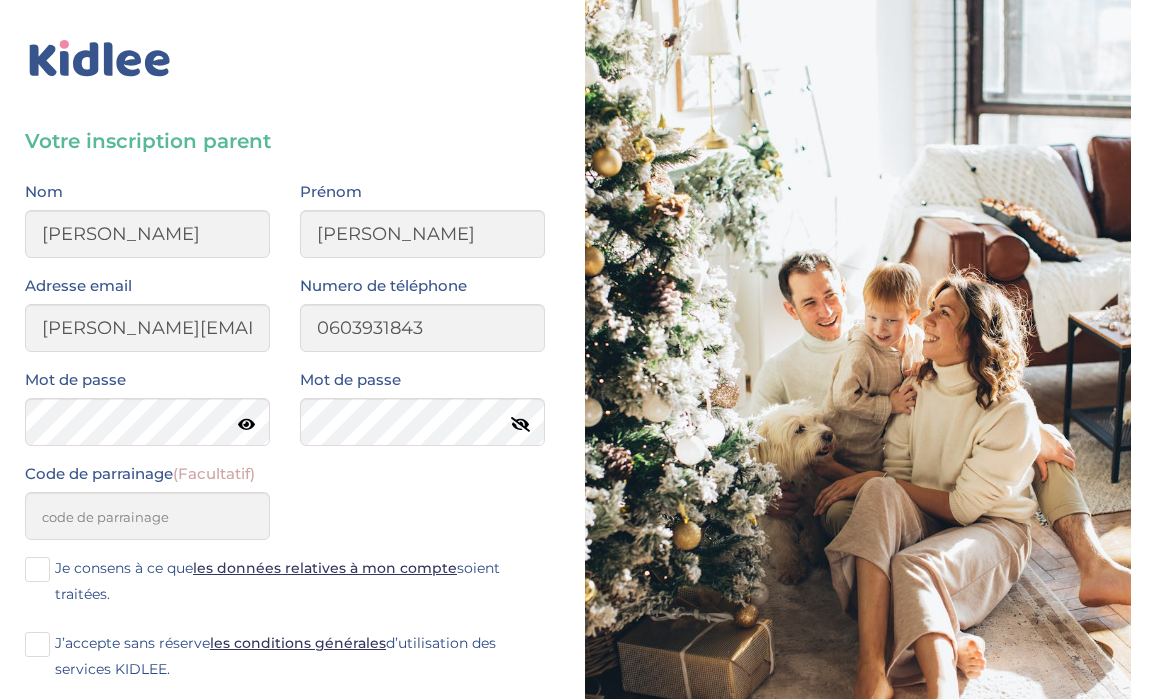 click at bounding box center (246, 424) 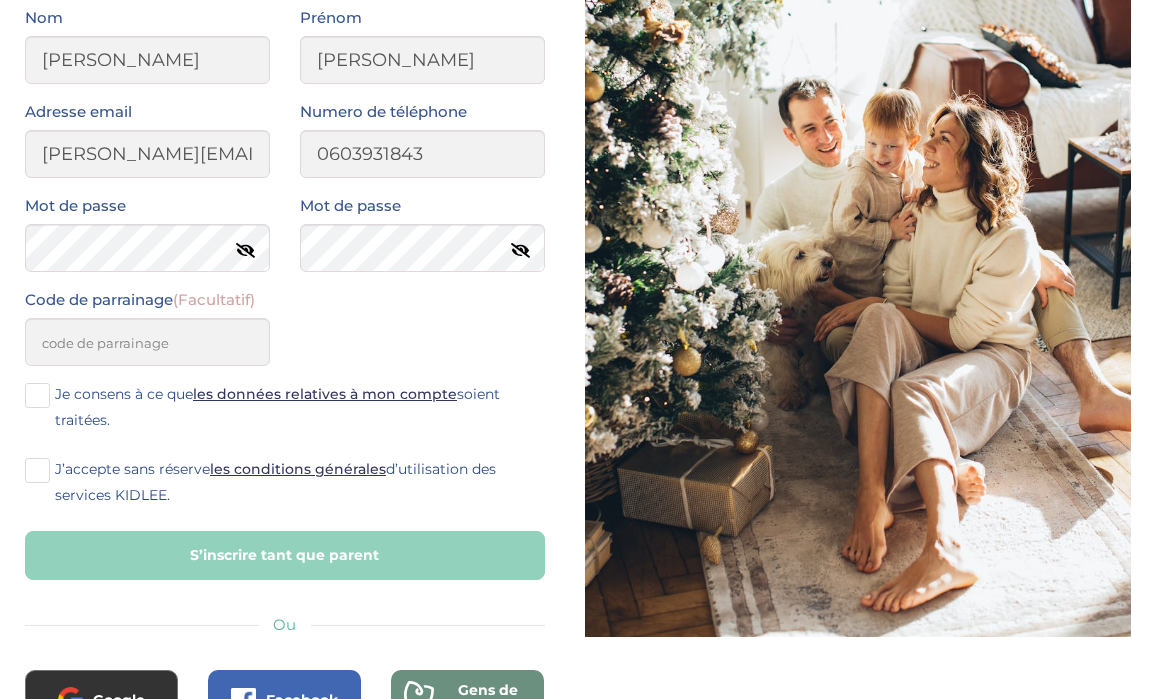 scroll, scrollTop: 184, scrollLeft: 0, axis: vertical 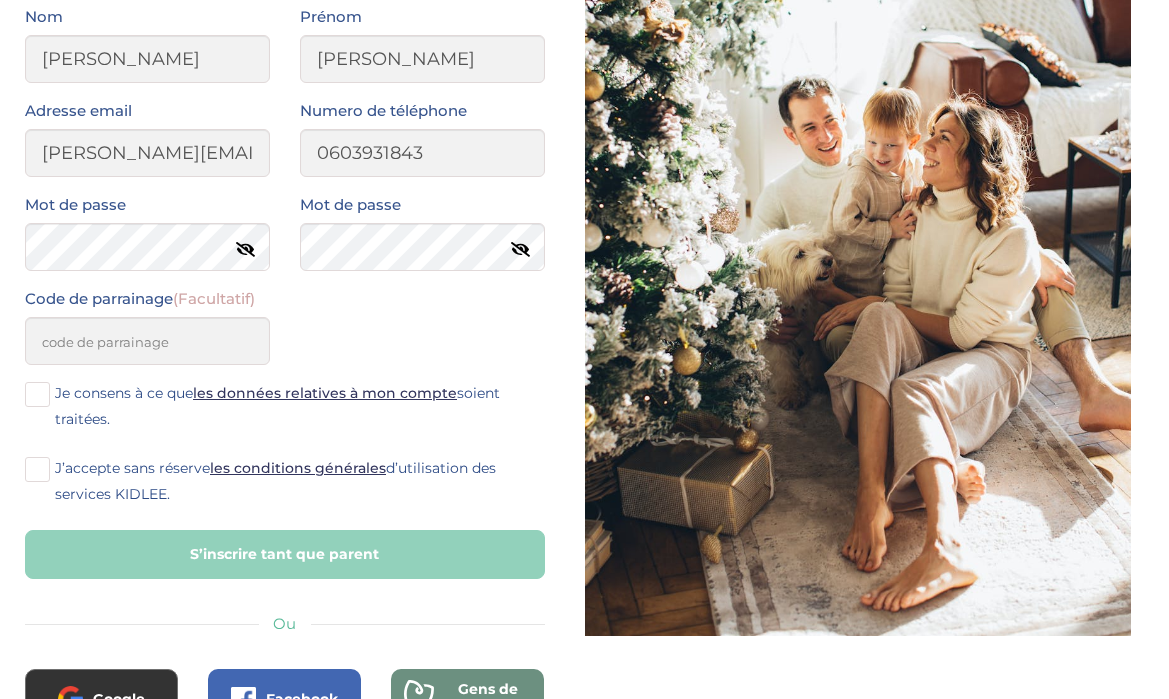 click at bounding box center [37, 469] 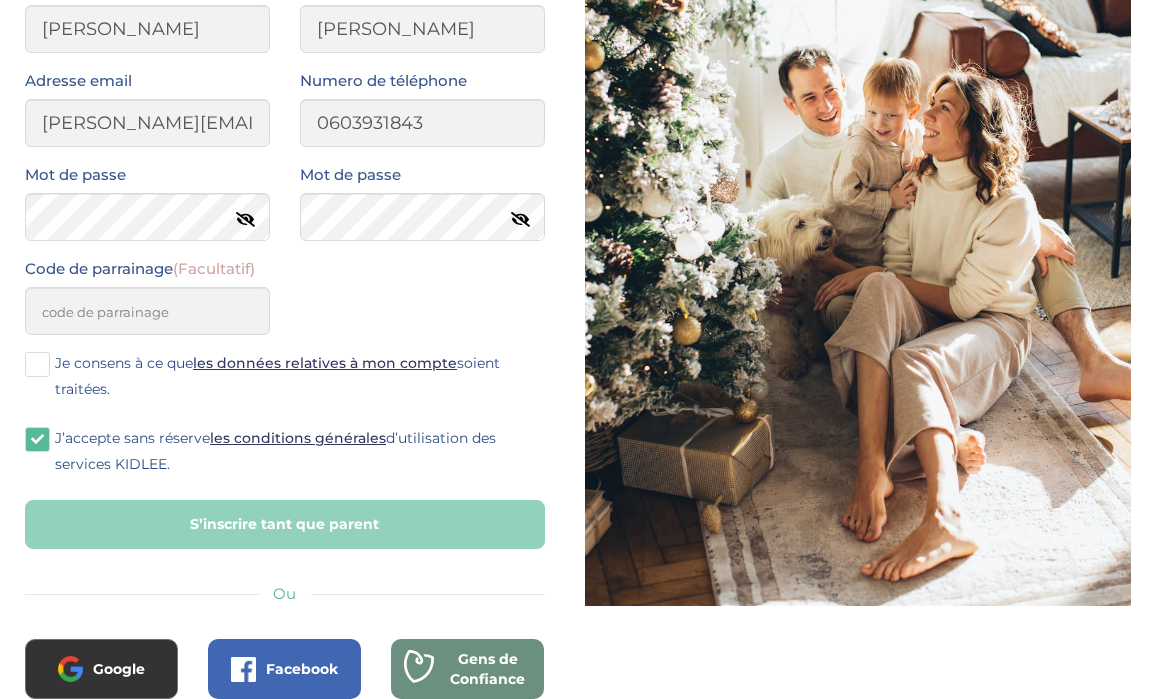 scroll, scrollTop: 217, scrollLeft: 0, axis: vertical 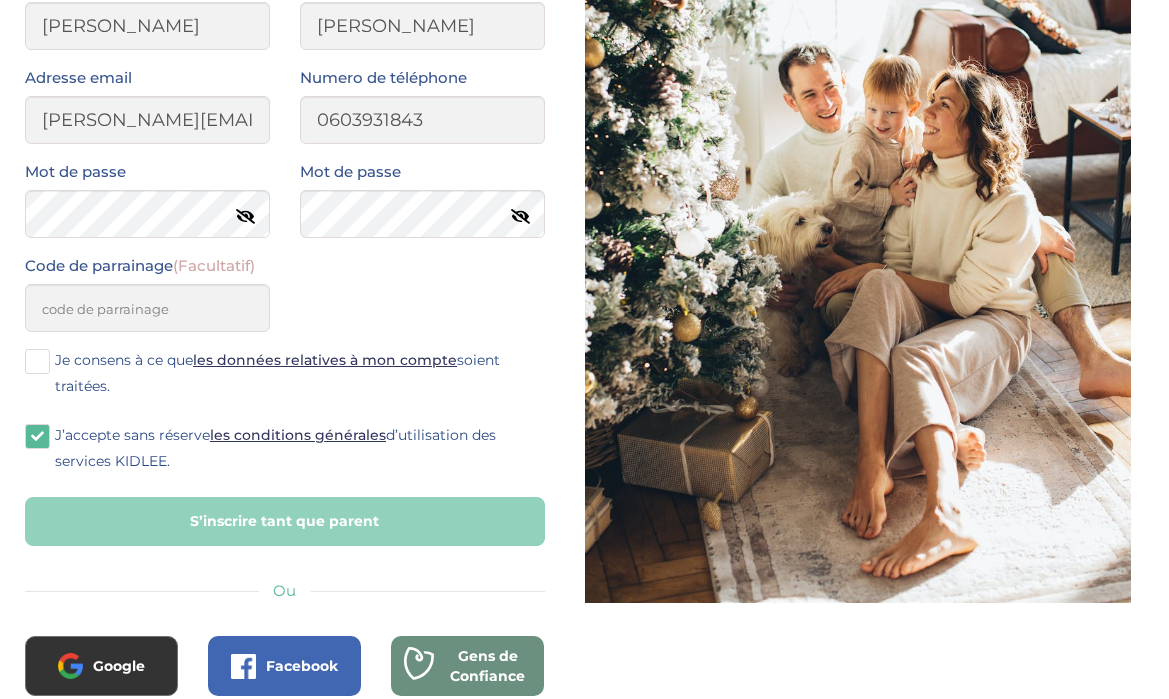 click at bounding box center (37, 361) 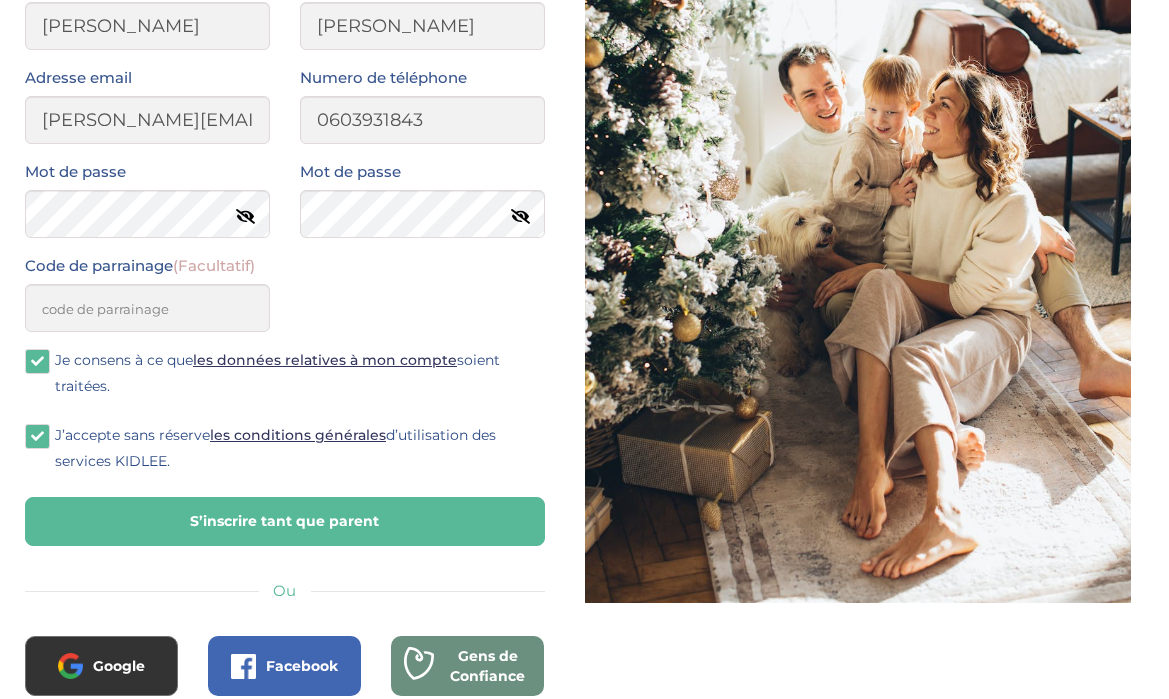 click on "S’inscrire tant que parent" at bounding box center (285, 521) 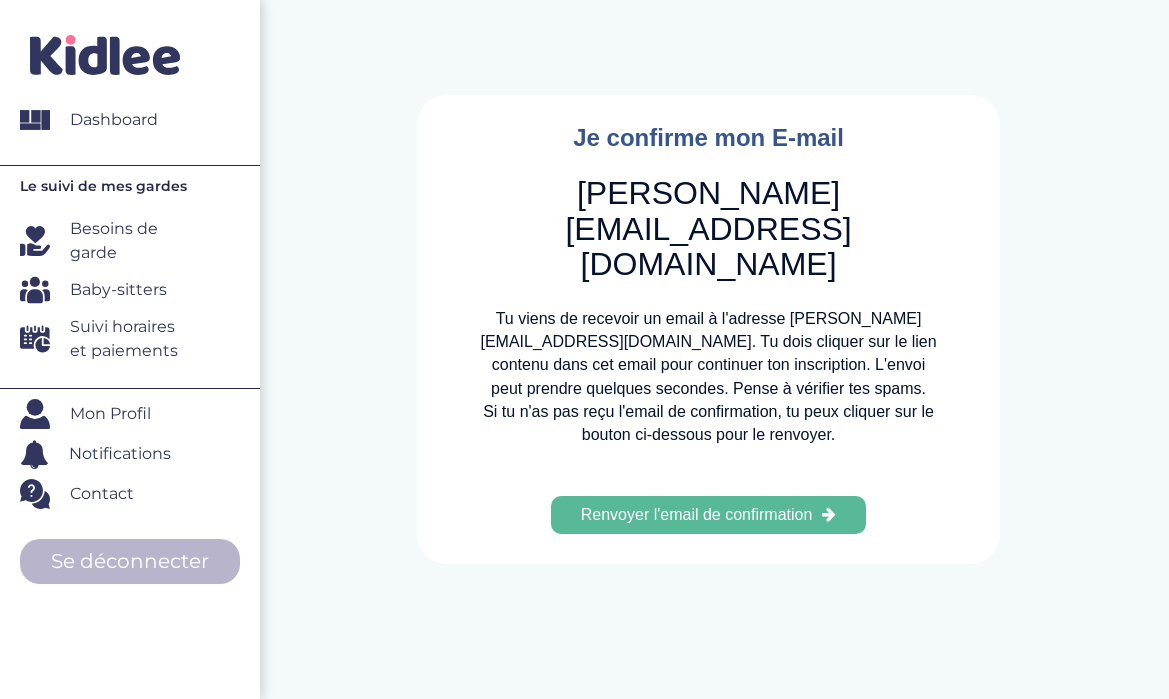 scroll, scrollTop: 0, scrollLeft: 0, axis: both 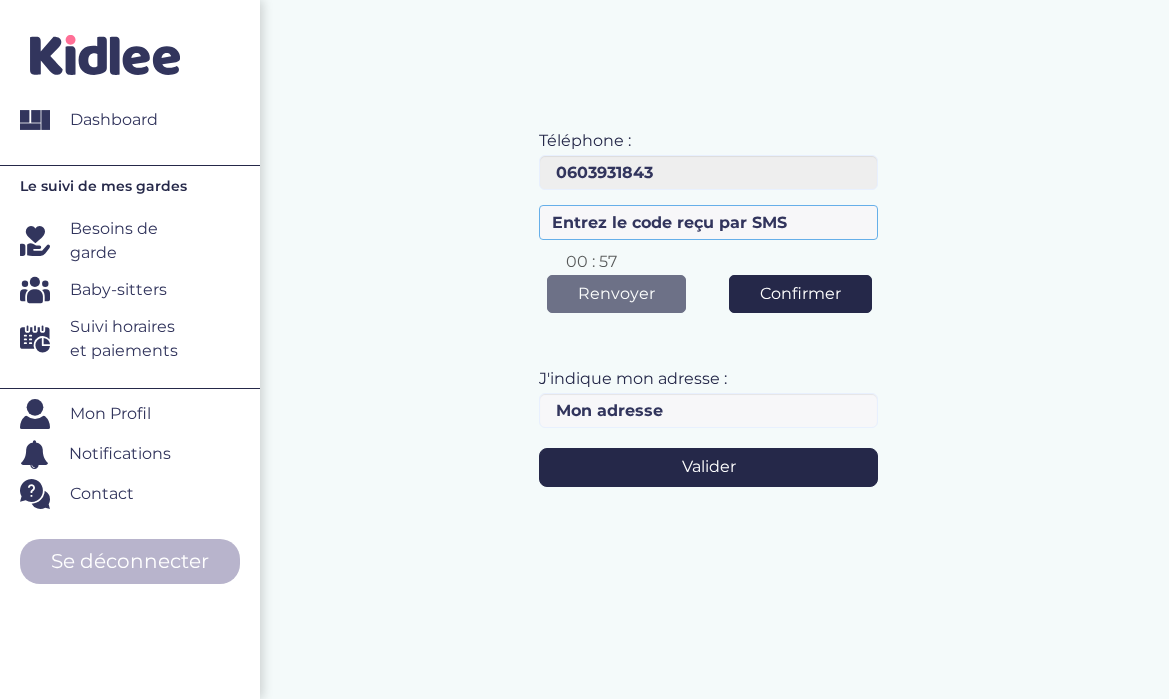 click at bounding box center (708, 222) 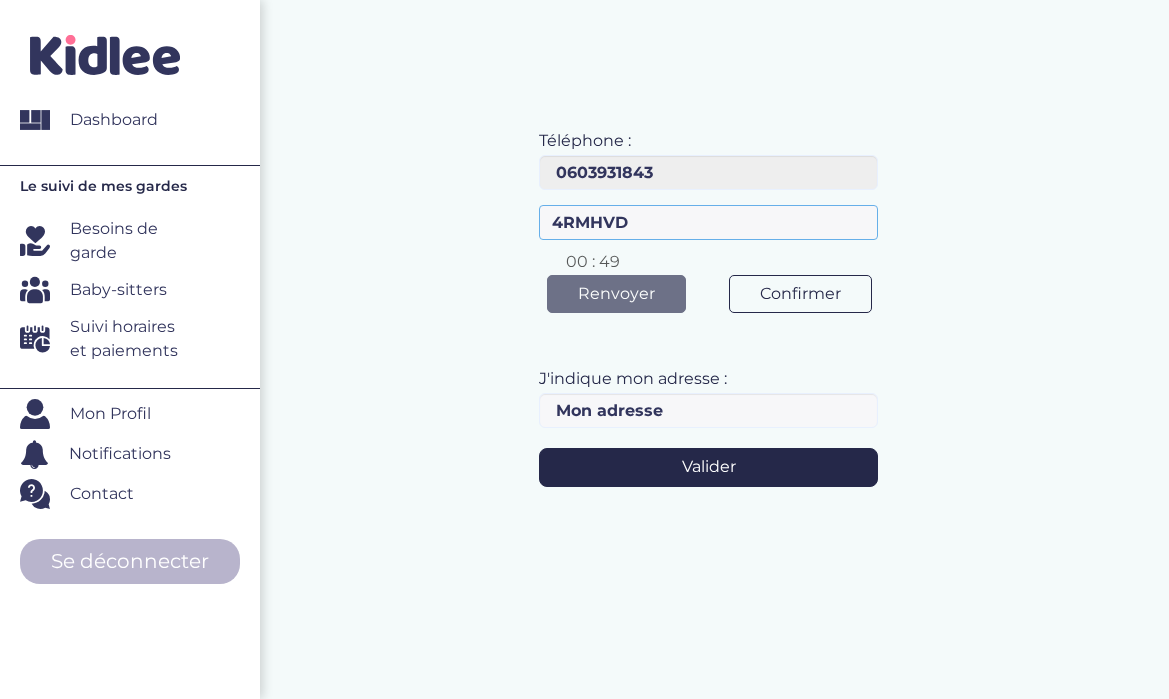 type on "4RMHVD" 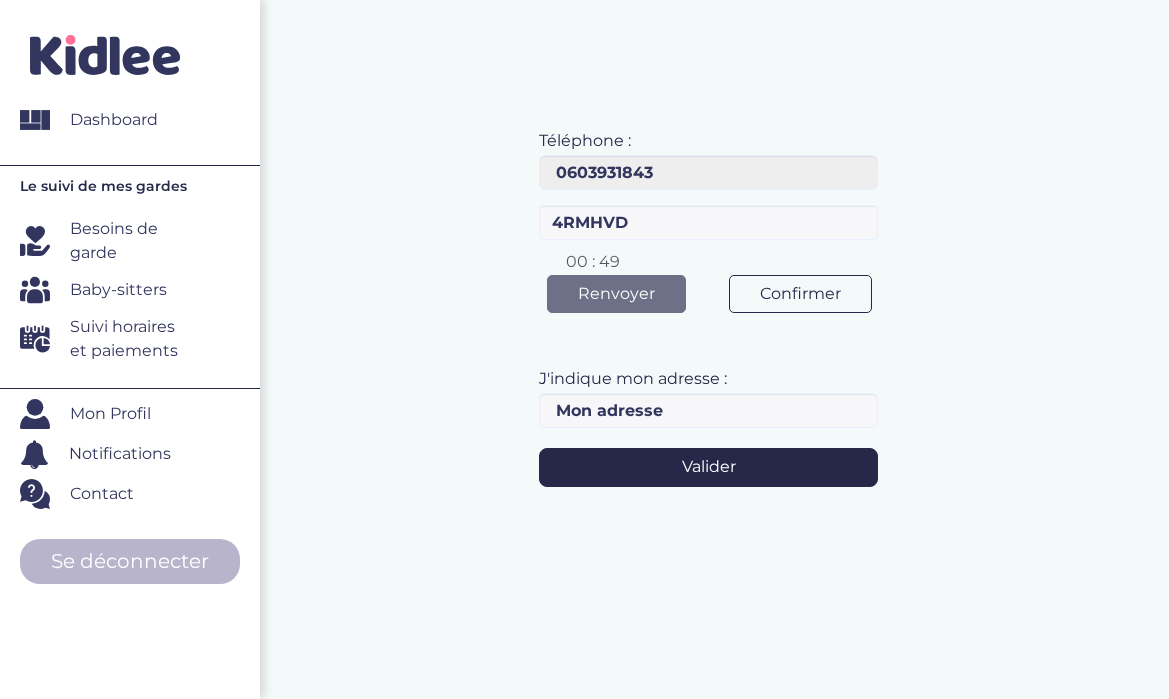click on "Confirmer" at bounding box center [800, 294] 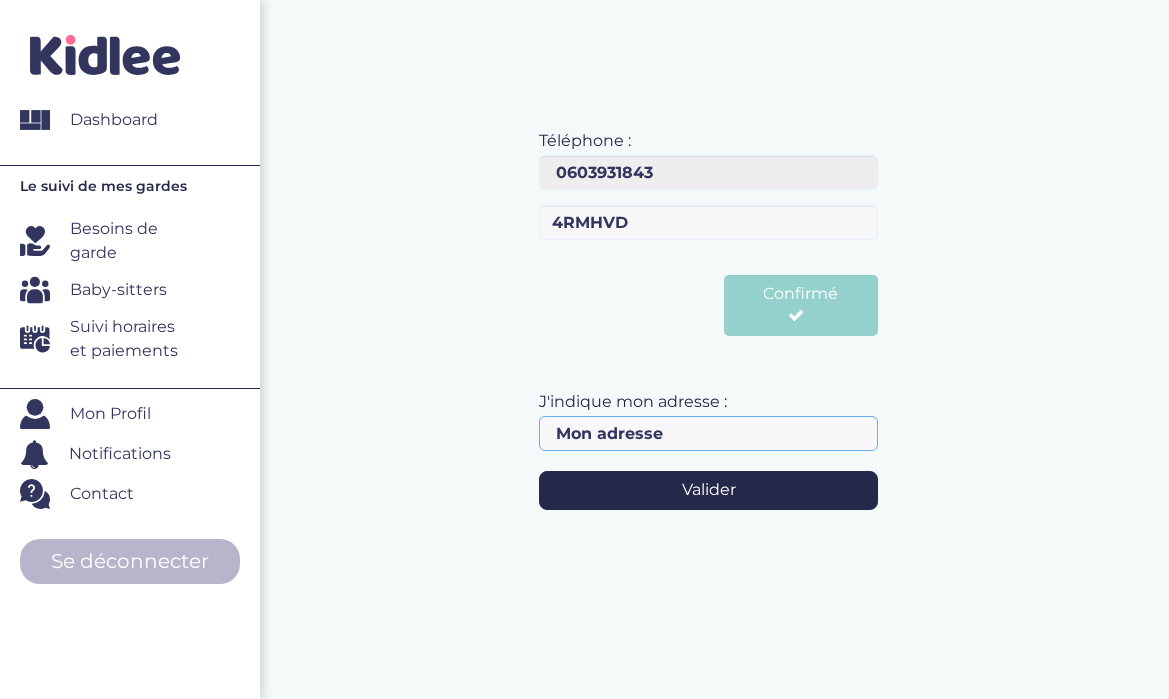 click at bounding box center (708, 433) 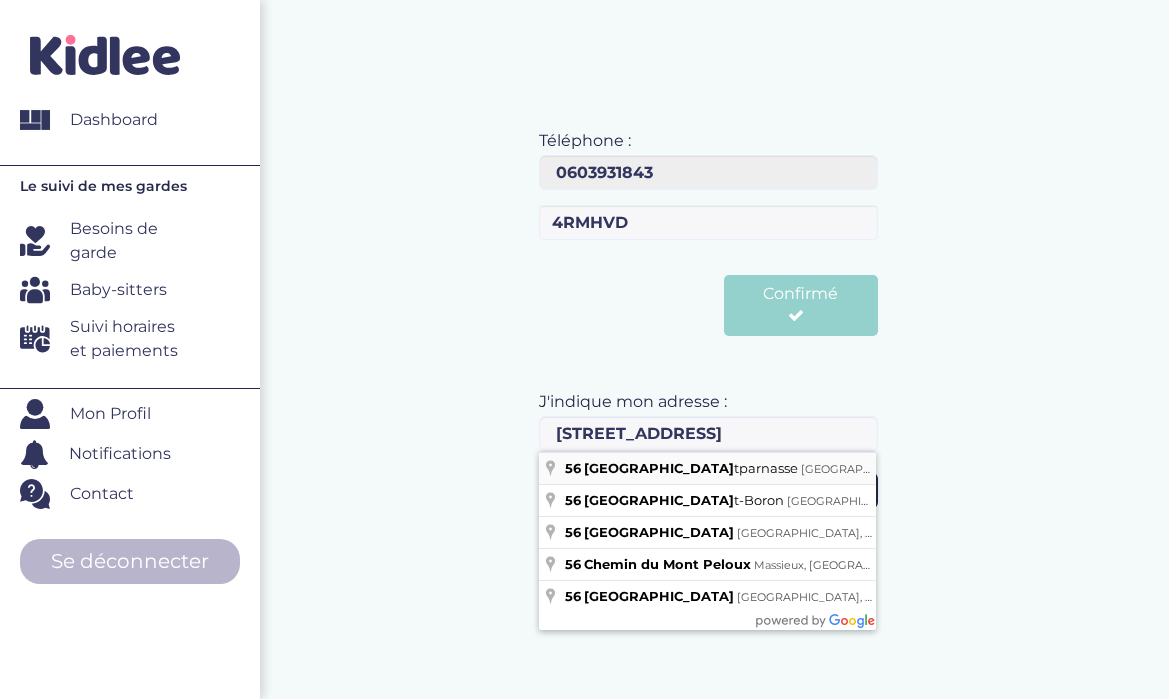 type on "[STREET_ADDRESS]" 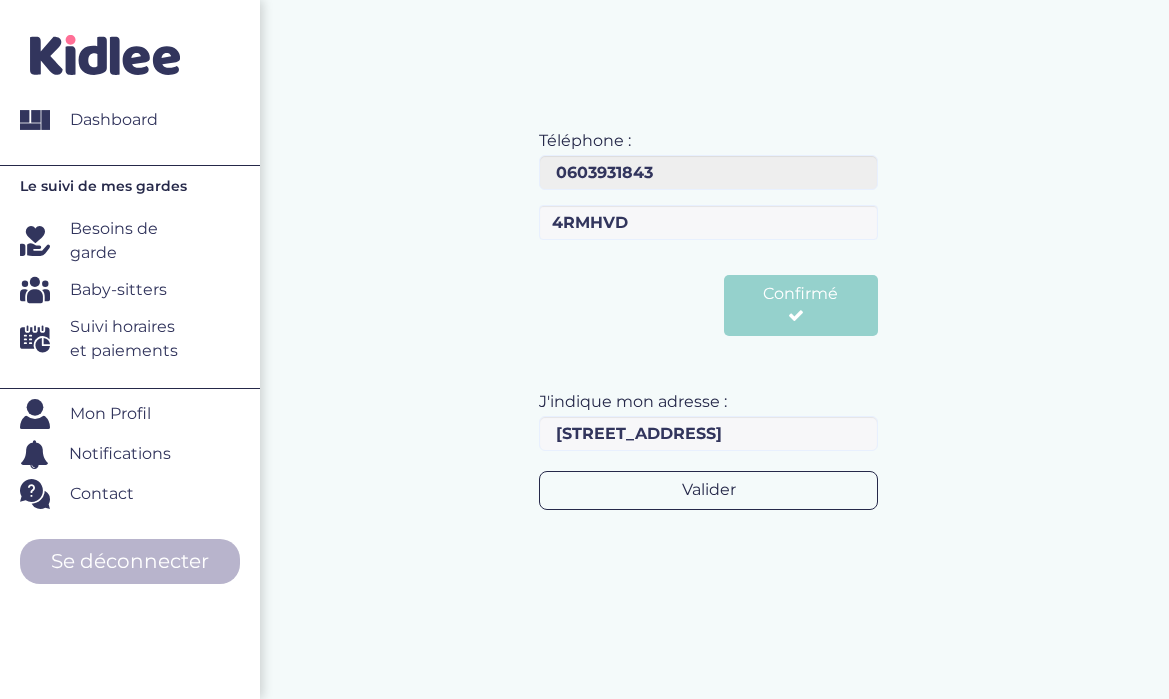 click on "Valider" at bounding box center [708, 490] 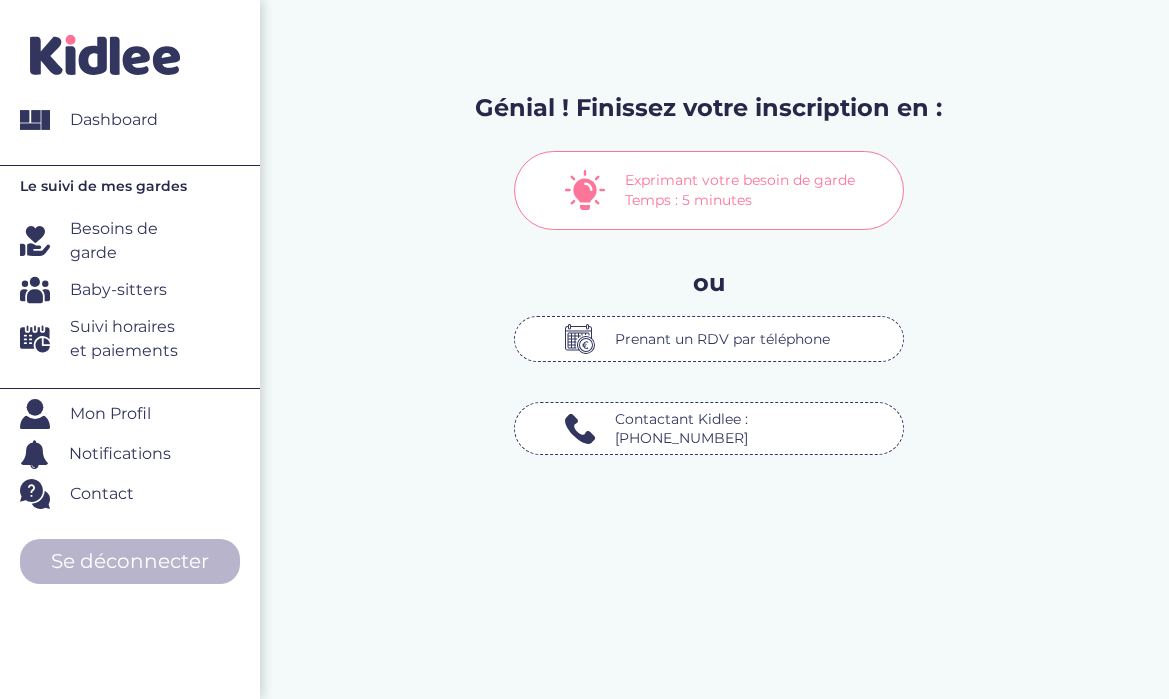 scroll, scrollTop: 0, scrollLeft: 0, axis: both 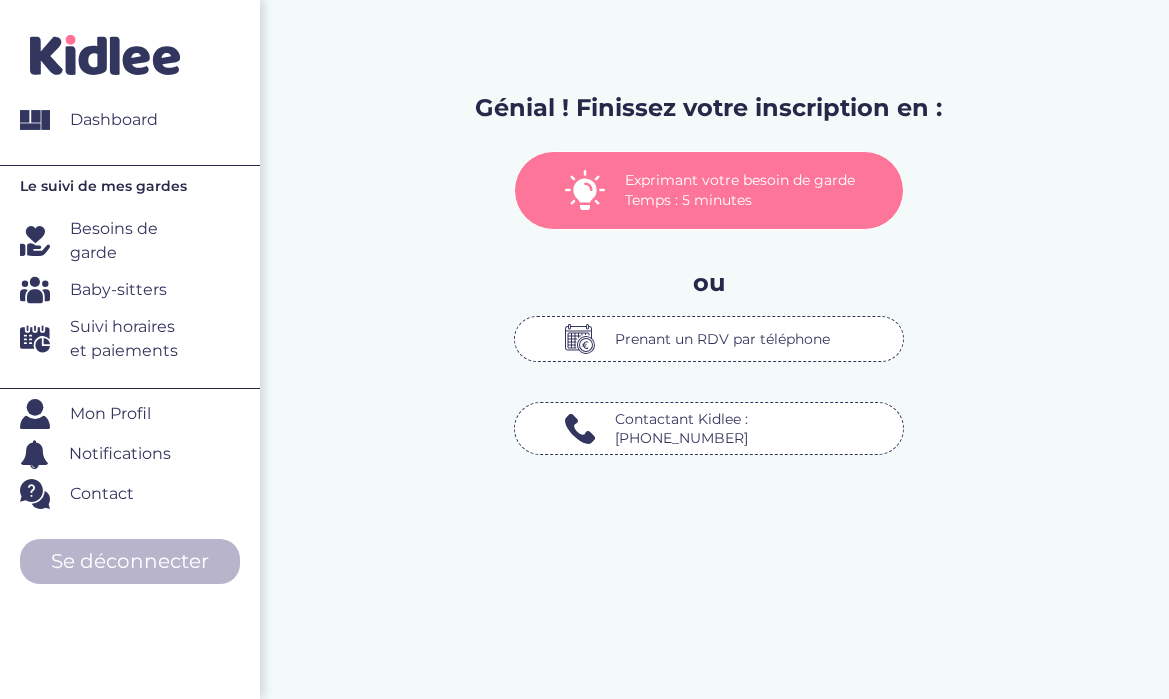 click on "Exprimant votre besoin de garde Temps : 5 minutes" at bounding box center [749, 190] 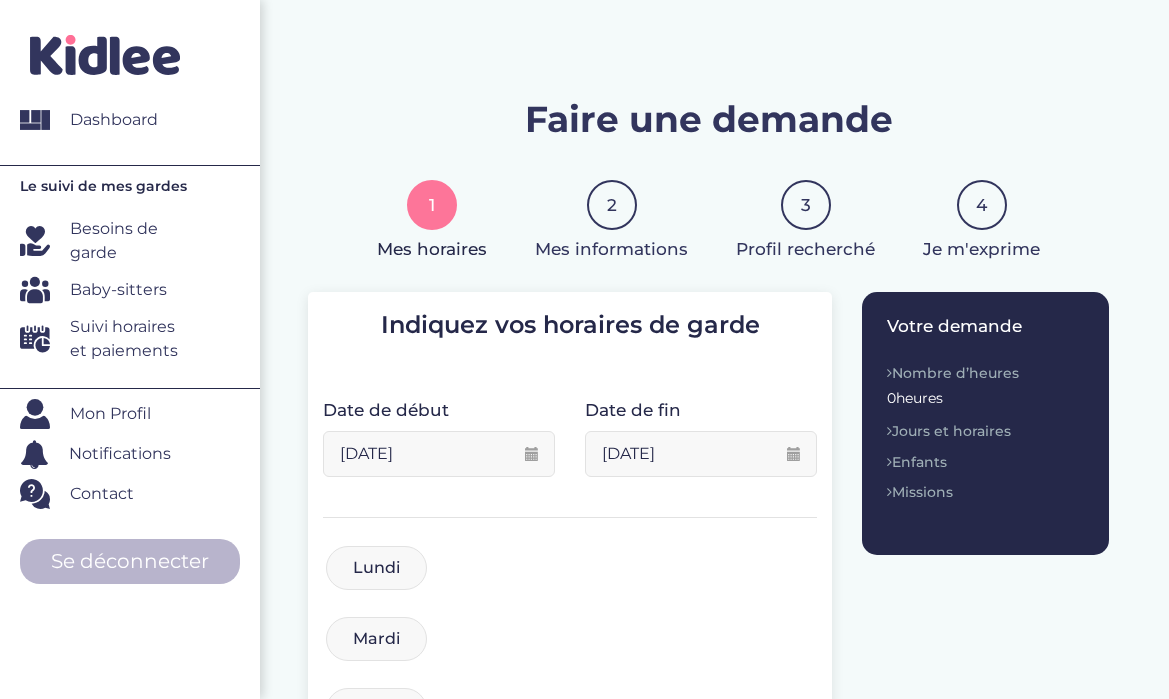 scroll, scrollTop: 0, scrollLeft: 0, axis: both 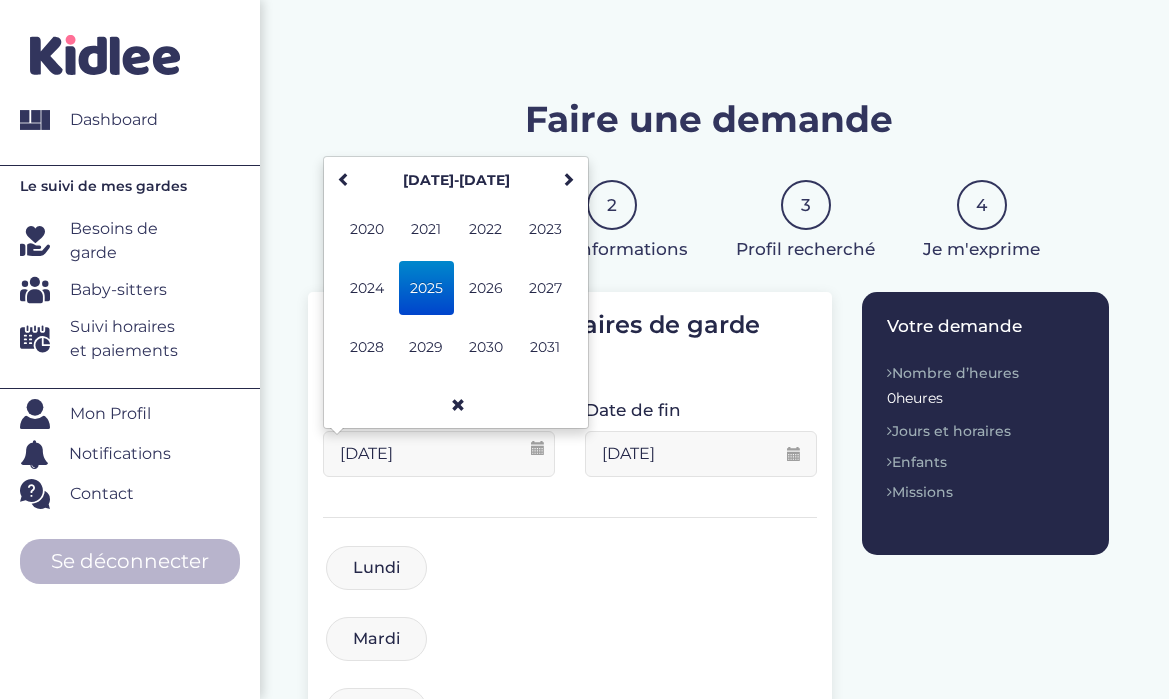 click on "19-07-2025" at bounding box center [439, 454] 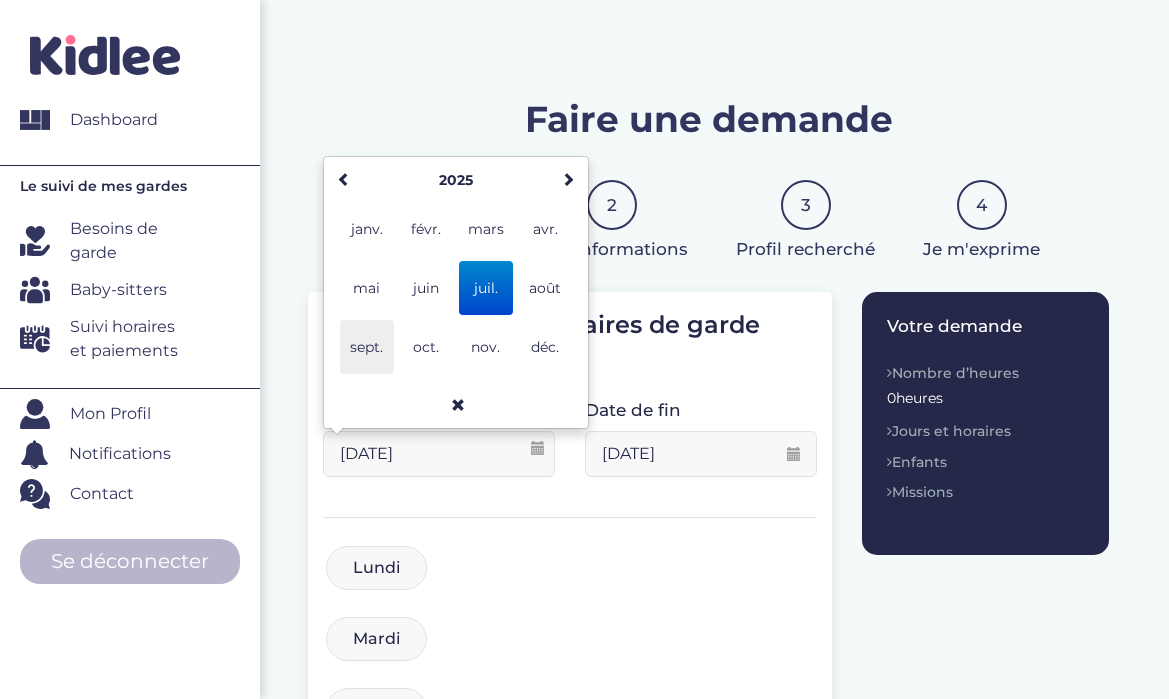 click on "sept." at bounding box center [367, 347] 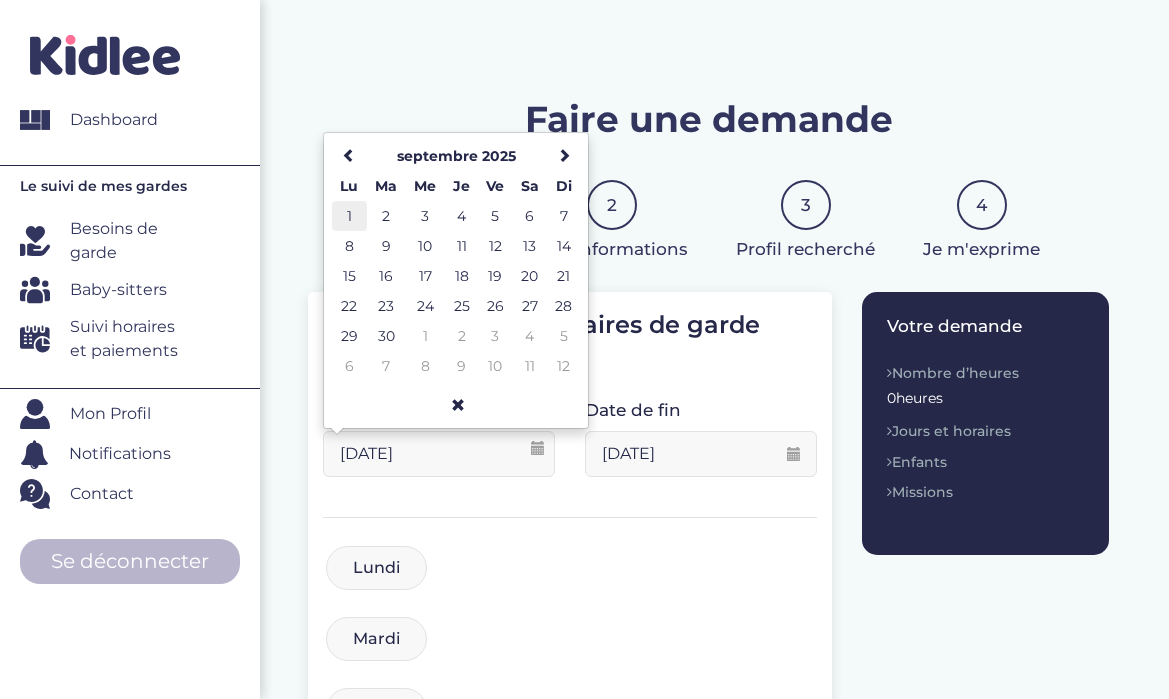 click on "1" at bounding box center [349, 216] 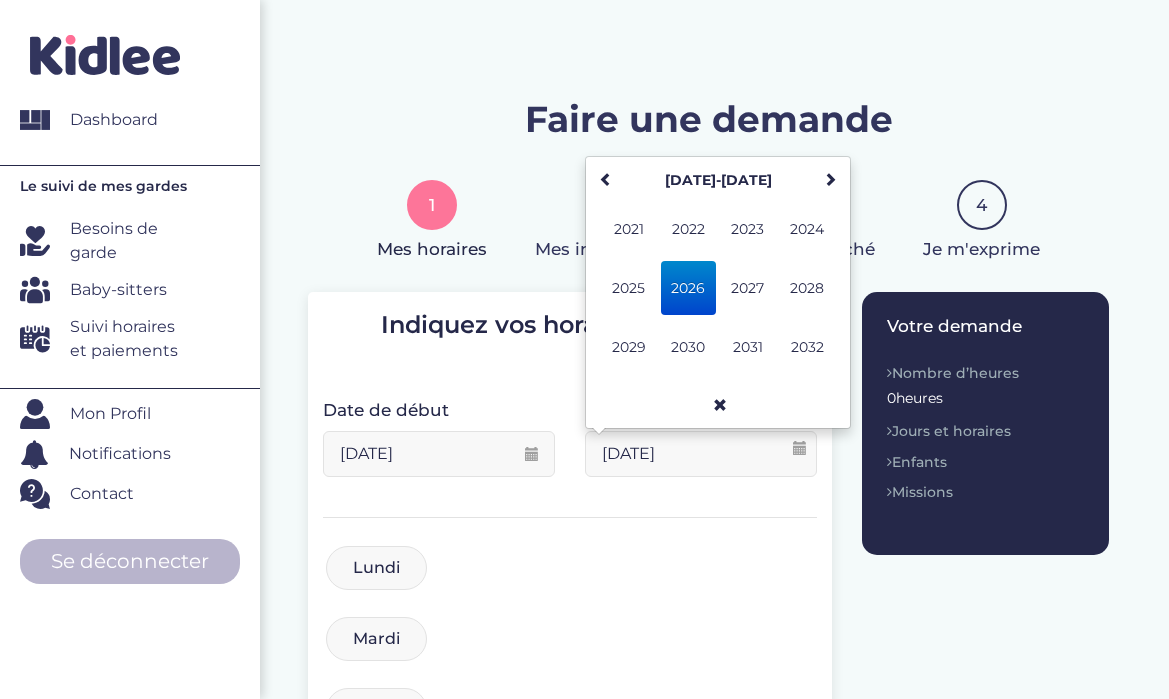 click on "31-07-2026" at bounding box center [701, 454] 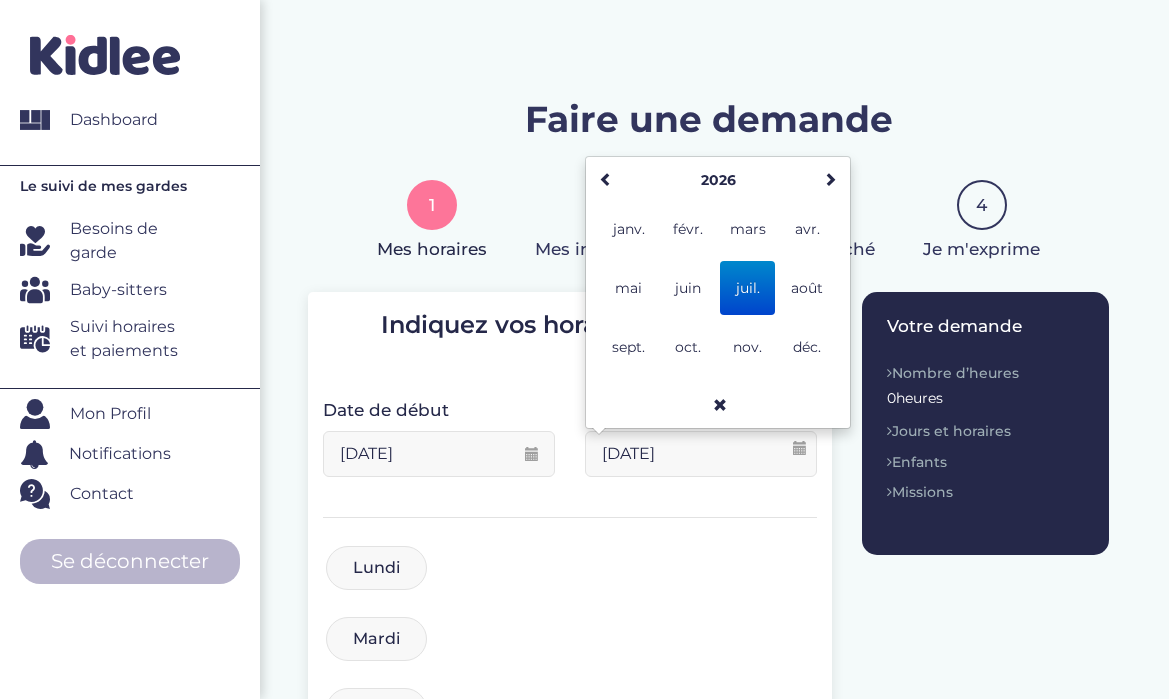 click on "juil." at bounding box center [747, 288] 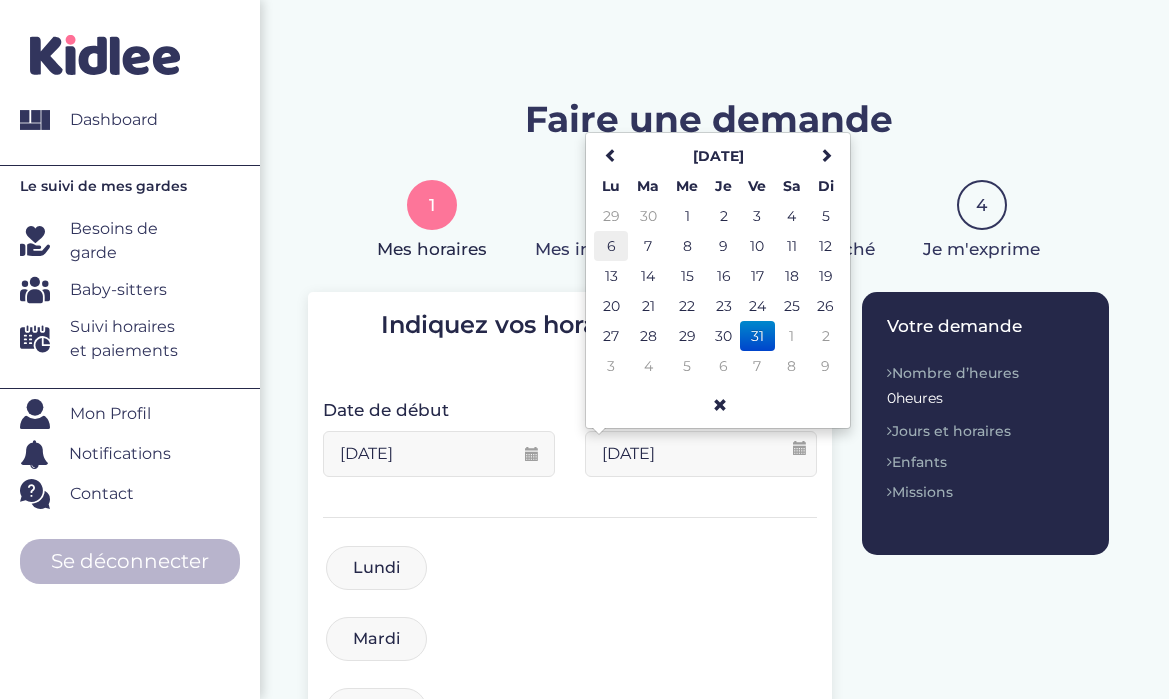 click on "6" at bounding box center [611, 246] 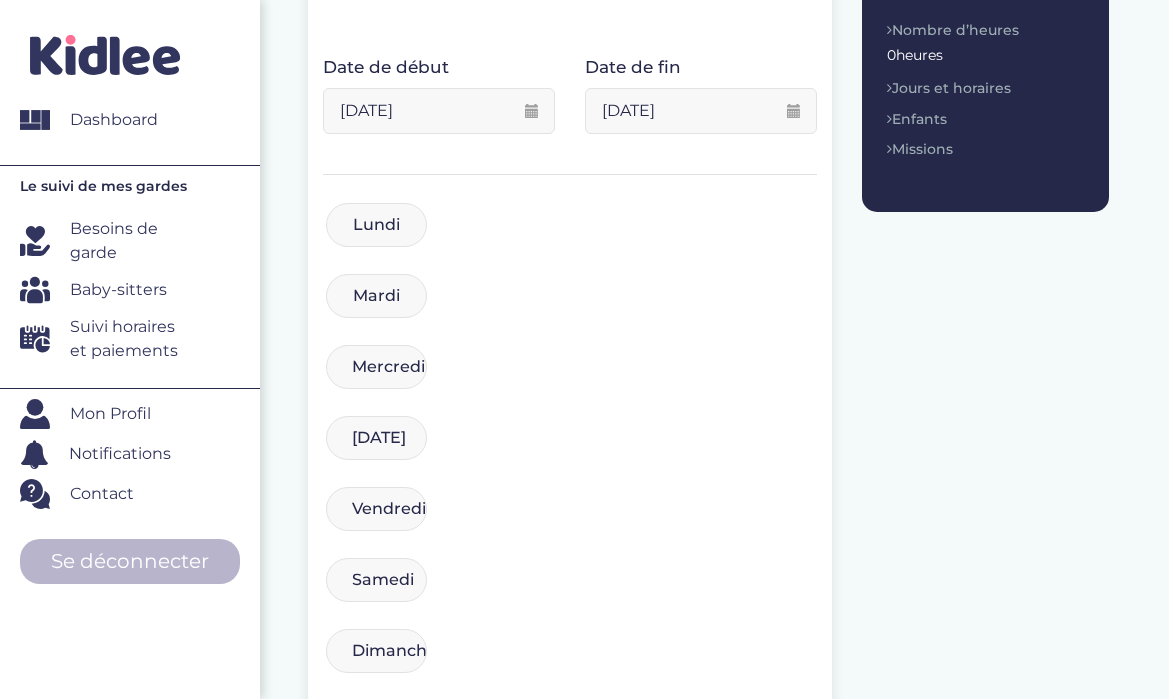 scroll, scrollTop: 345, scrollLeft: 0, axis: vertical 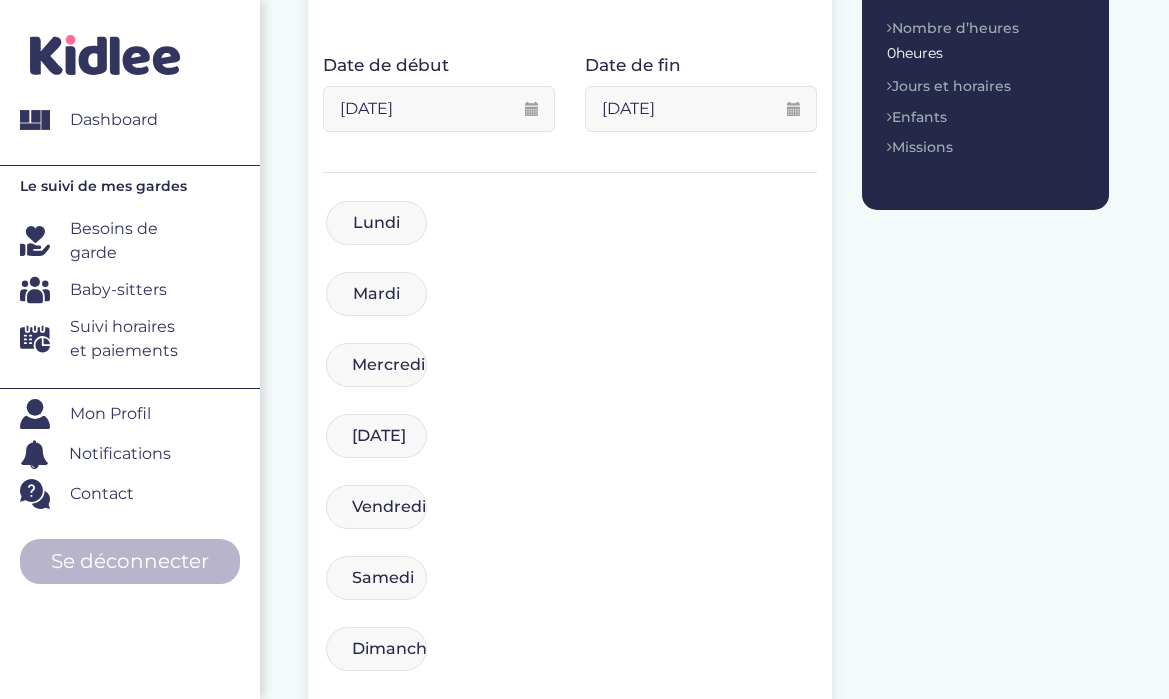click on "Lundi" at bounding box center [376, 223] 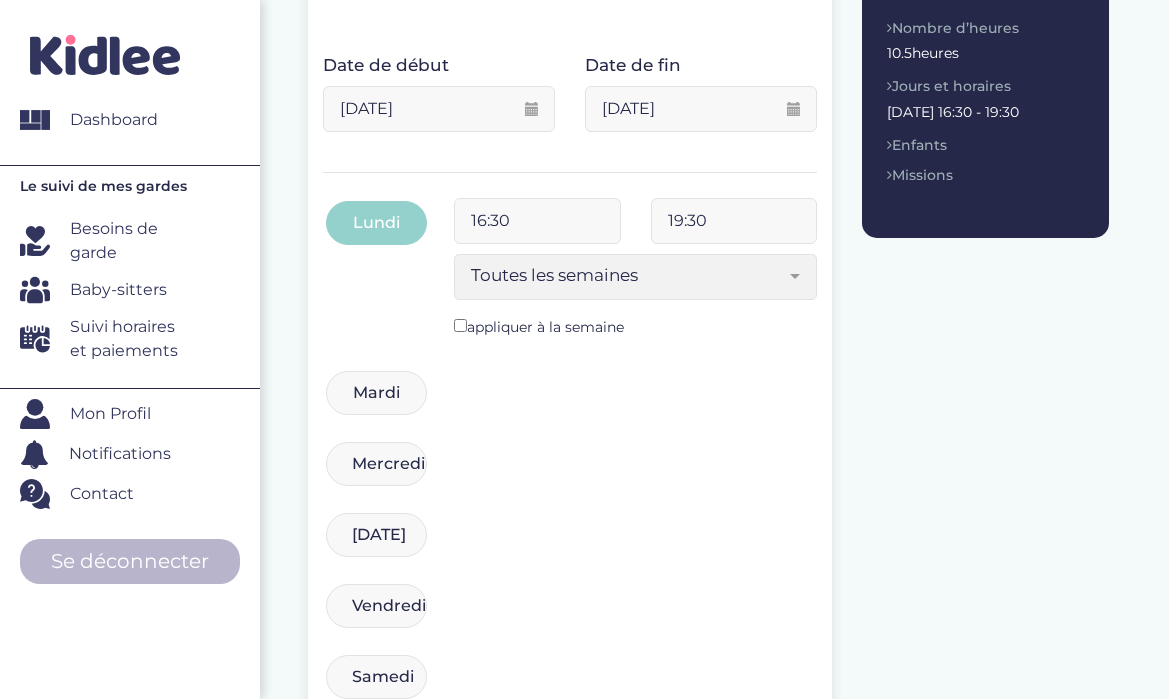 click on "Mardi" at bounding box center [376, 393] 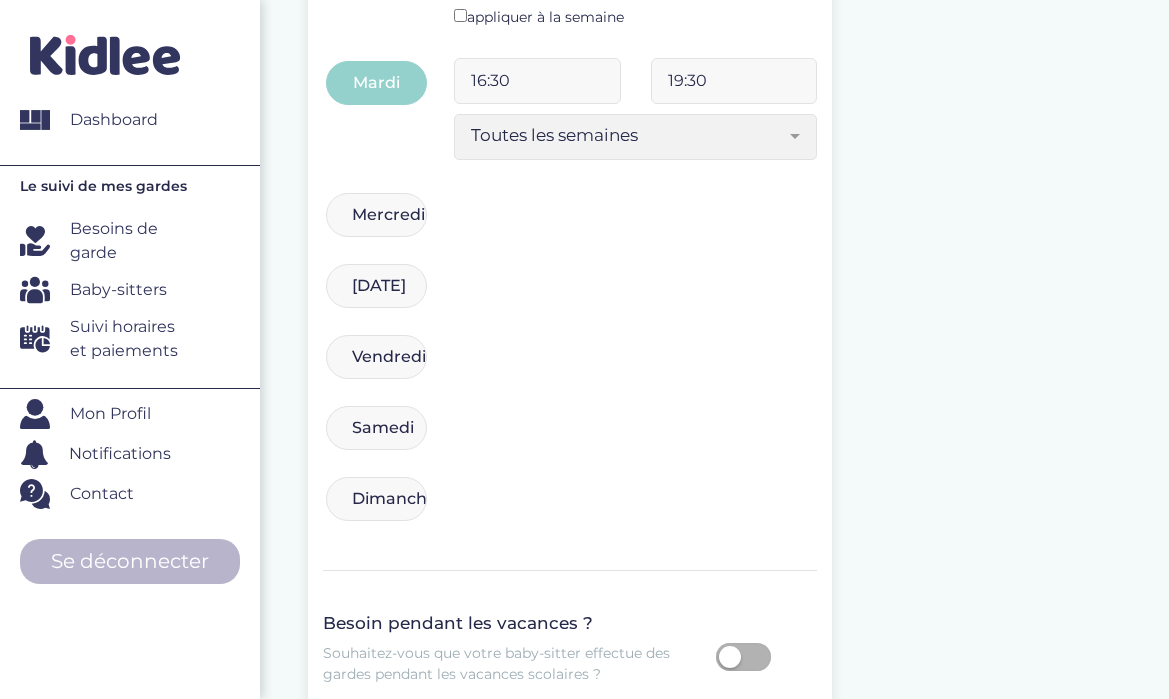 scroll, scrollTop: 683, scrollLeft: 0, axis: vertical 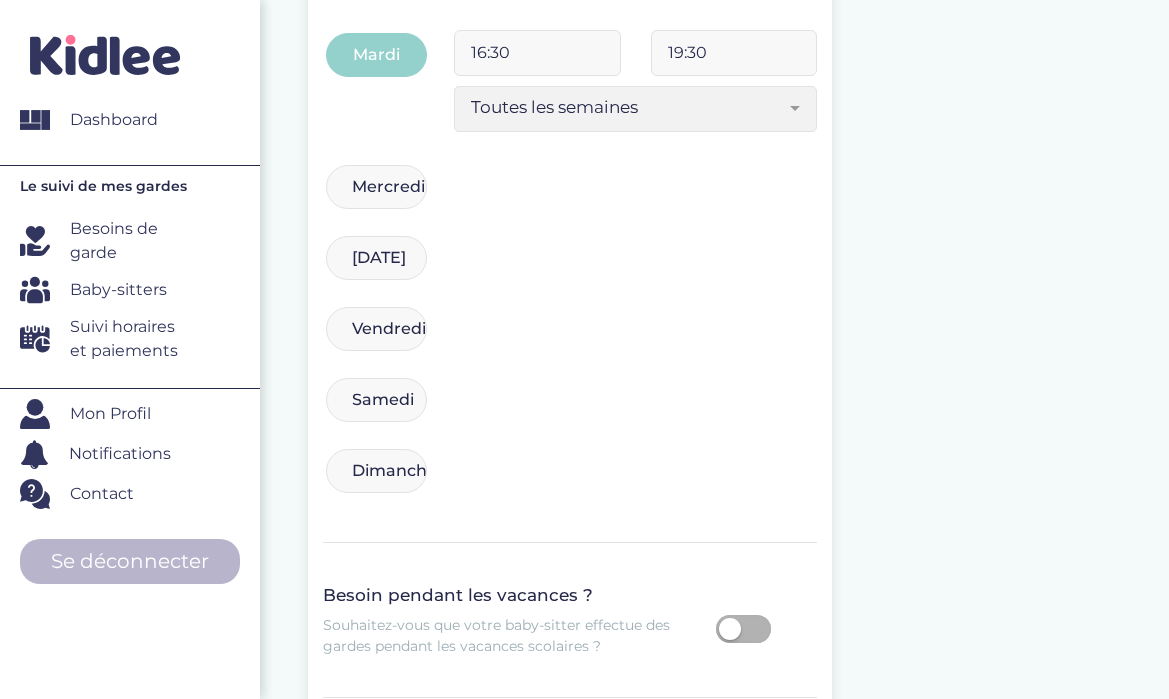 click on "Mercredi" at bounding box center (376, 187) 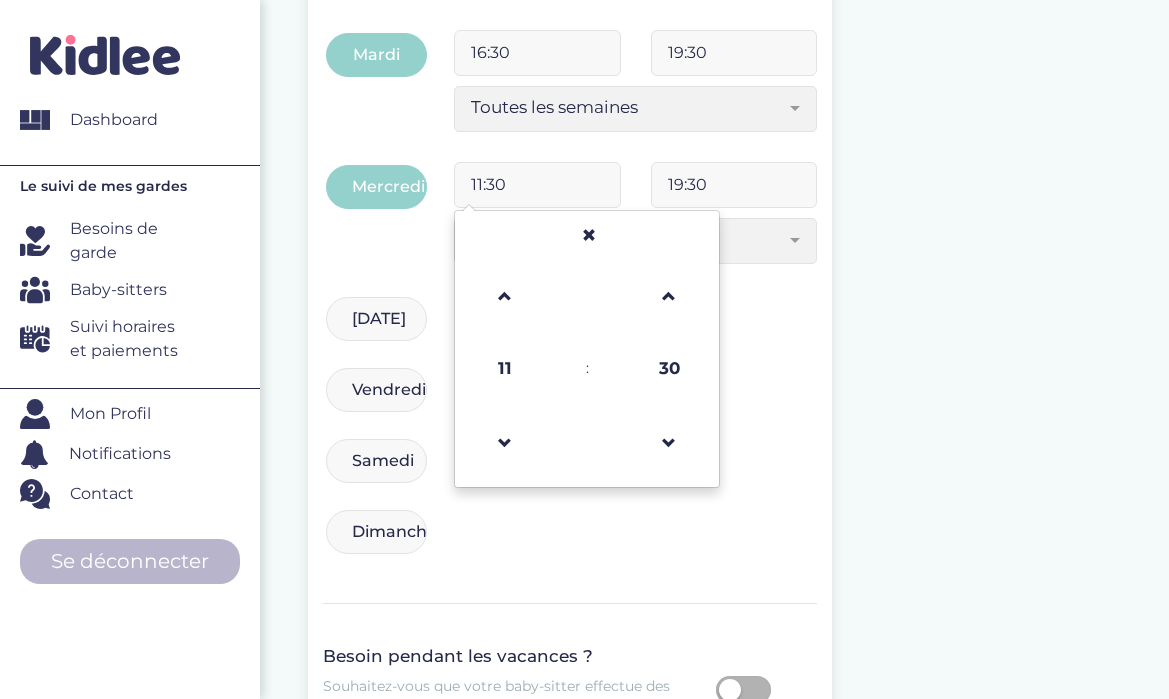 drag, startPoint x: 518, startPoint y: 183, endPoint x: 431, endPoint y: 185, distance: 87.02299 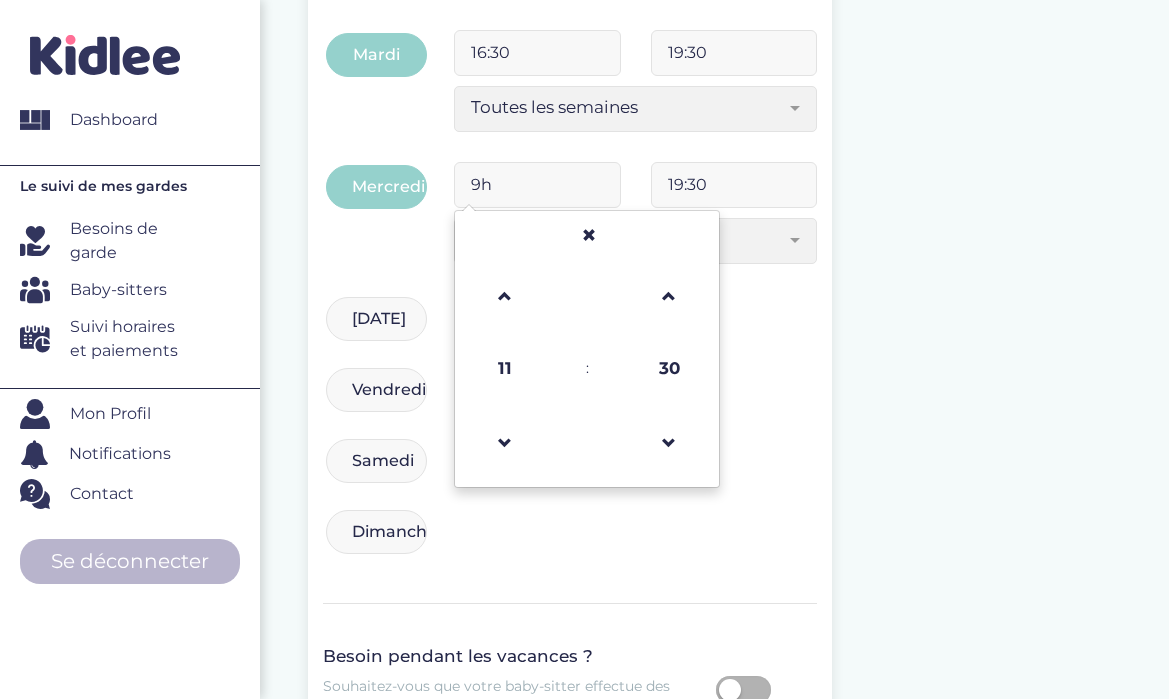 type on "09:00" 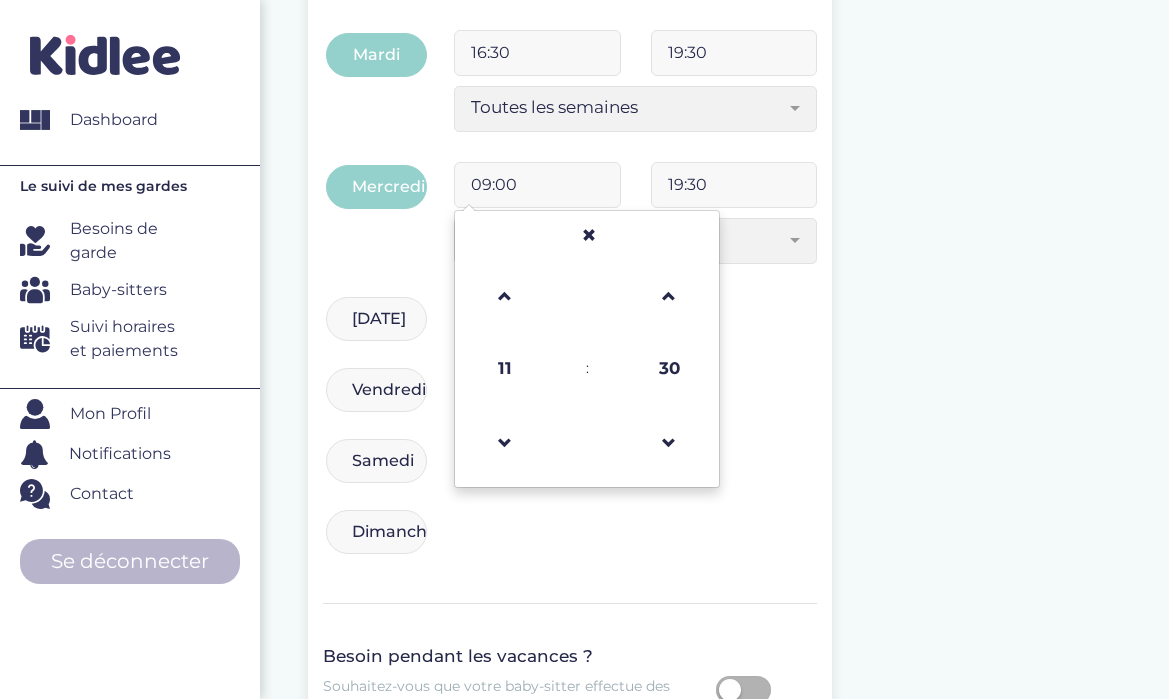 click on "19:30" at bounding box center (734, 185) 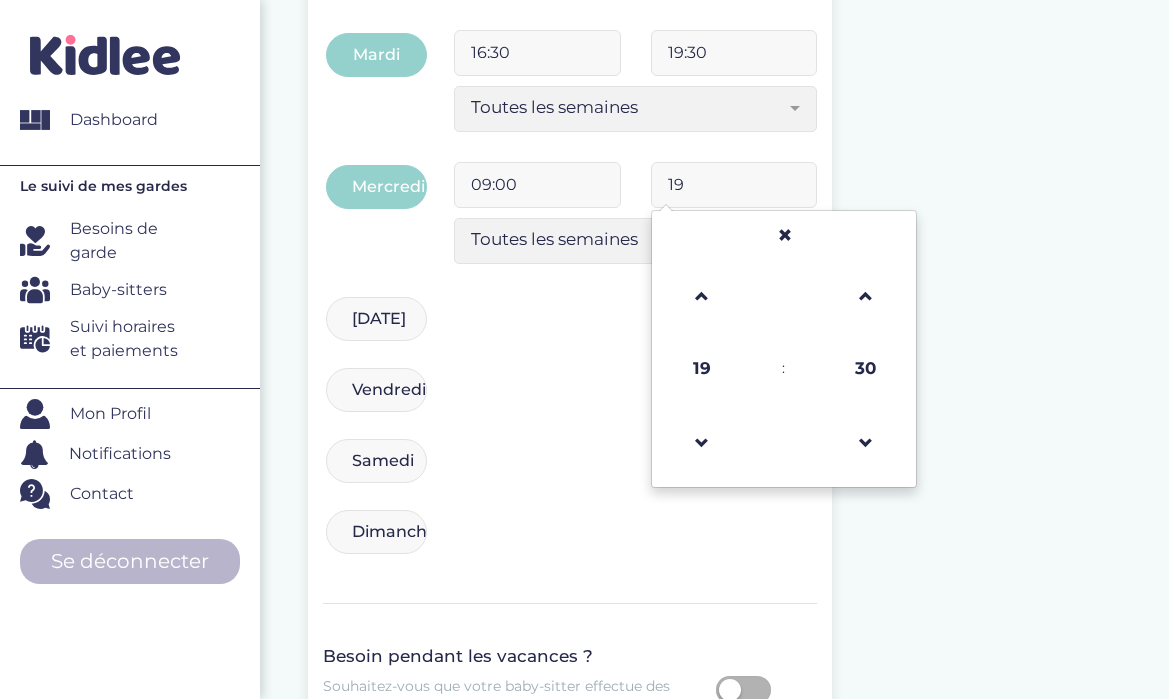 type on "1" 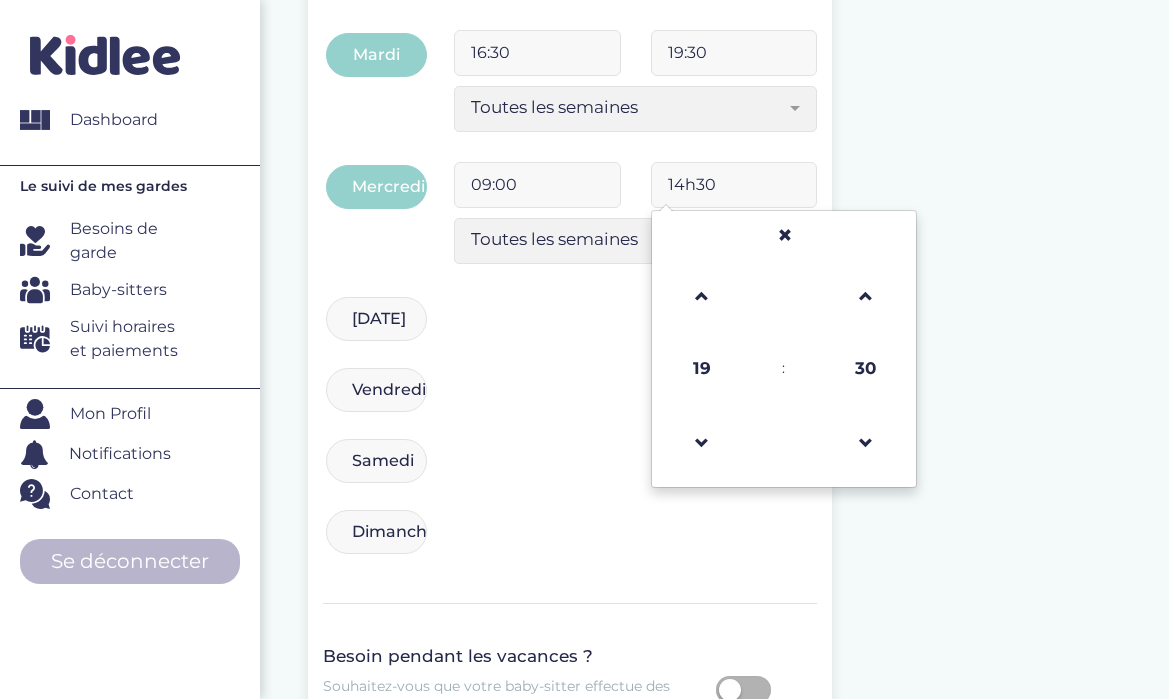 type on "14:30" 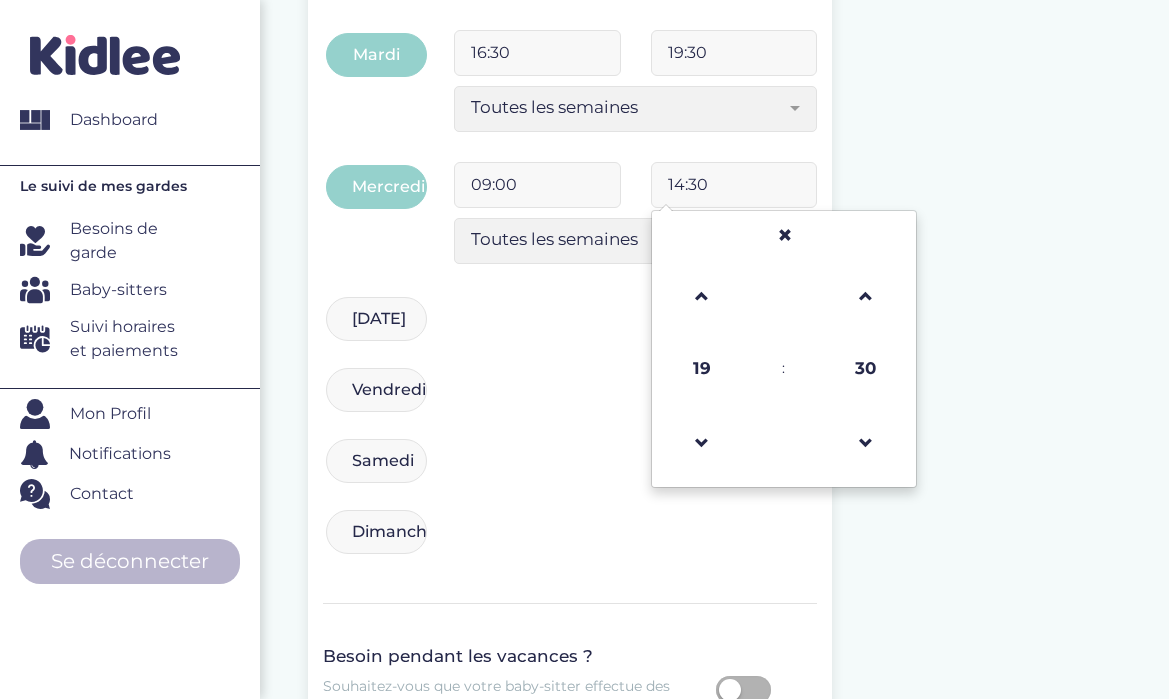 click on "Jeudi
16:30   19:30   Toutes les semaines
Toutes les 2
semaines
Tous les mois Toutes les semaines" at bounding box center (570, 329) 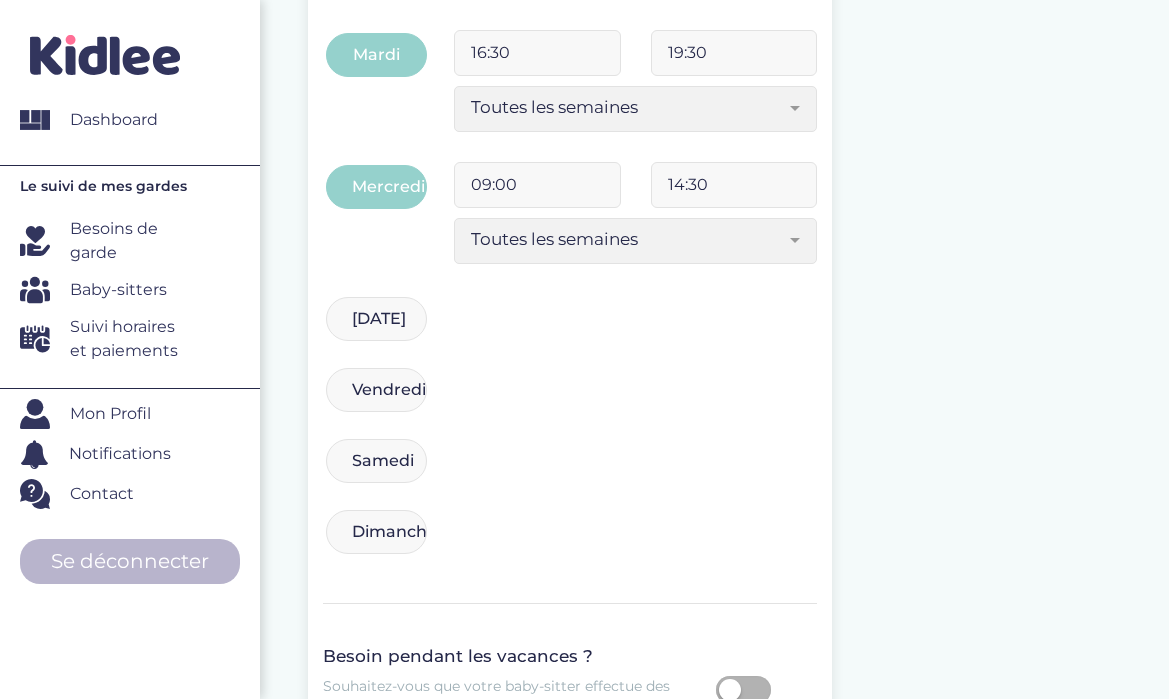 click on "Jeudi" at bounding box center (376, 319) 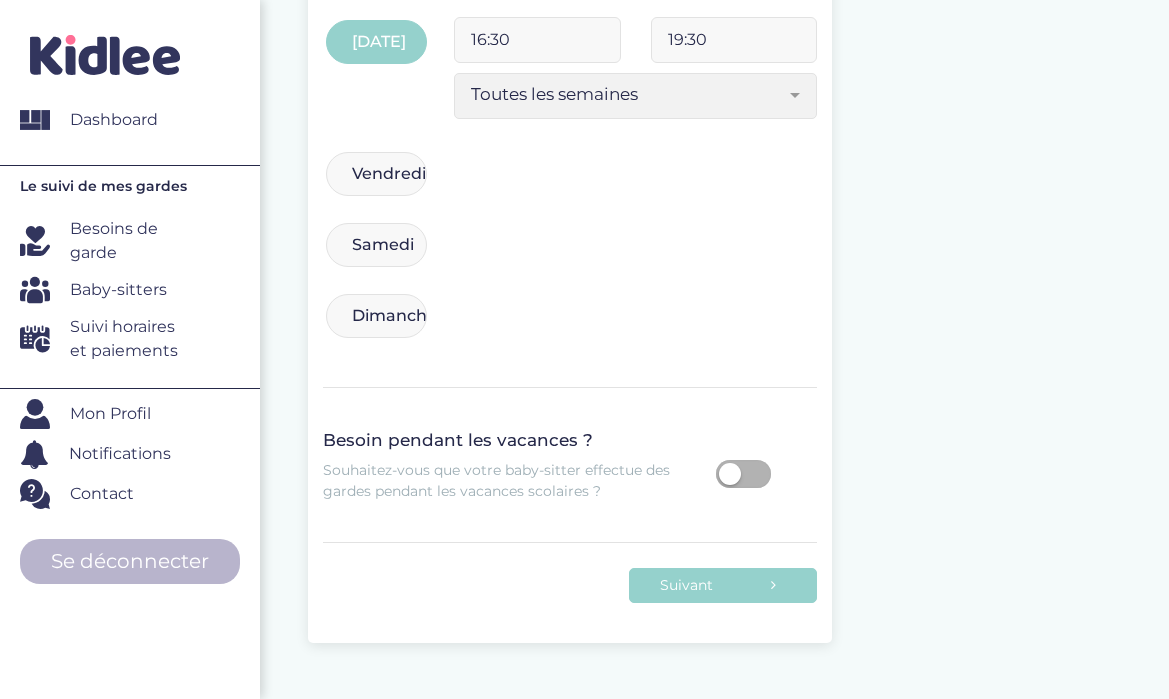 scroll, scrollTop: 1017, scrollLeft: 0, axis: vertical 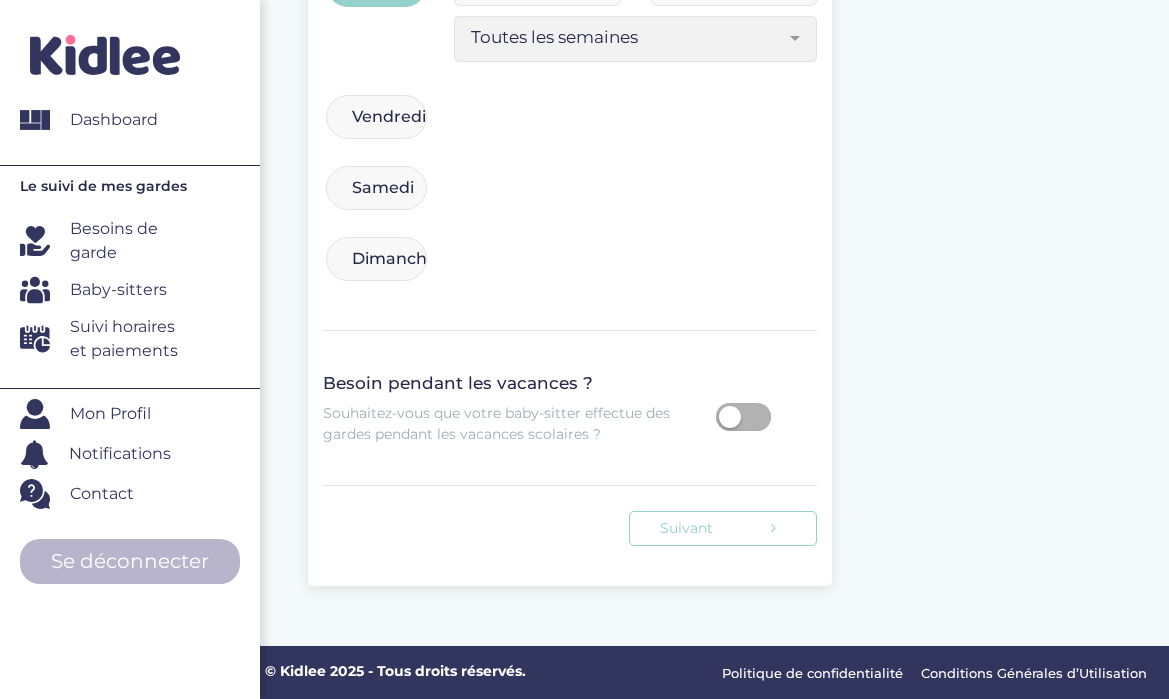 click on "Suivant" at bounding box center [723, 528] 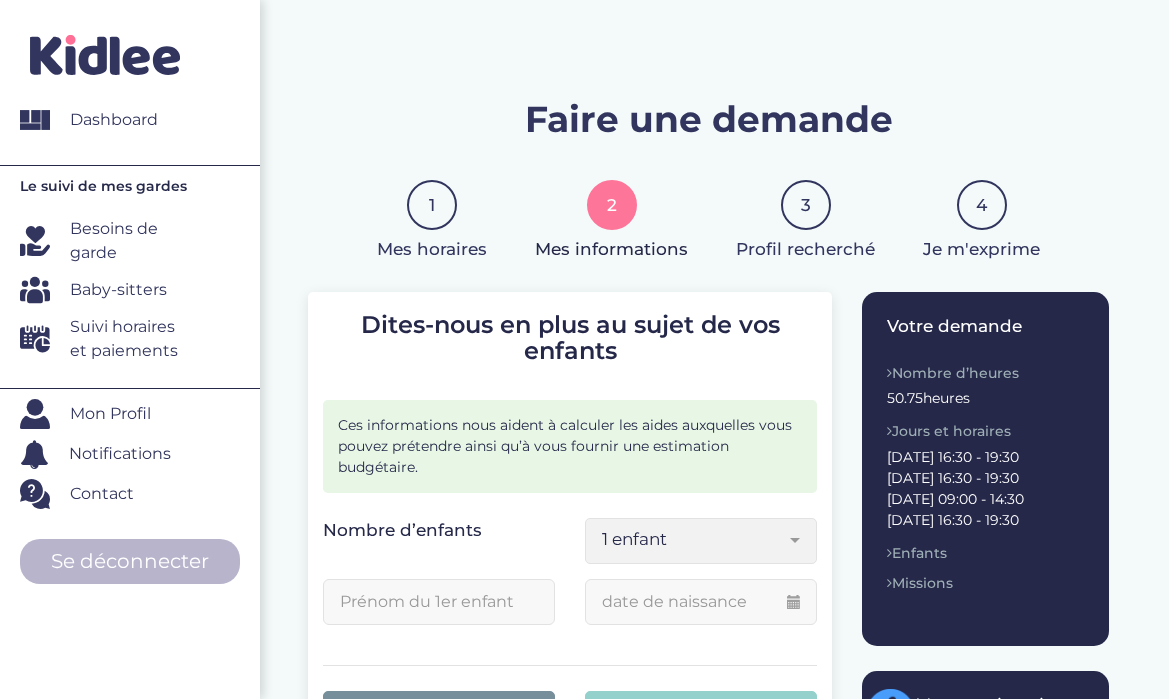 scroll, scrollTop: 137, scrollLeft: 0, axis: vertical 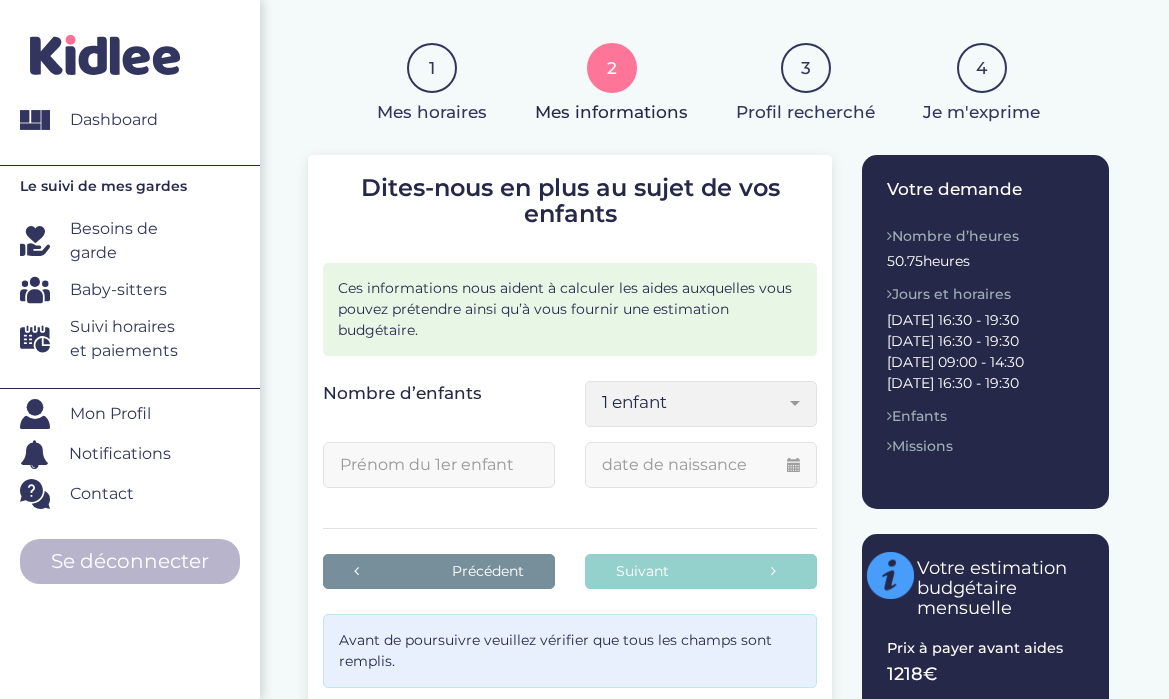 click at bounding box center [795, 403] 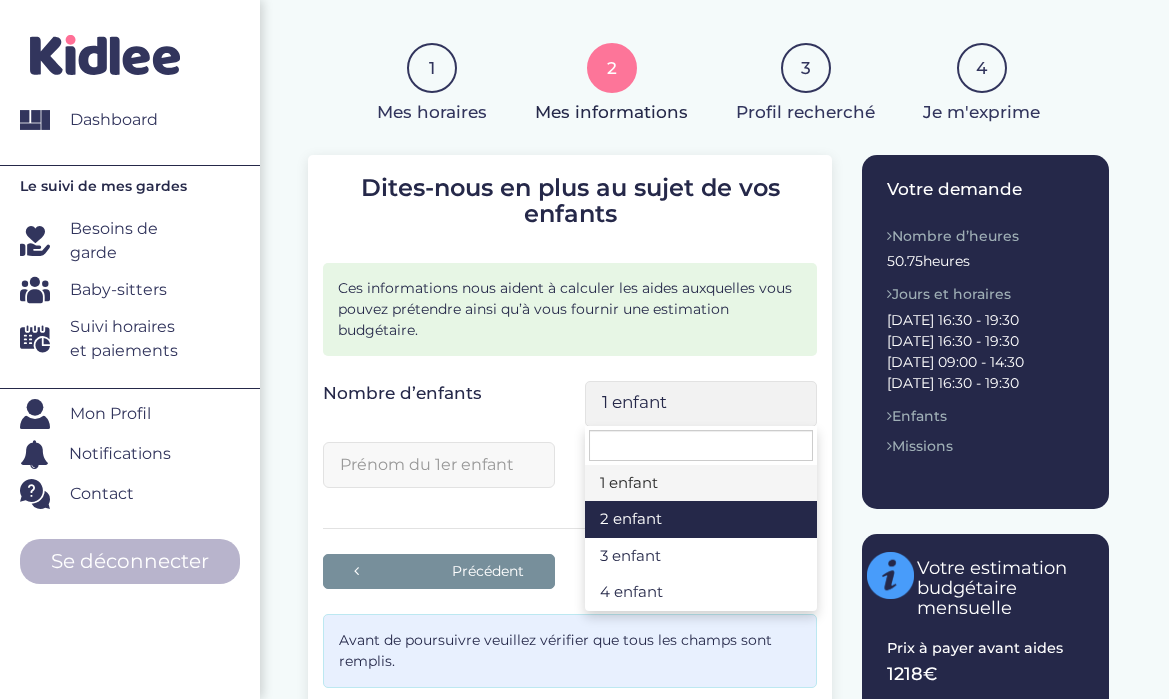 select on "2" 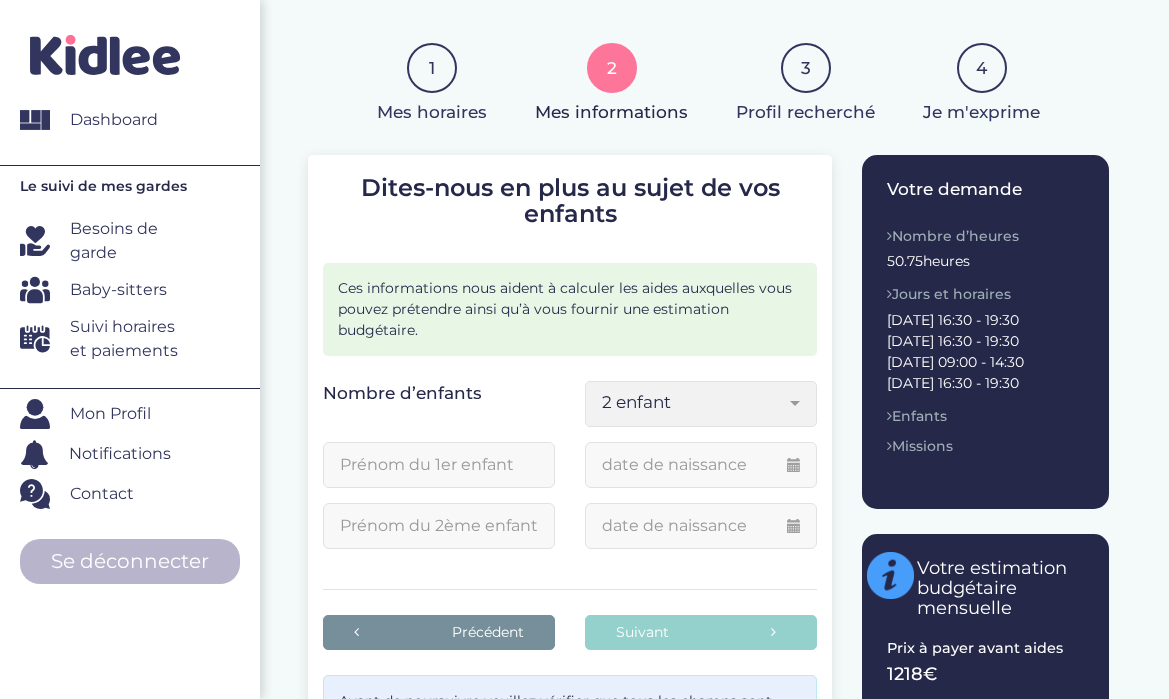click at bounding box center (439, 465) 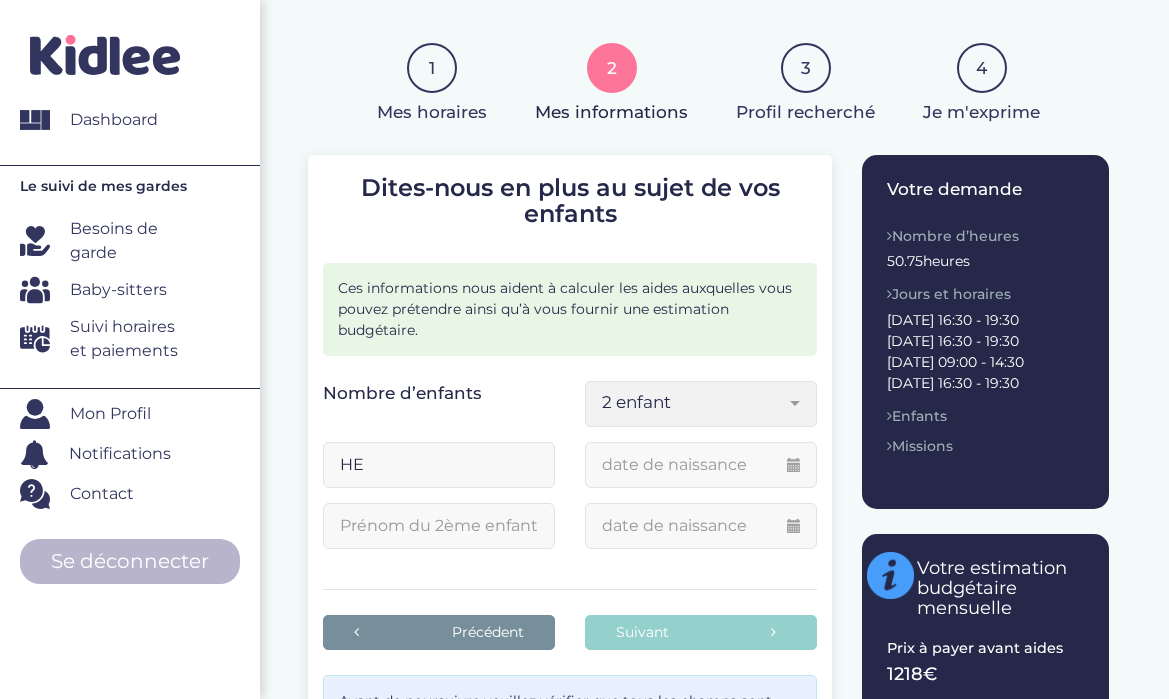 type on "H" 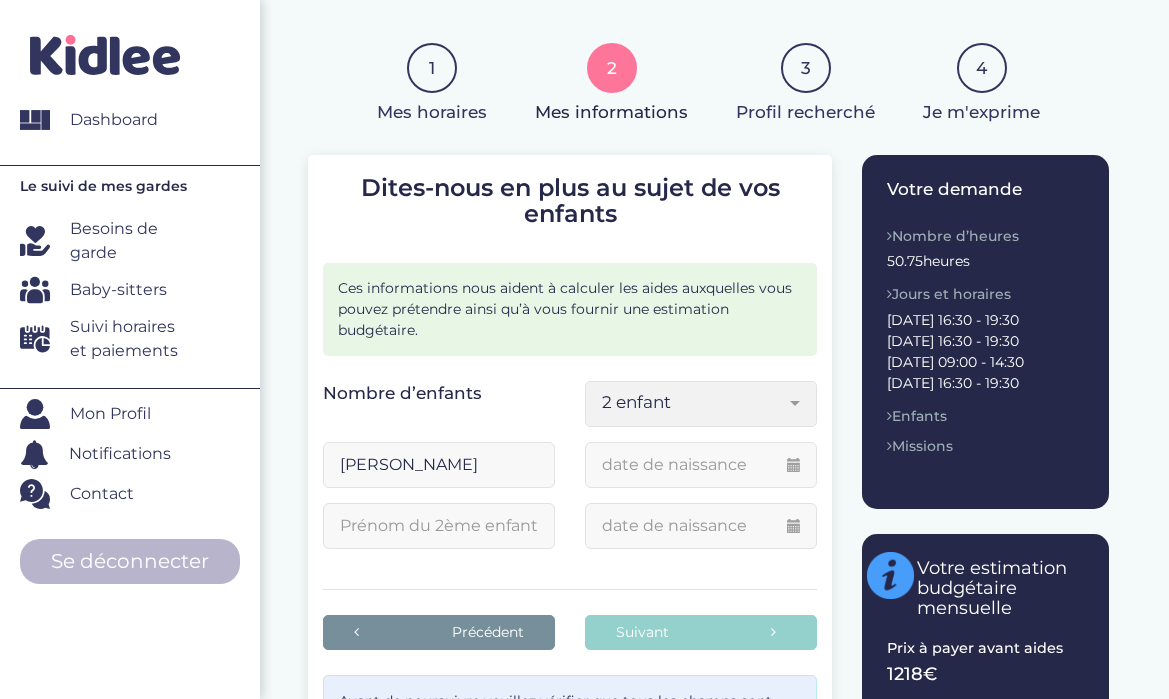type on "Edouard" 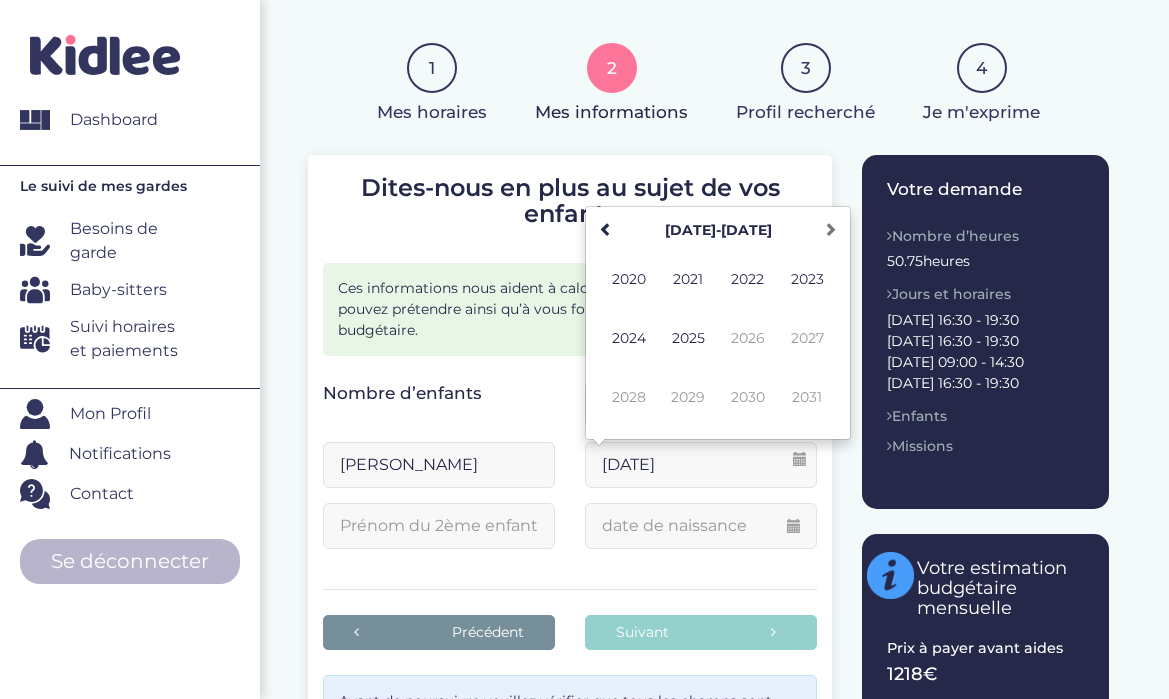 click on "Suivant" at bounding box center [701, 632] 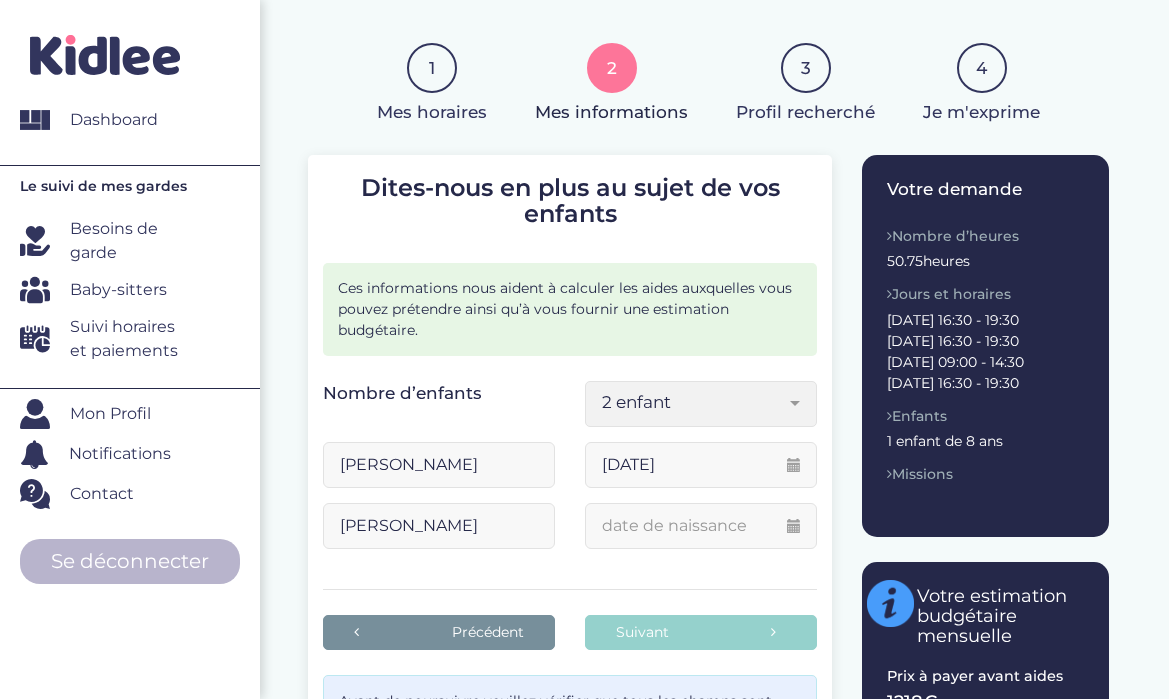 type on "Helene" 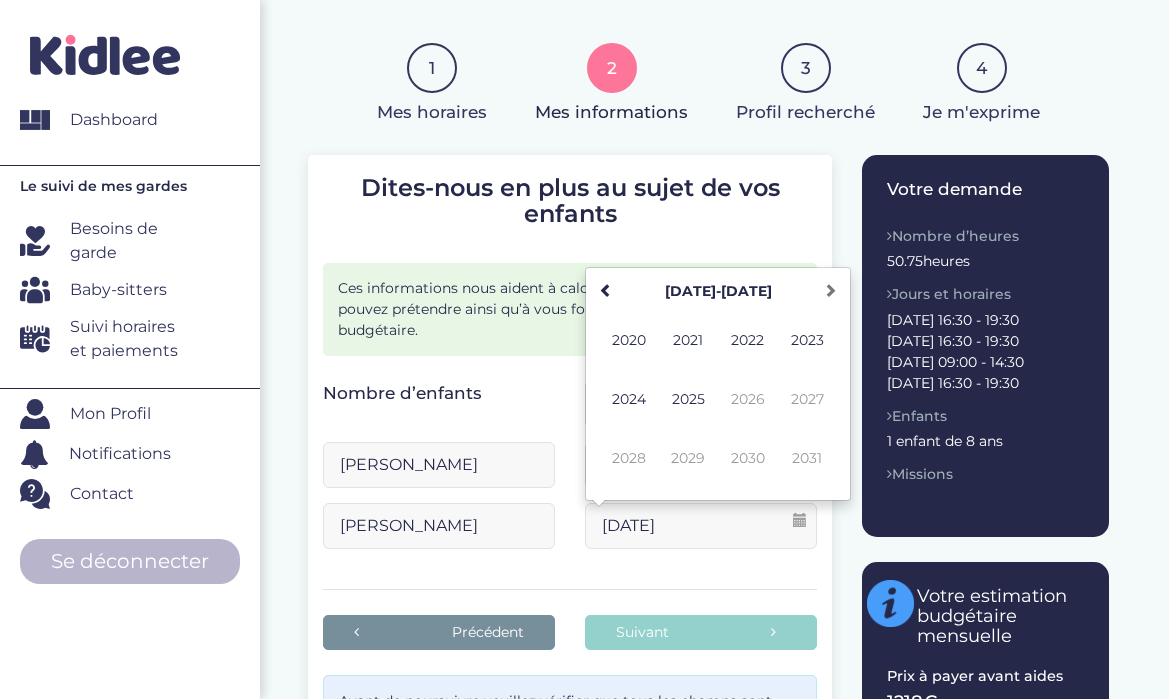 type on "01-01-2019" 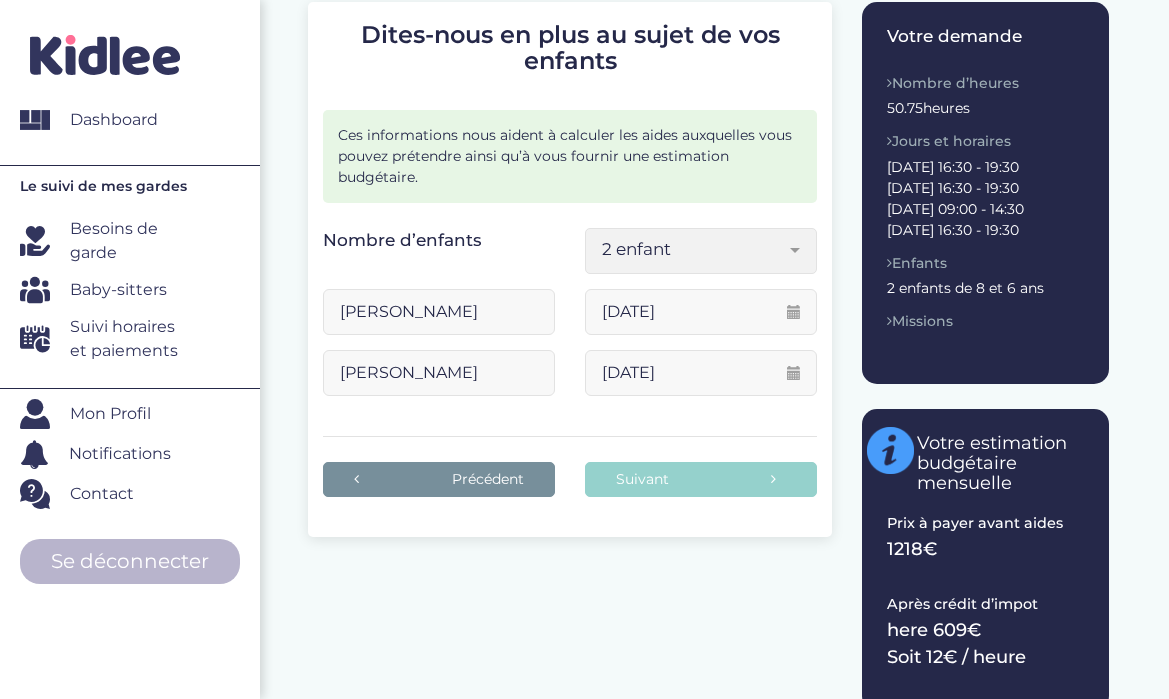 scroll, scrollTop: 301, scrollLeft: 0, axis: vertical 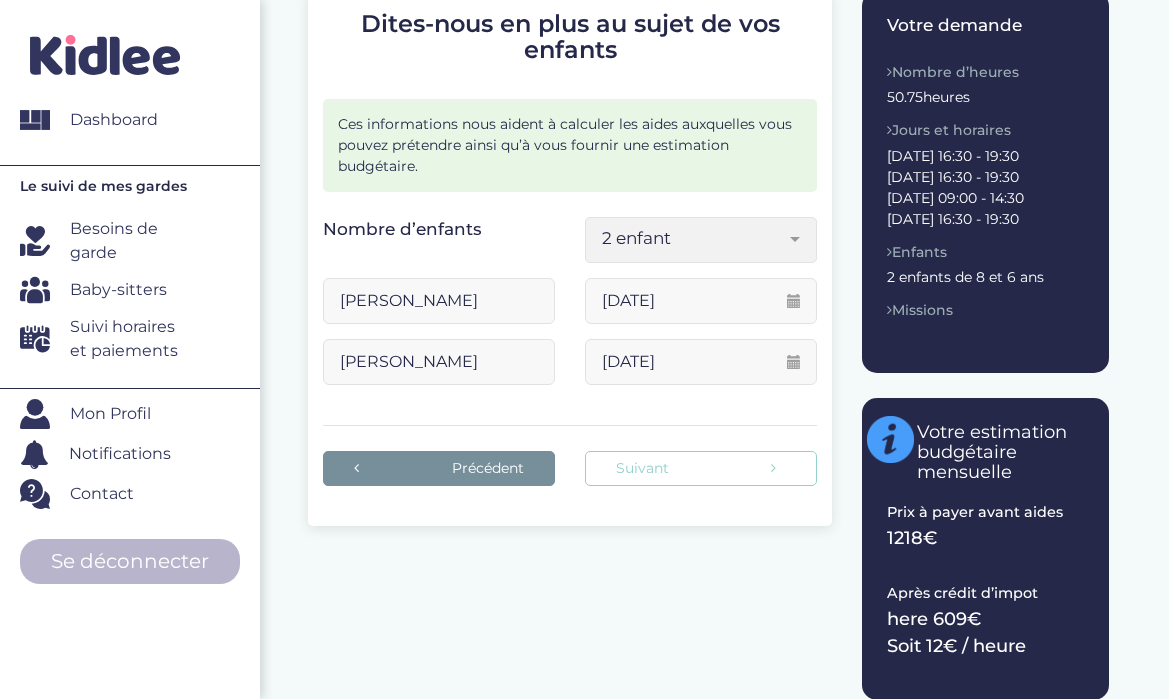 click on "Suivant" at bounding box center (701, 468) 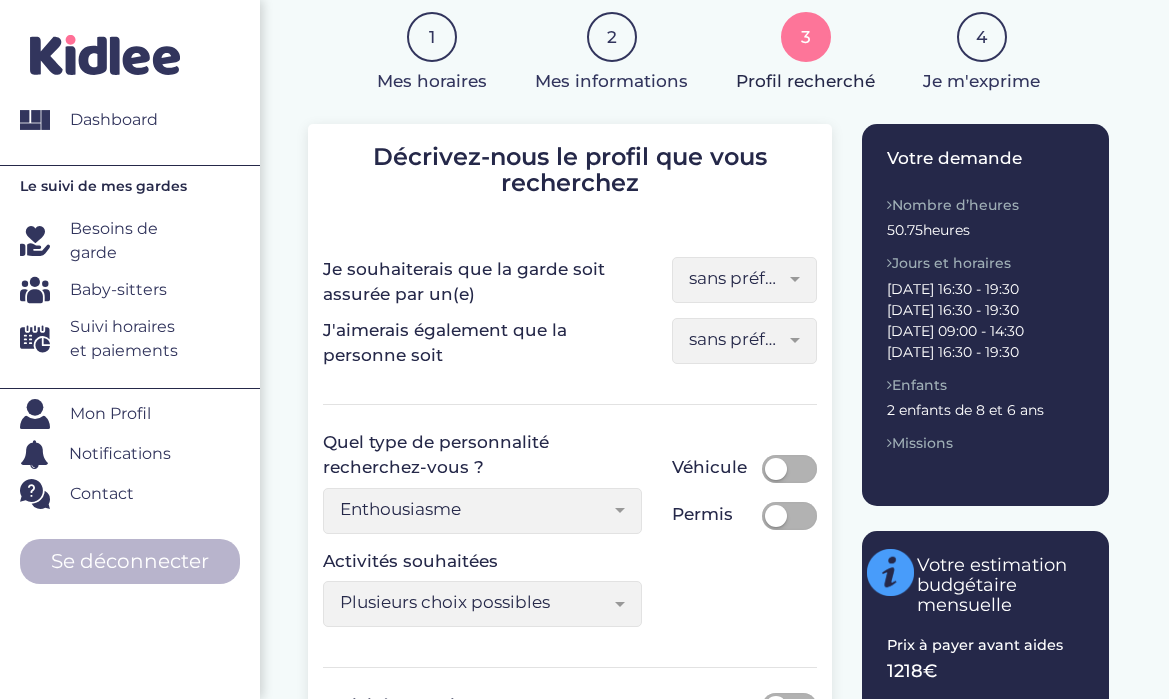 scroll, scrollTop: 172, scrollLeft: 0, axis: vertical 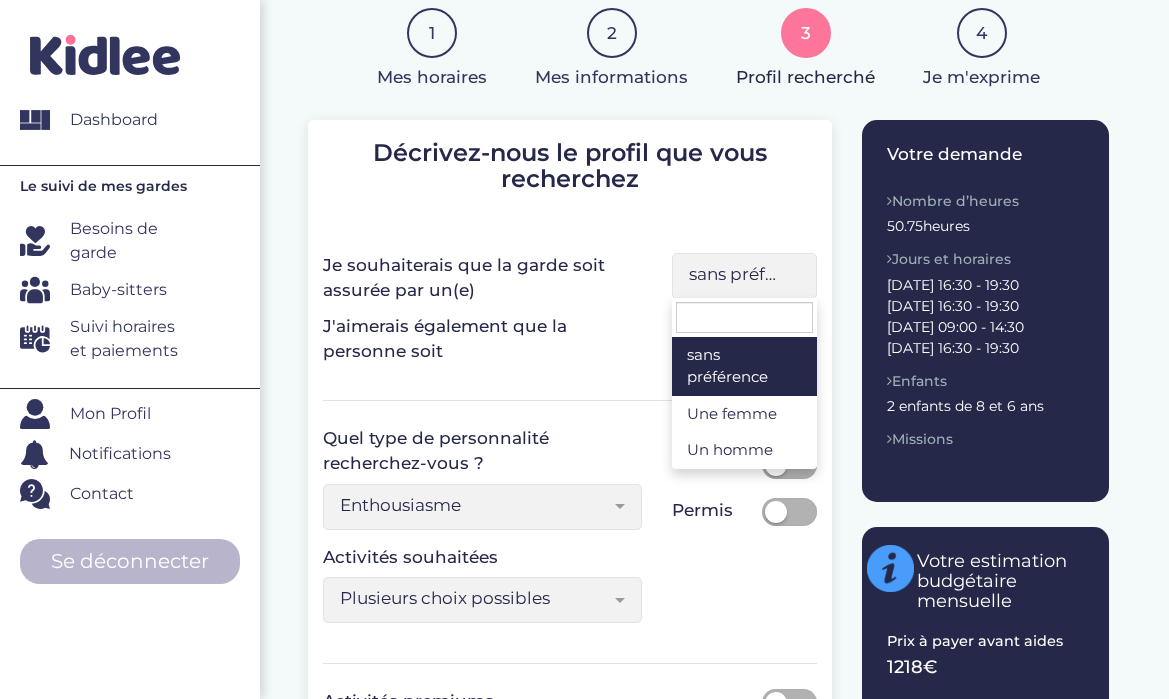 click on "sans préférence" at bounding box center [737, 274] 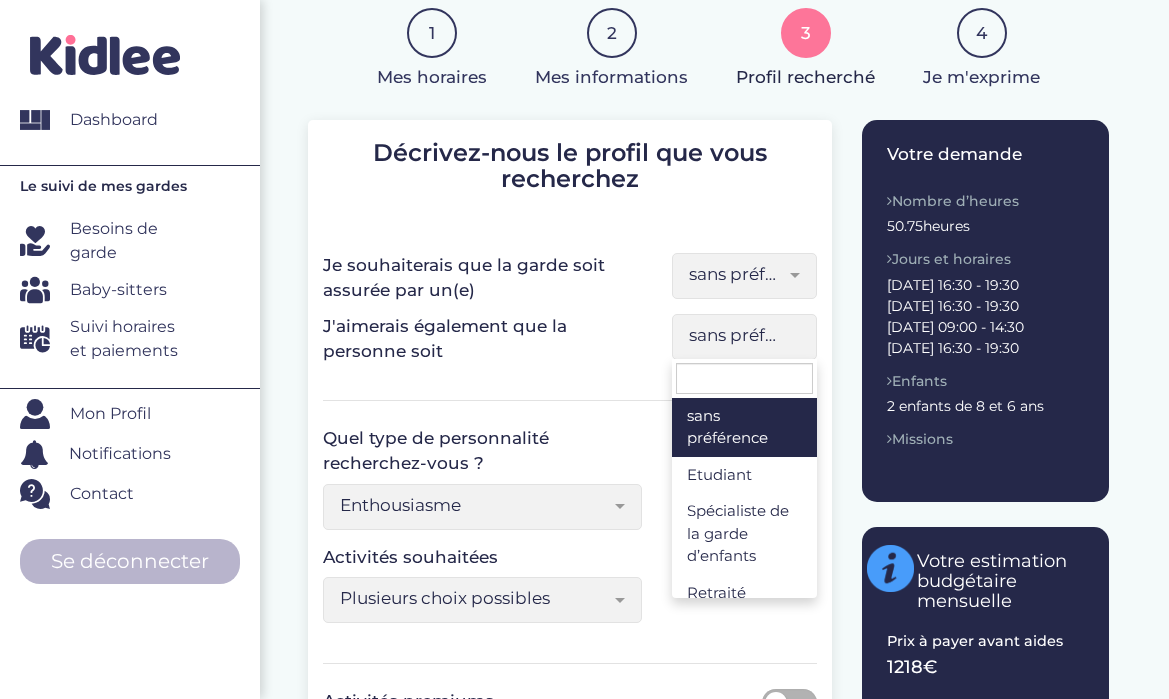click on "sans préférence" at bounding box center [737, 335] 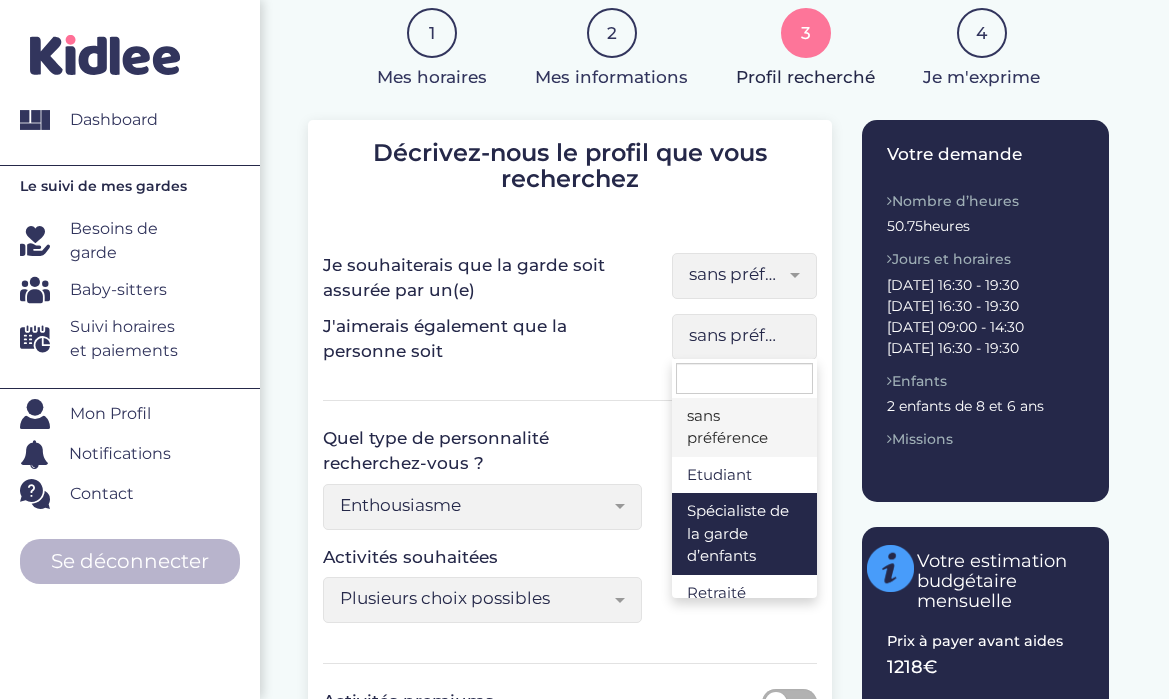 scroll, scrollTop: 13, scrollLeft: 0, axis: vertical 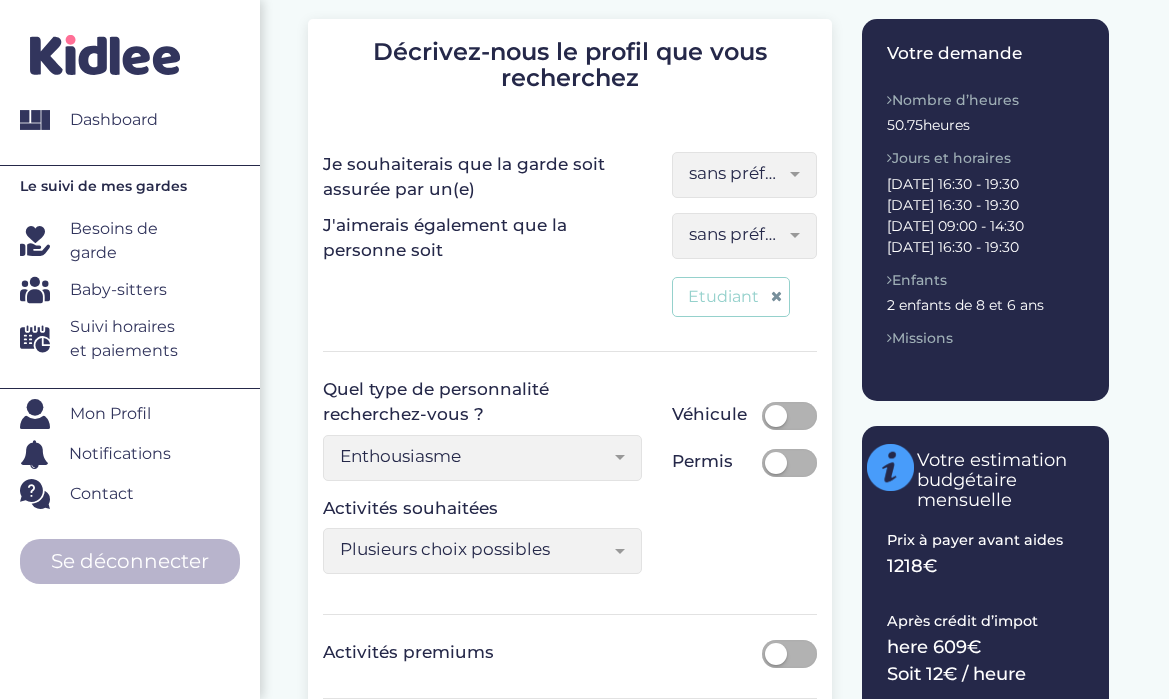 click at bounding box center [795, 235] 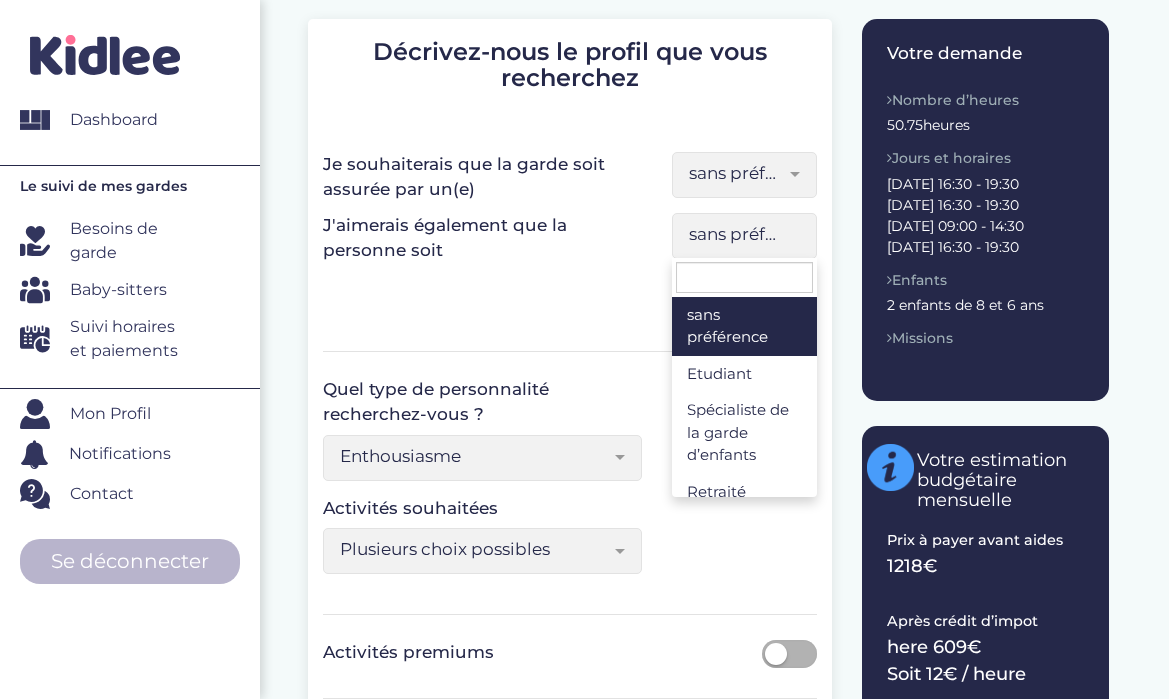 select on "5" 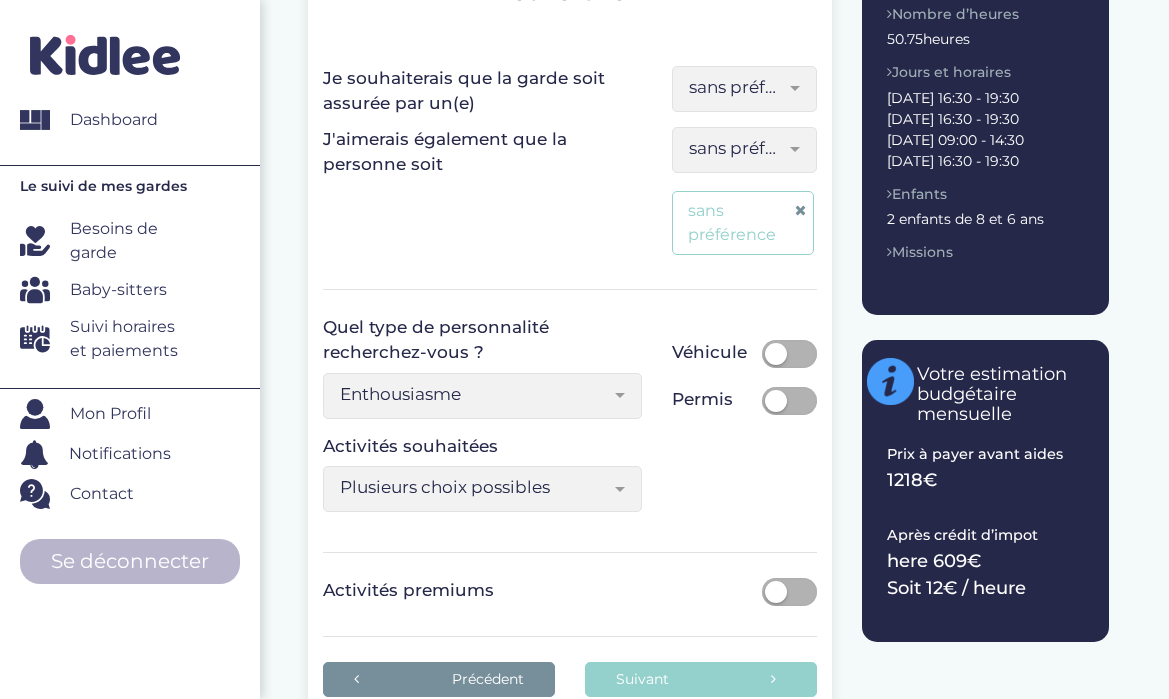 scroll, scrollTop: 420, scrollLeft: 0, axis: vertical 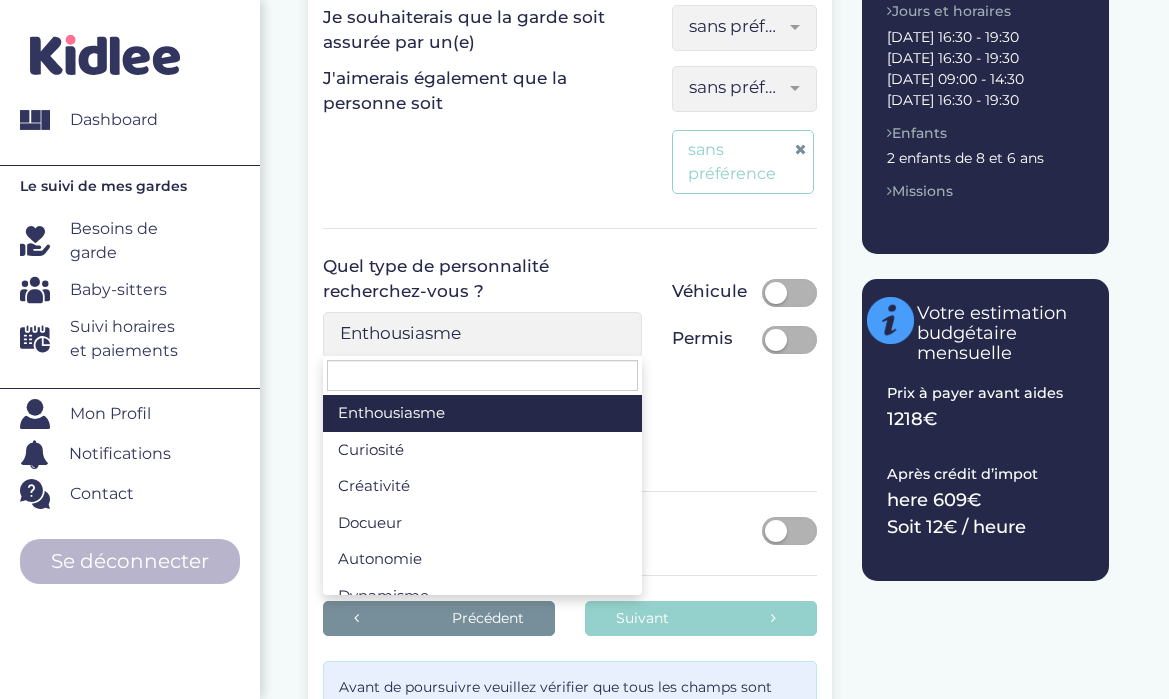 click on "Enthousiasme" at bounding box center (475, 333) 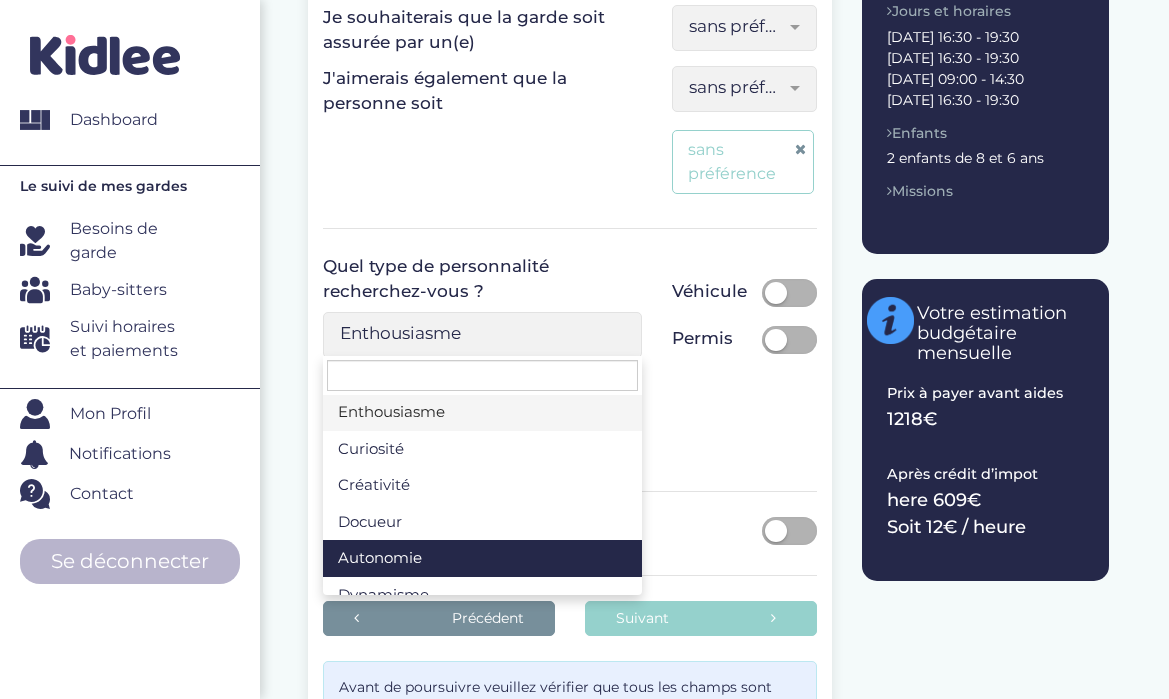 scroll, scrollTop: 0, scrollLeft: 0, axis: both 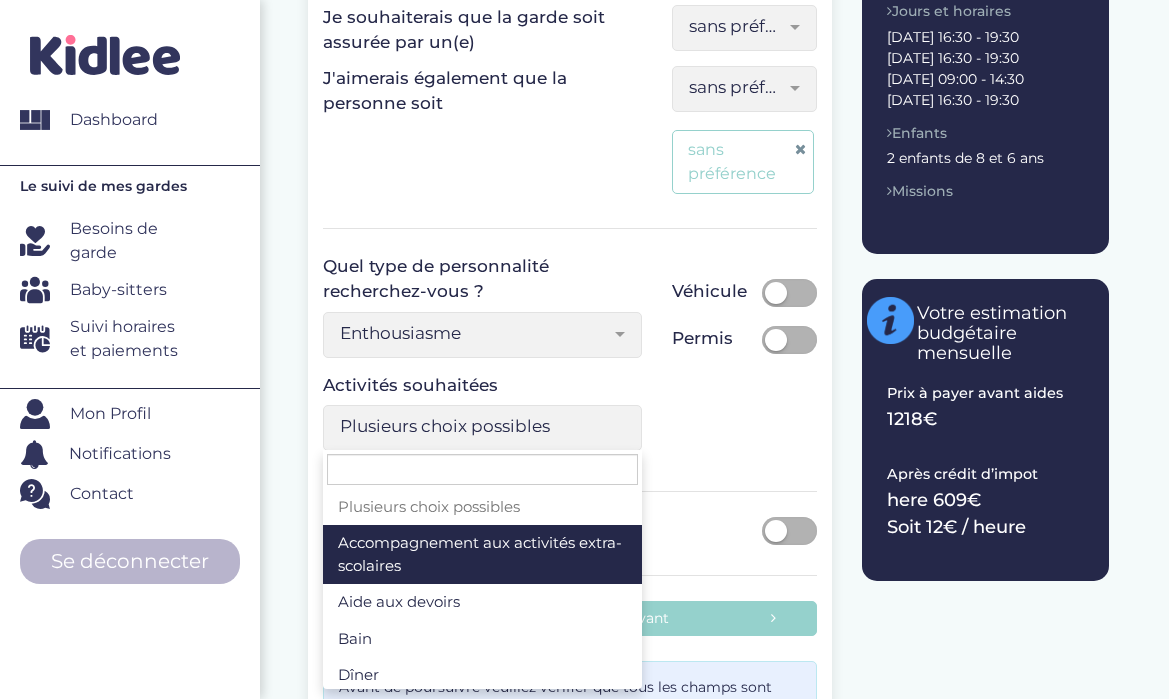 click on "Plusieurs choix possibles" at bounding box center [475, 426] 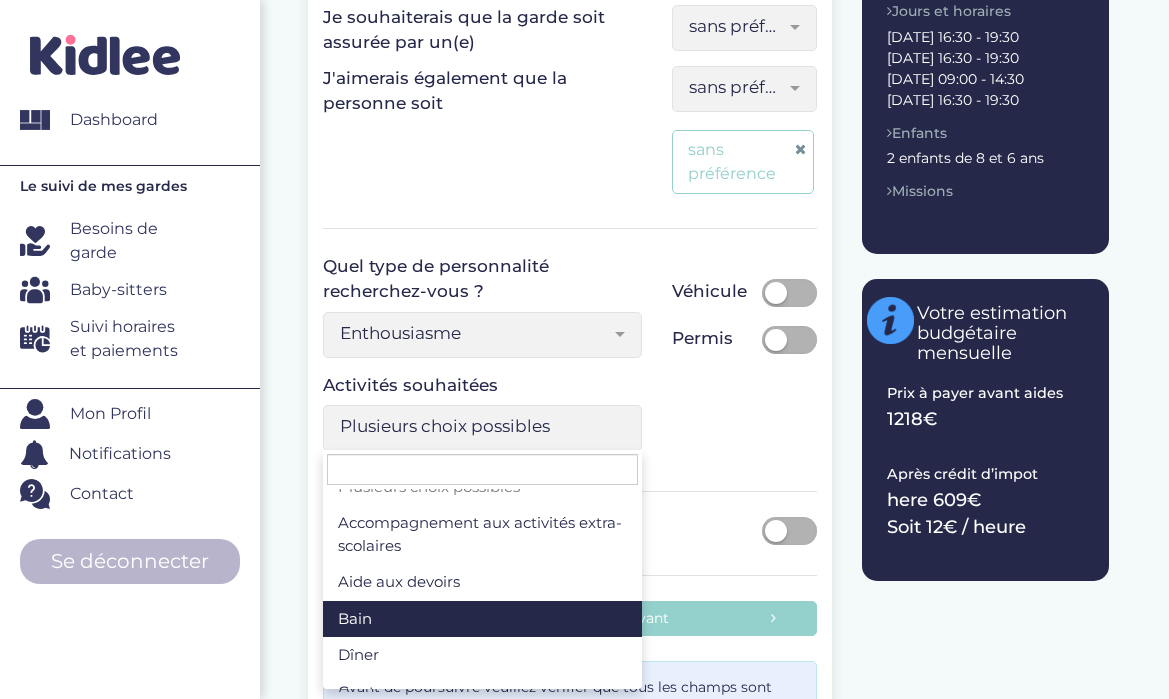scroll, scrollTop: 23, scrollLeft: 0, axis: vertical 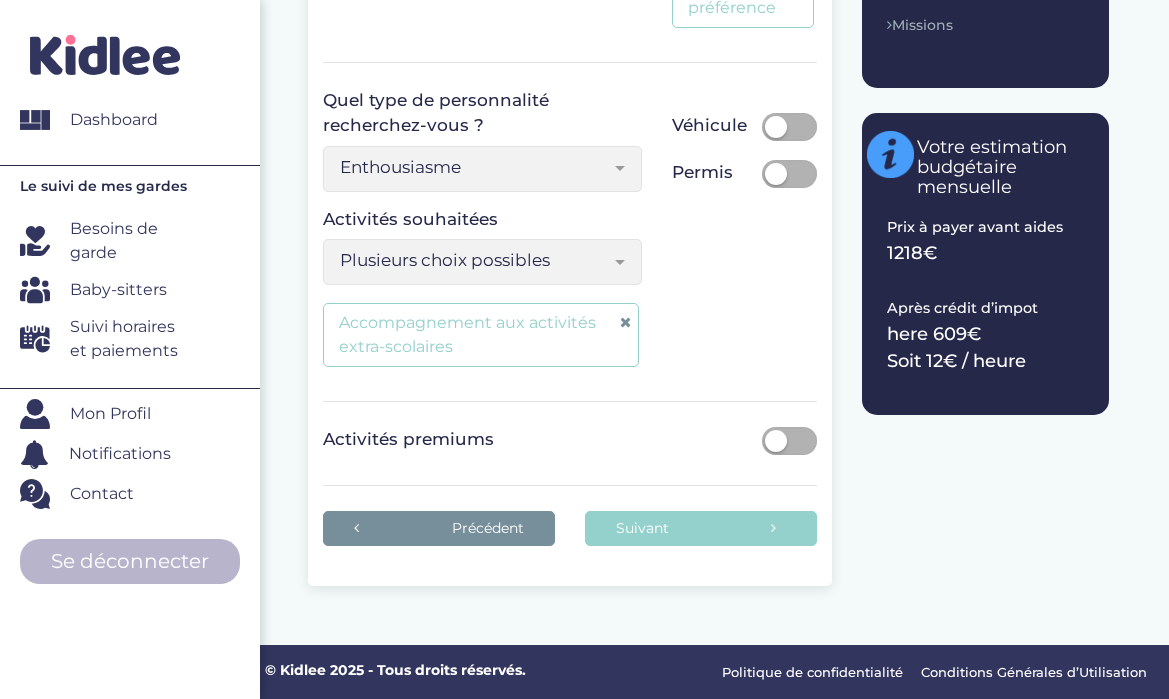 click on "Plusieurs choix possibles" at bounding box center [475, 260] 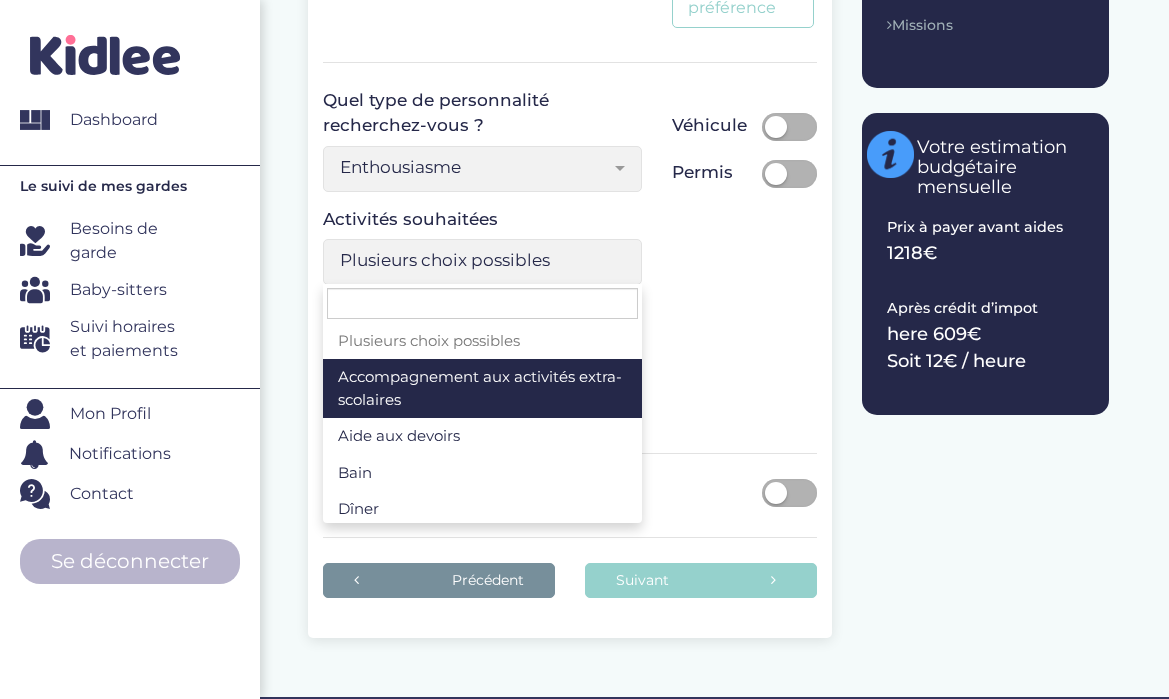 click on "Plusieurs choix possibles" at bounding box center (475, 260) 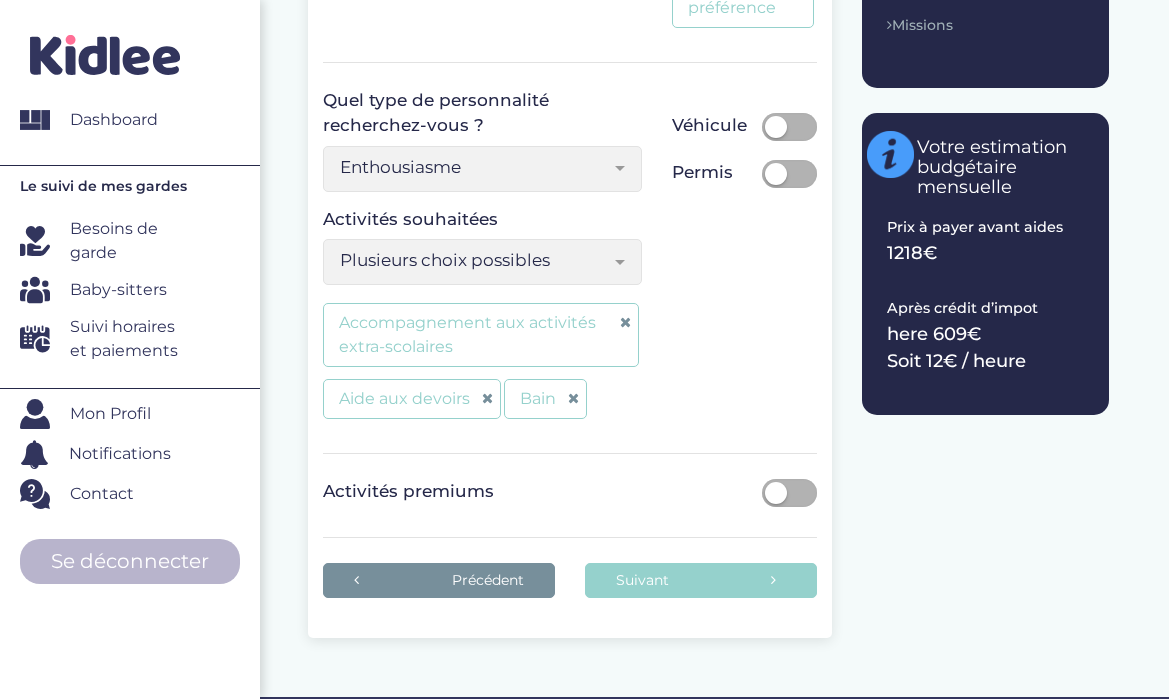 click on "Plusieurs choix possibles" at bounding box center (475, 260) 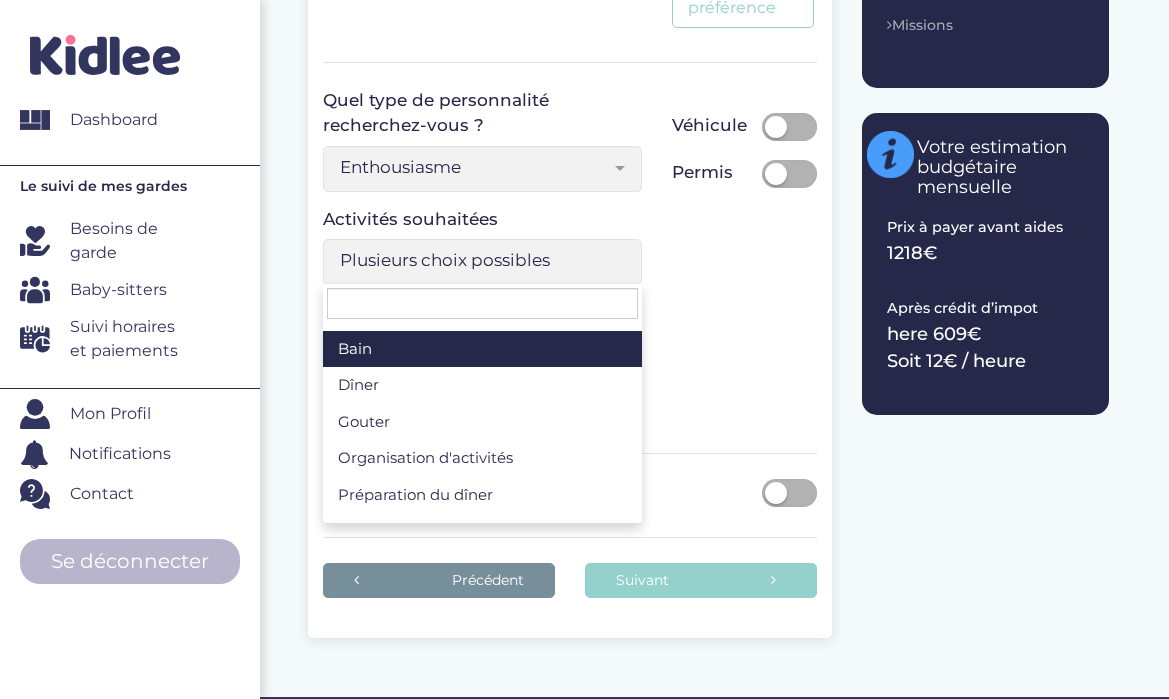 scroll, scrollTop: 125, scrollLeft: 0, axis: vertical 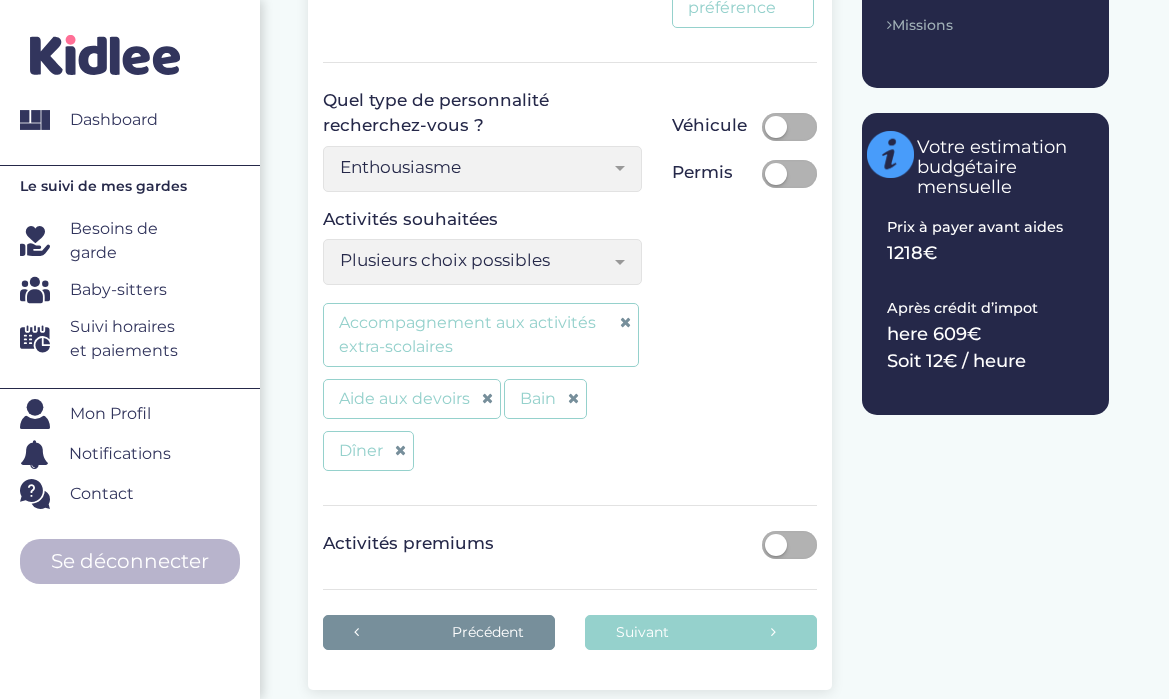 click at bounding box center (400, 450) 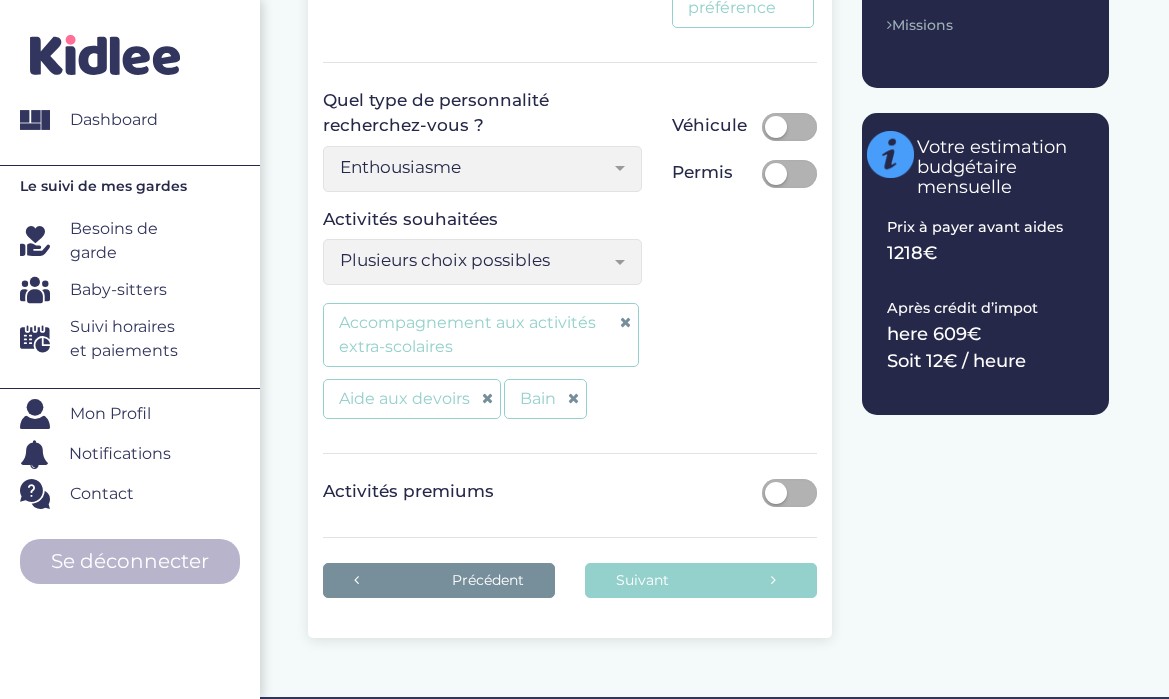 click on "Plusieurs choix possibles" at bounding box center (475, 260) 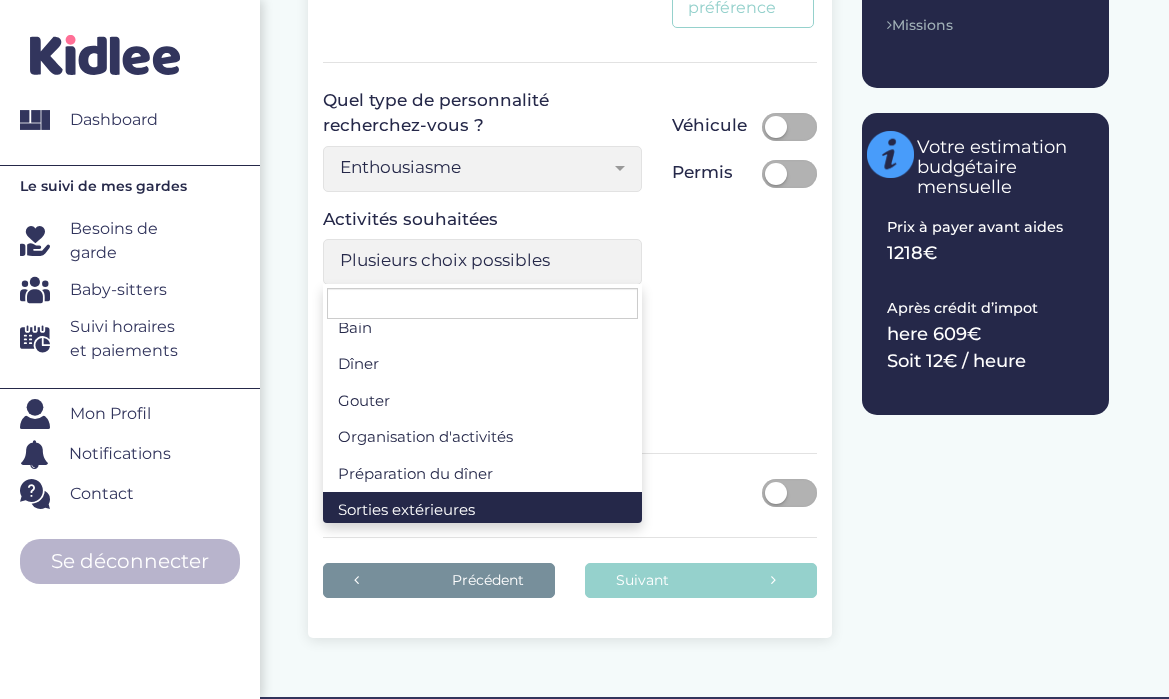 scroll, scrollTop: 151, scrollLeft: 0, axis: vertical 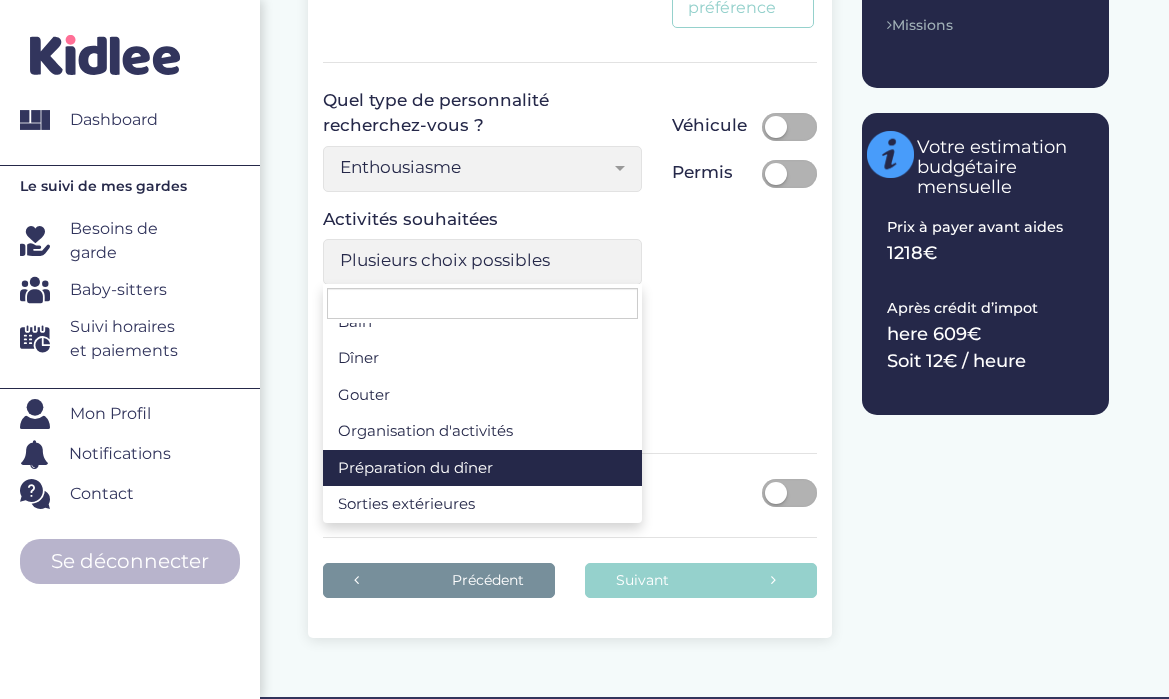 select on "Plusieurs choix possibles" 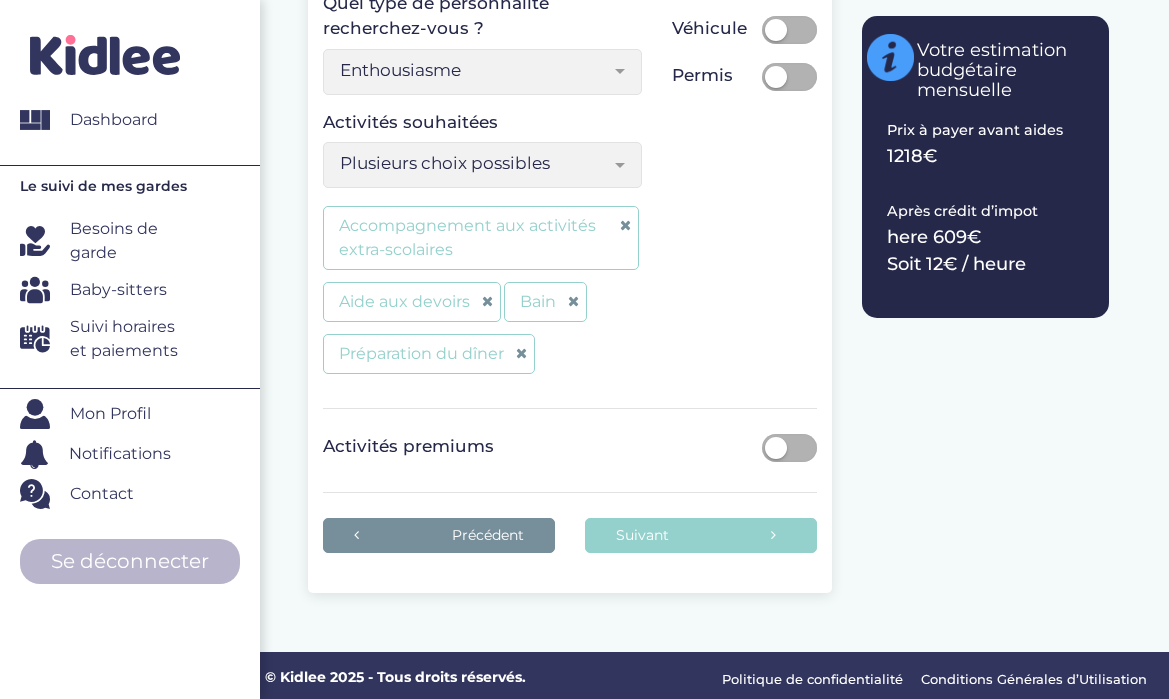 scroll, scrollTop: 689, scrollLeft: 0, axis: vertical 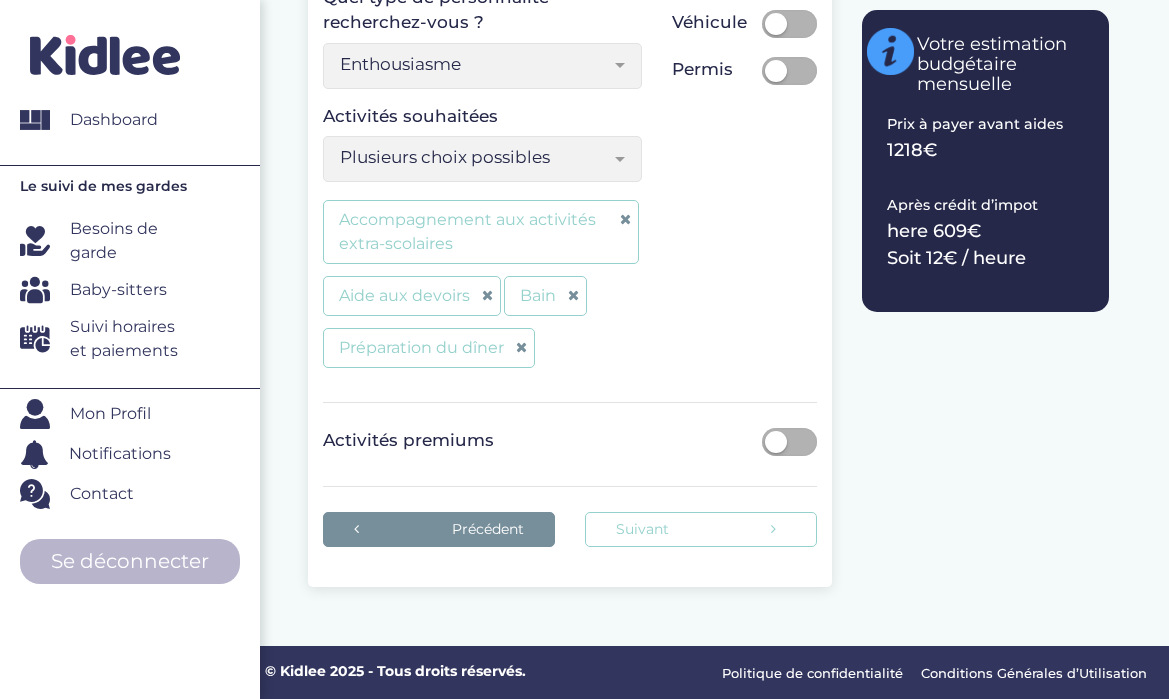 click on "Suivant" at bounding box center (701, 529) 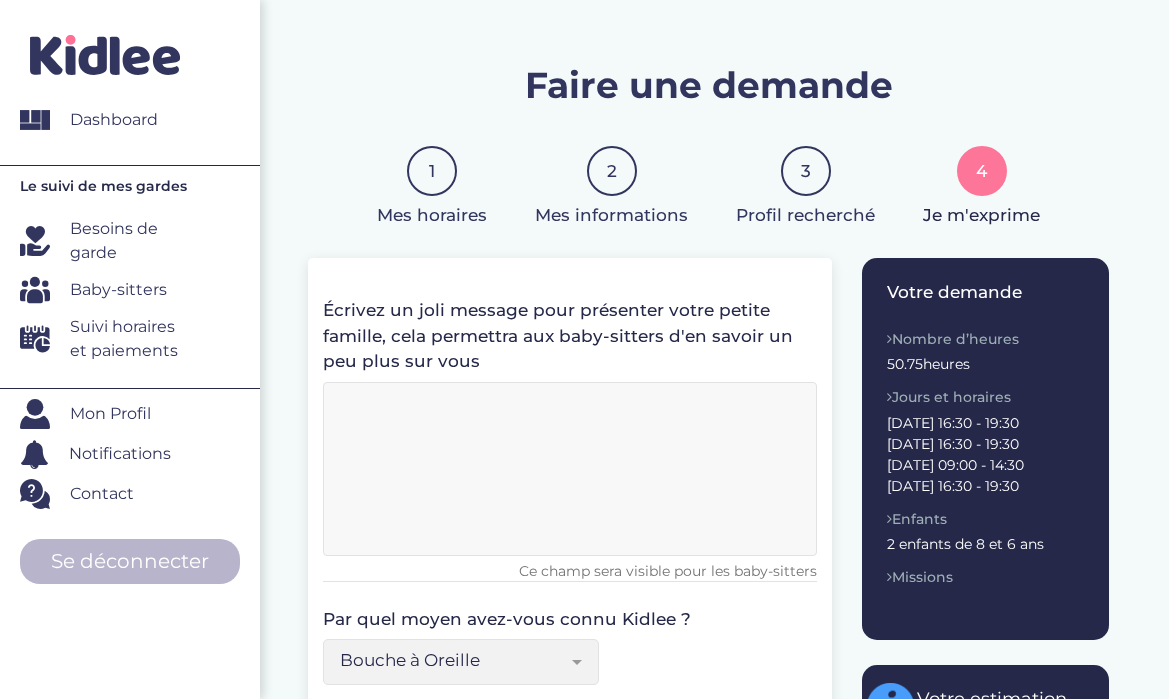 scroll, scrollTop: 37, scrollLeft: 0, axis: vertical 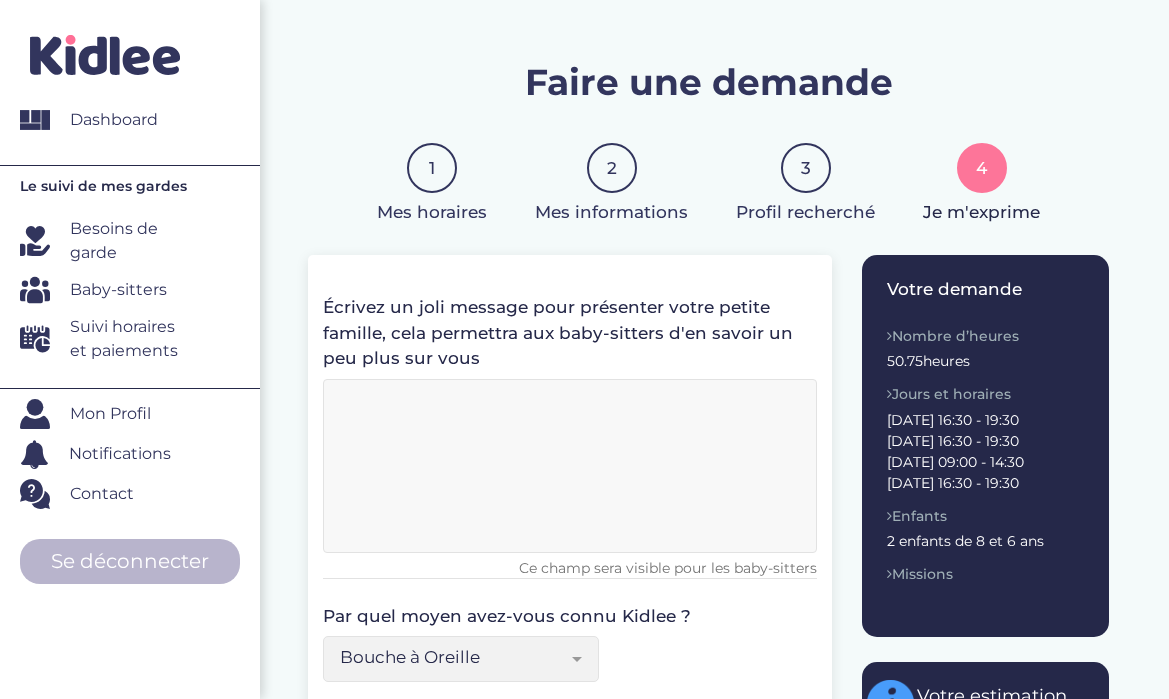 click at bounding box center (570, 466) 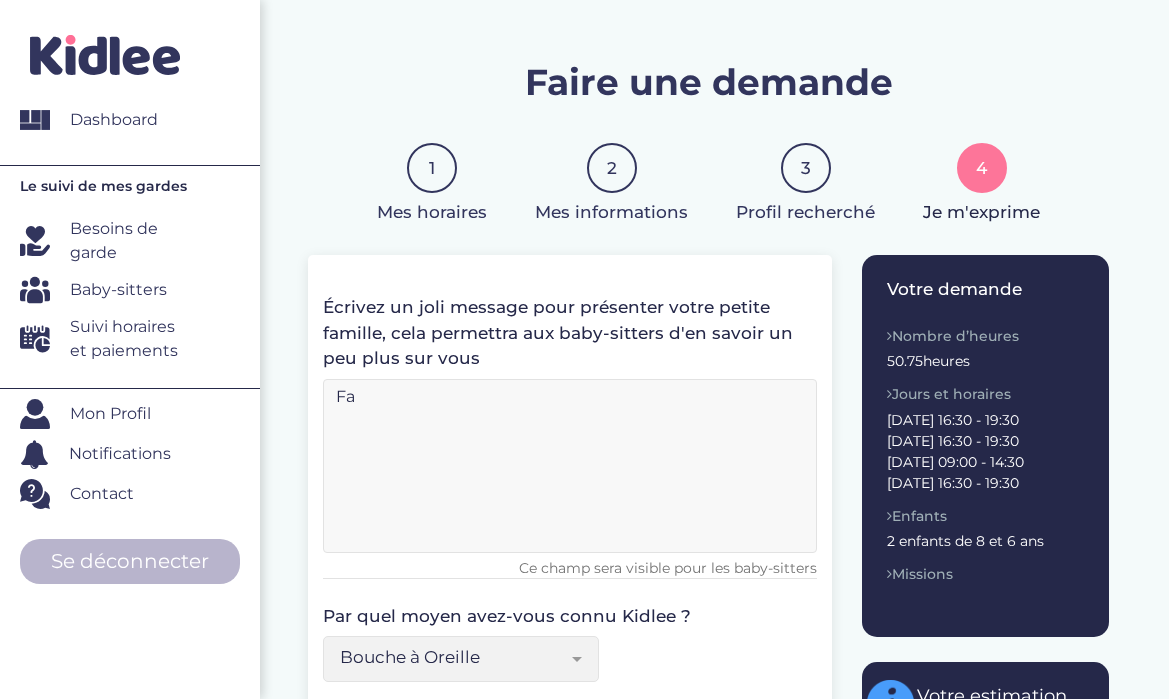 type on "F" 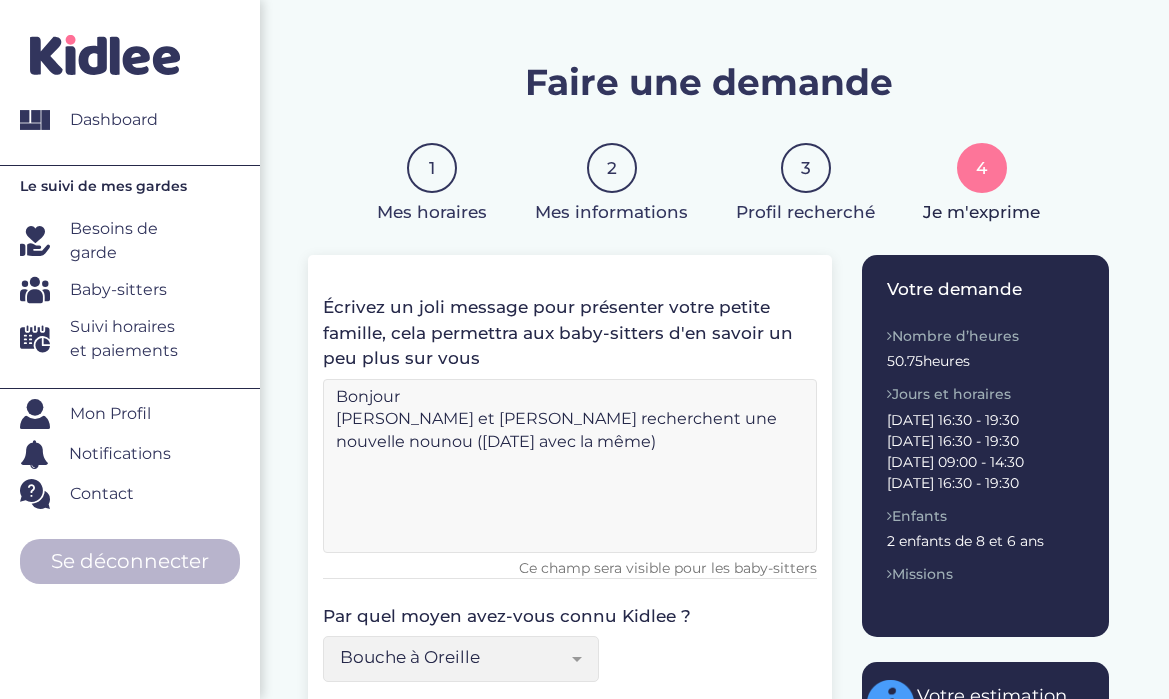 click on "Bonjour
Edouard et Hélène recherchent une nouvelle nounou (après 6 ans avec la même)" at bounding box center (570, 466) 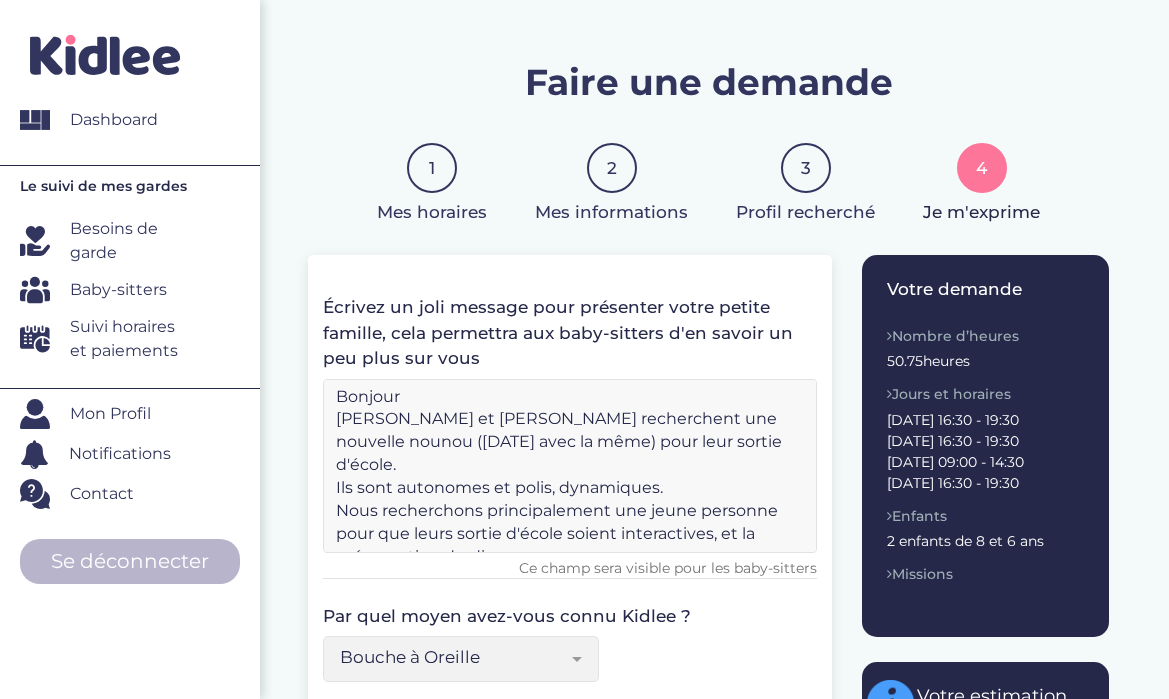 scroll, scrollTop: 15, scrollLeft: 0, axis: vertical 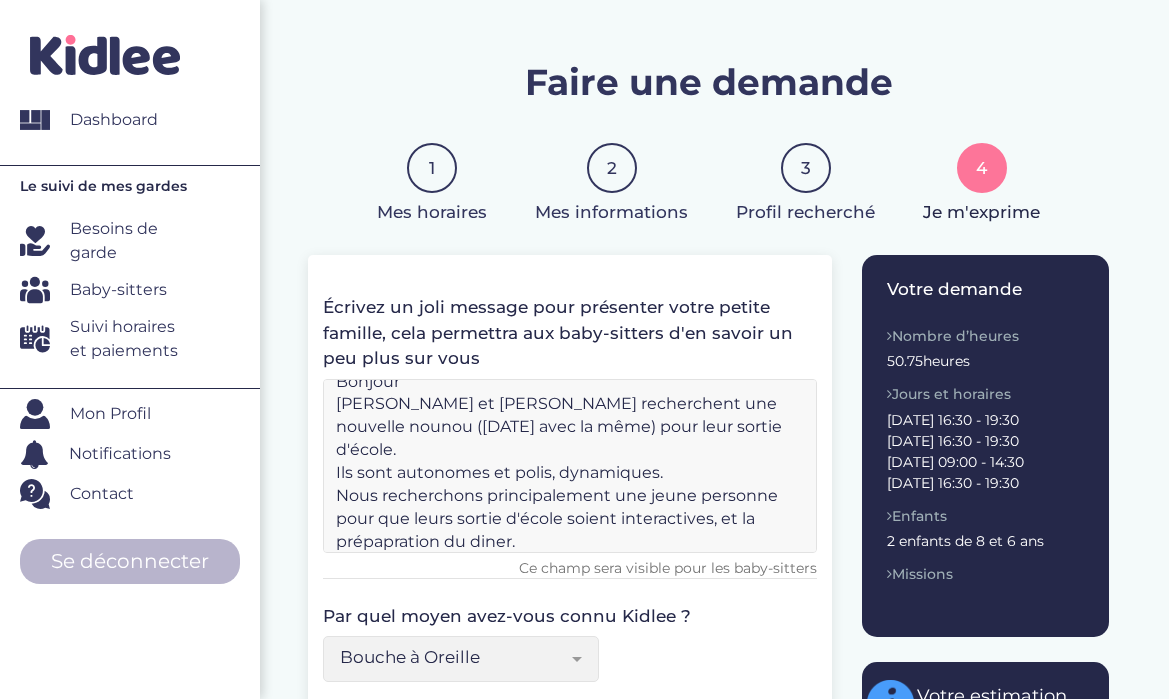 click on "Bonjour
Edouard et Hélène recherchent une nouvelle nounou (après 7 ans avec la même) pour leur sortie d'école.
Ils sont autonomes et polis, dynamiques.
Nous recherchons principalement une jeune personne pour que leurs sortie d'école soient interactives, et la prépapration du diner." at bounding box center [570, 466] 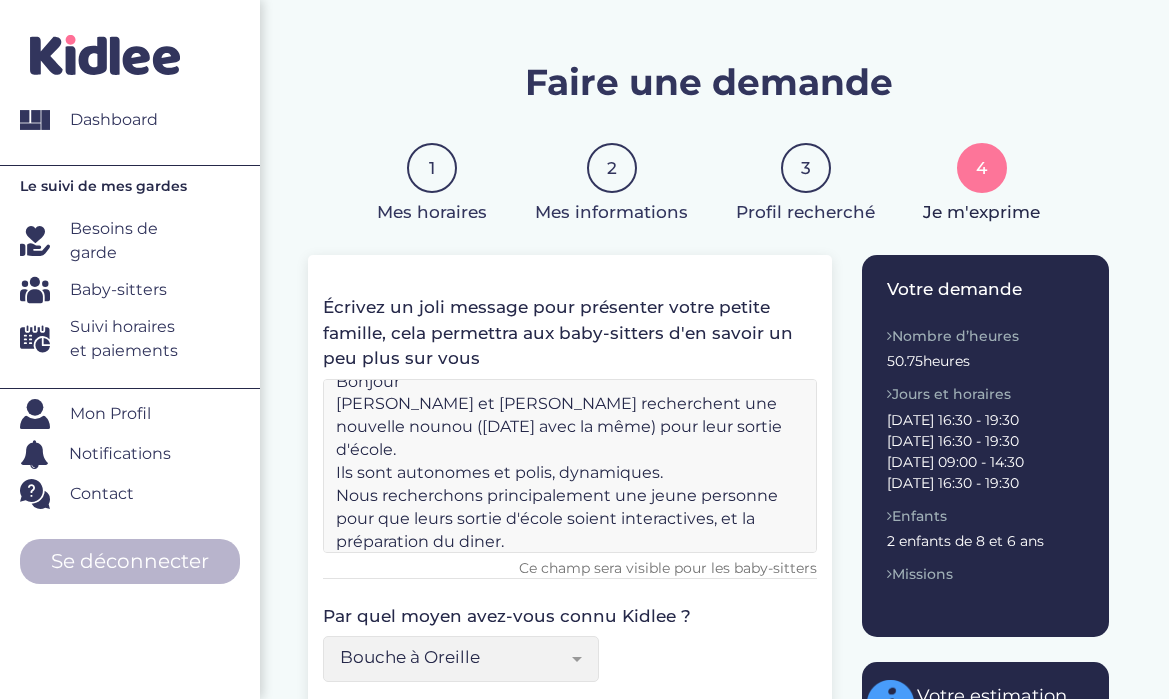 click on "Bonjour
Edouard et Hélène recherchent une nouvelle nounou (après 7 ans avec la même) pour leur sortie d'école.
Ils sont autonomes et polis, dynamiques.
Nous recherchons principalement une jeune personne pour que leurs sortie d'école soient interactives, et la préparation du diner." at bounding box center [570, 466] 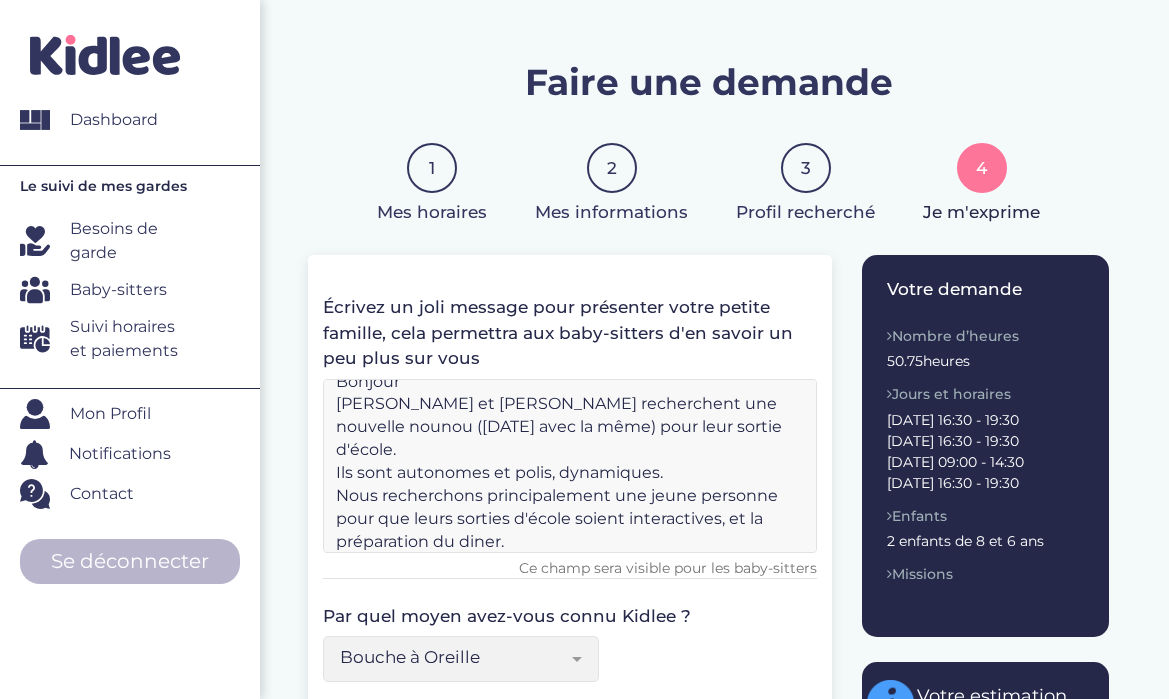 click on "Bonjour
Edouard et Hélène recherchent une nouvelle nounou (après 7 ans avec la même) pour leur sortie d'école.
Ils sont autonomes et polis, dynamiques.
Nous recherchons principalement une jeune personne pour que leurs sorties d'école soient interactives, et la préparation du diner." at bounding box center (570, 466) 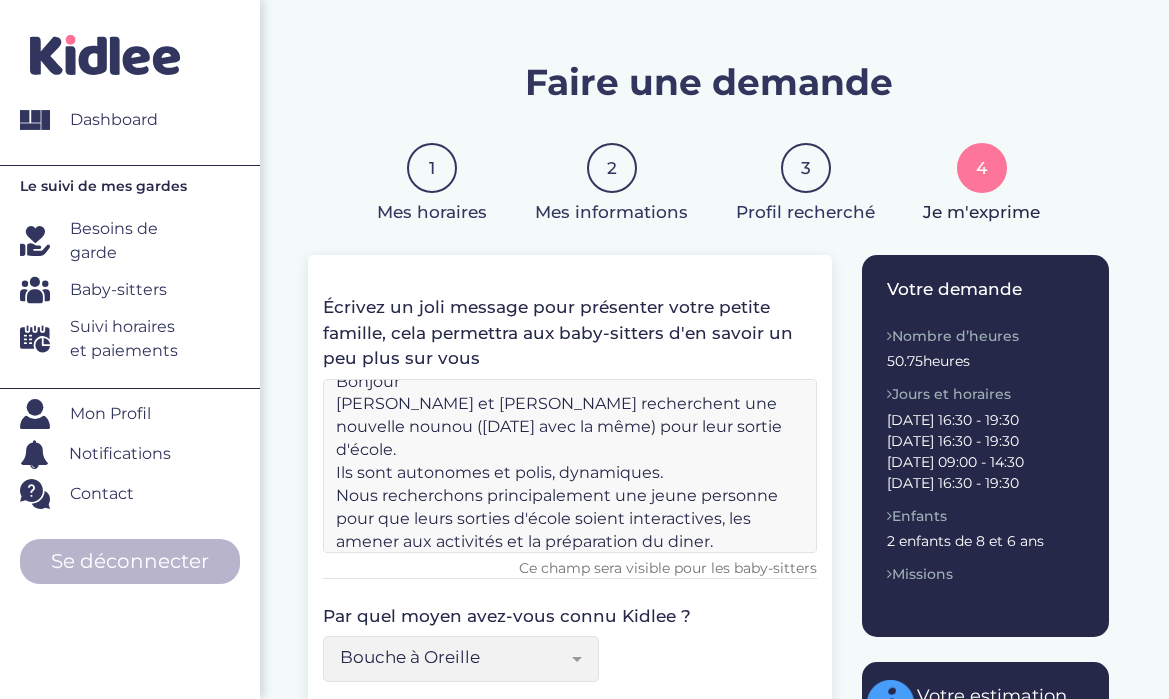 click on "Bonjour
Edouard et Hélène recherchent une nouvelle nounou (après 7 ans avec la même) pour leur sortie d'école.
Ils sont autonomes et polis, dynamiques.
Nous recherchons principalement une jeune personne pour que leurs sorties d'école soient interactives, les amener aux activités et la préparation du diner." at bounding box center (570, 466) 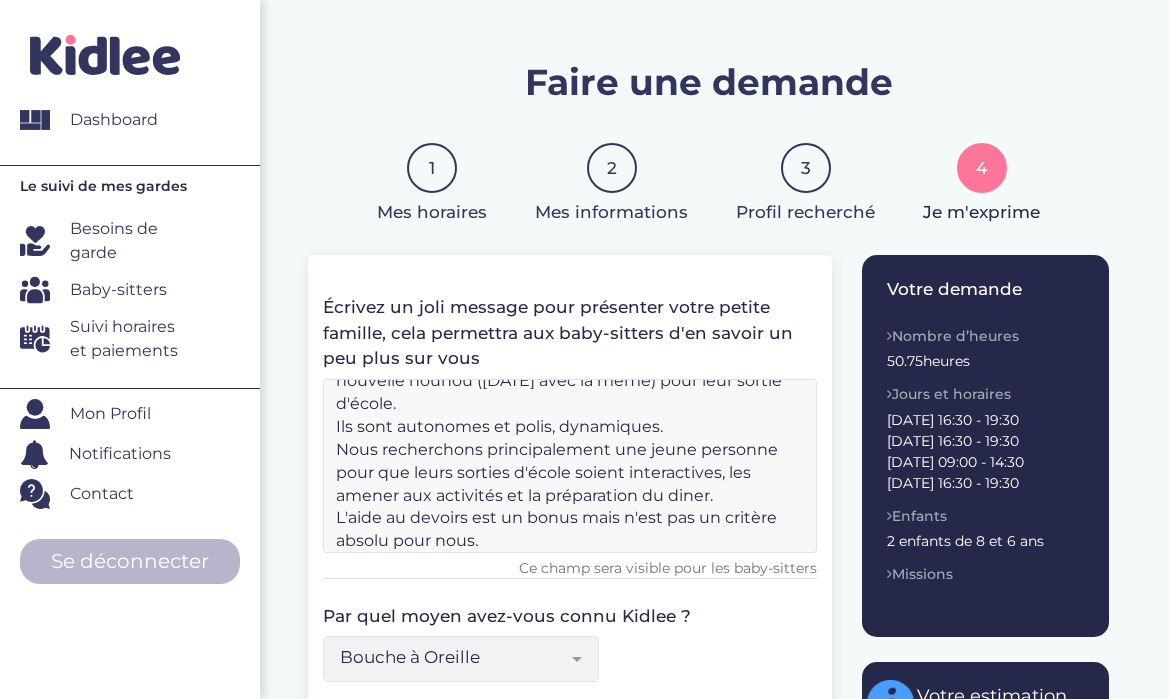 scroll, scrollTop: 68, scrollLeft: 0, axis: vertical 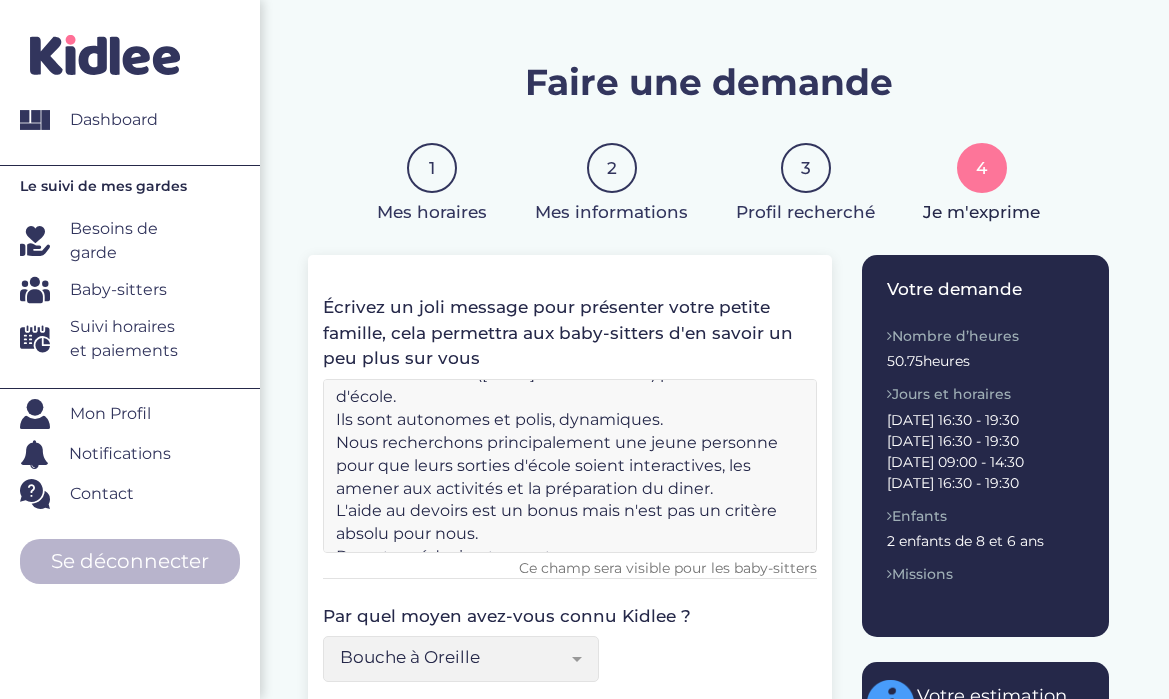 click on "Bonjour
Edouard et Hélène recherchent une nouvelle nounou (après 7 ans avec la même) pour leur sortie d'école.
Ils sont autonomes et polis, dynamiques.
Nous recherchons principalement une jeune personne pour que leurs sorties d'école soient interactives, les amener aux activités et la préparation du diner.
L'aide au devoirs est un bonus mais n'est pas un critère absolu pour nous.
Parents médecin et avocat" at bounding box center (570, 466) 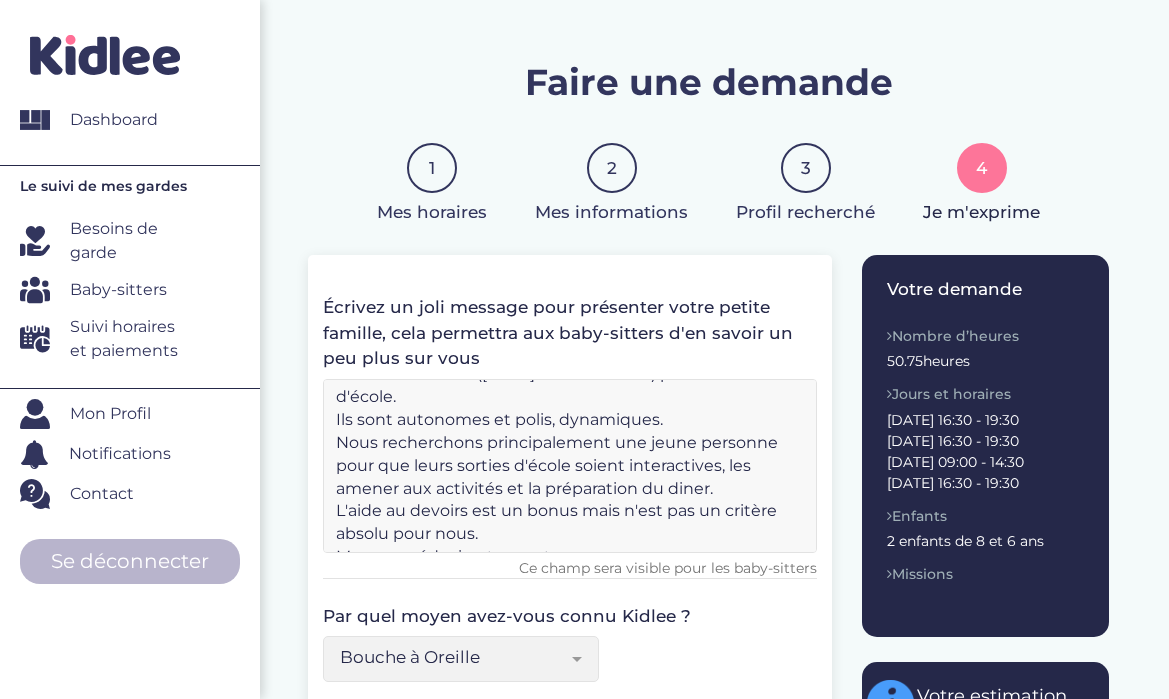 click on "Bonjour
Edouard et Hélène recherchent une nouvelle nounou (après 7 ans avec la même) pour leur sortie d'école.
Ils sont autonomes et polis, dynamiques.
Nous recherchons principalement une jeune personne pour que leurs sorties d'école soient interactives, les amener aux activités et la préparation du diner.
L'aide au devoirs est un bonus mais n'est pas un critère absolu pour nous.
Maman médecin et avocat" at bounding box center [570, 466] 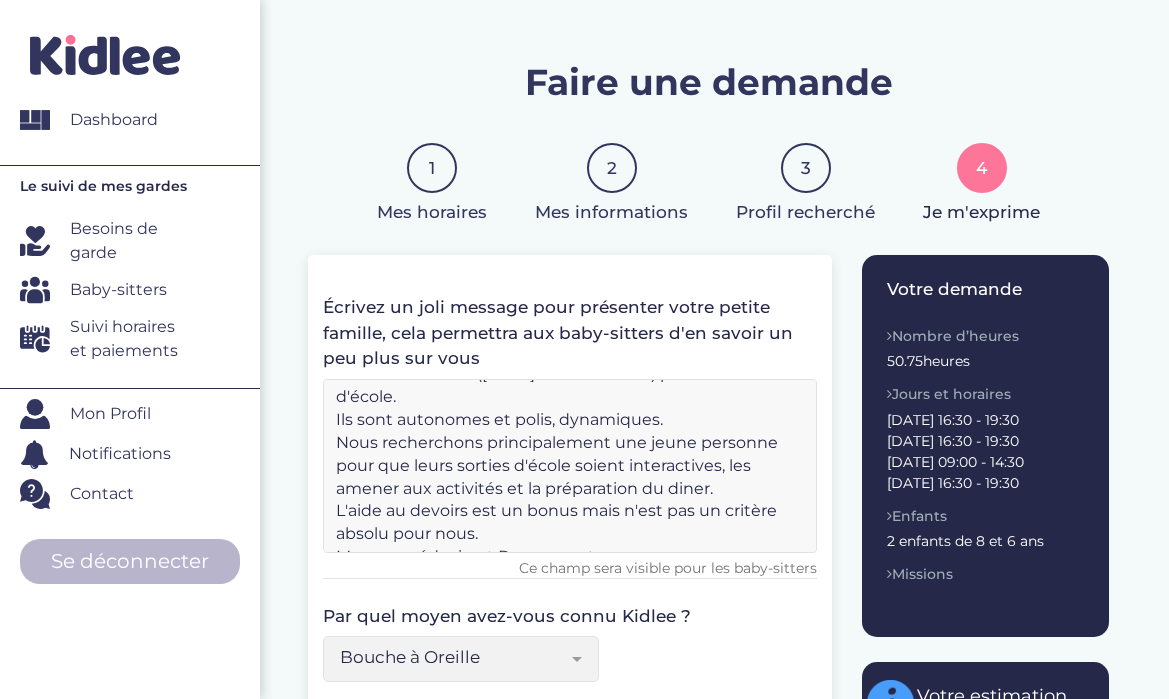 click on "Bonjour
Edouard et Hélène recherchent une nouvelle nounou (après 7 ans avec la même) pour leur sortie d'école.
Ils sont autonomes et polis, dynamiques.
Nous recherchons principalement une jeune personne pour que leurs sorties d'école soient interactives, les amener aux activités et la préparation du diner.
L'aide au devoirs est un bonus mais n'est pas un critère absolu pour nous.
Maman médecin et Papa avocat" at bounding box center (570, 466) 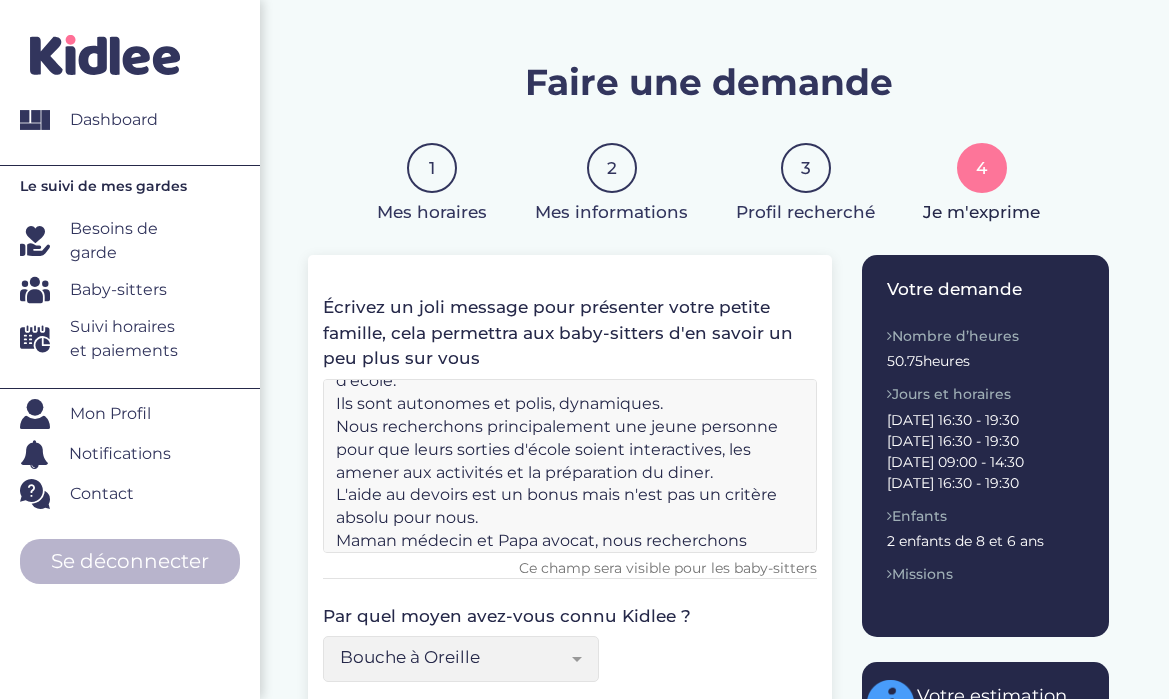 scroll, scrollTop: 114, scrollLeft: 0, axis: vertical 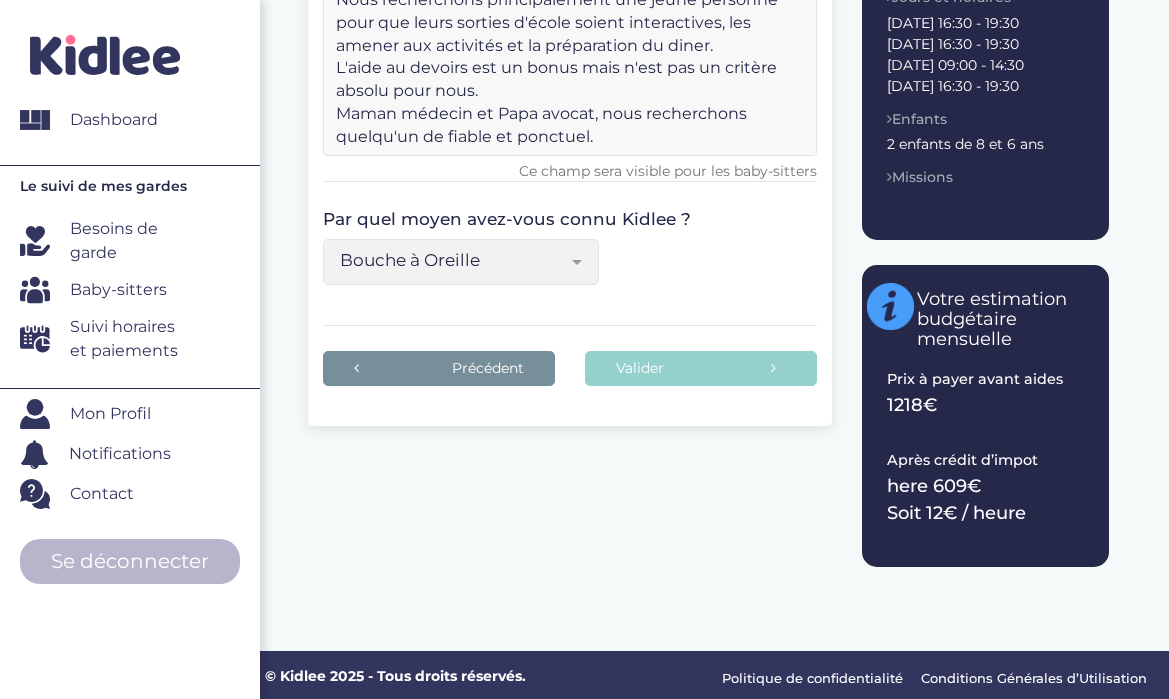 type on "Bonjour
Edouard et Hélène recherchent une nouvelle nounou (après 7 ans avec la même) pour leur sortie d'école.
Ils sont autonomes et polis, dynamiques.
Nous recherchons principalement une jeune personne pour que leurs sorties d'école soient interactives, les amener aux activités et la préparation du diner.
L'aide au devoirs est un bonus mais n'est pas un critère absolu pour nous.
Maman médecin et Papa avocat, nous recherchons quelqu'un de fiable et ponctuel." 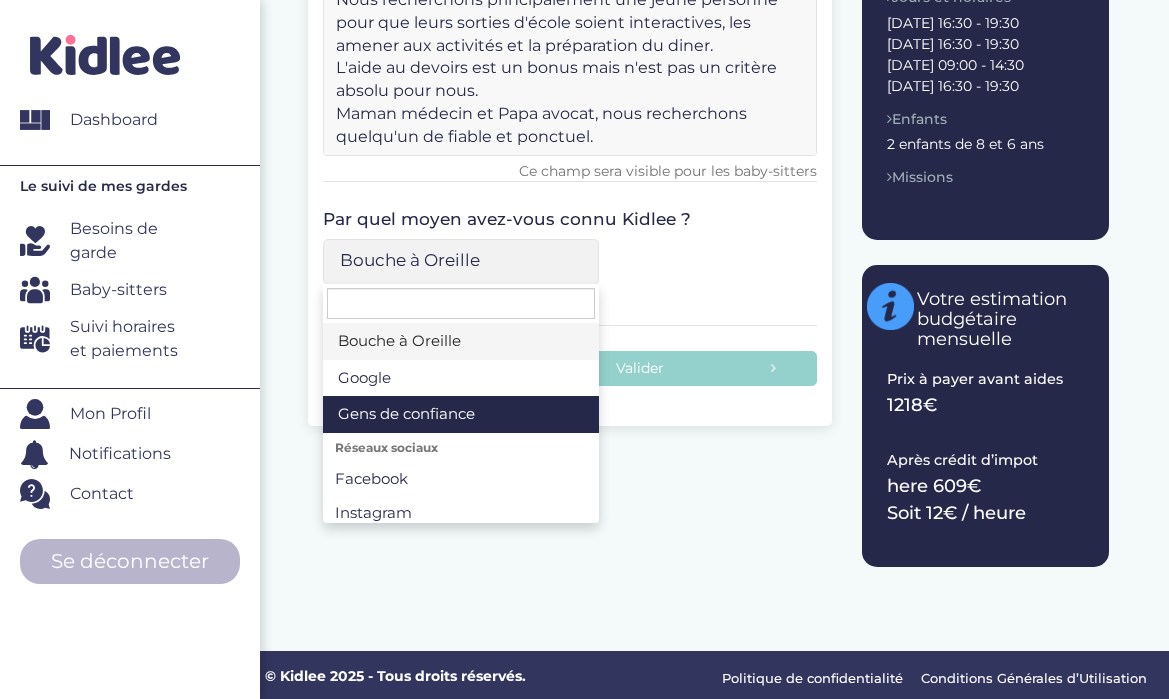 select on "3" 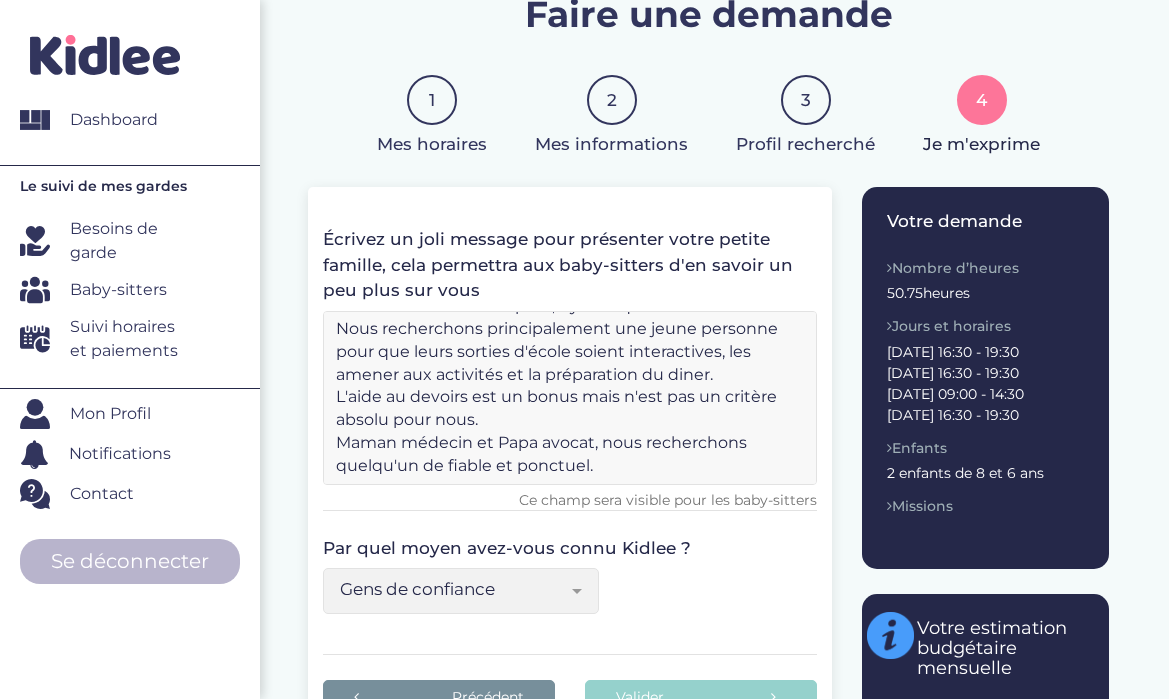 scroll, scrollTop: 107, scrollLeft: 0, axis: vertical 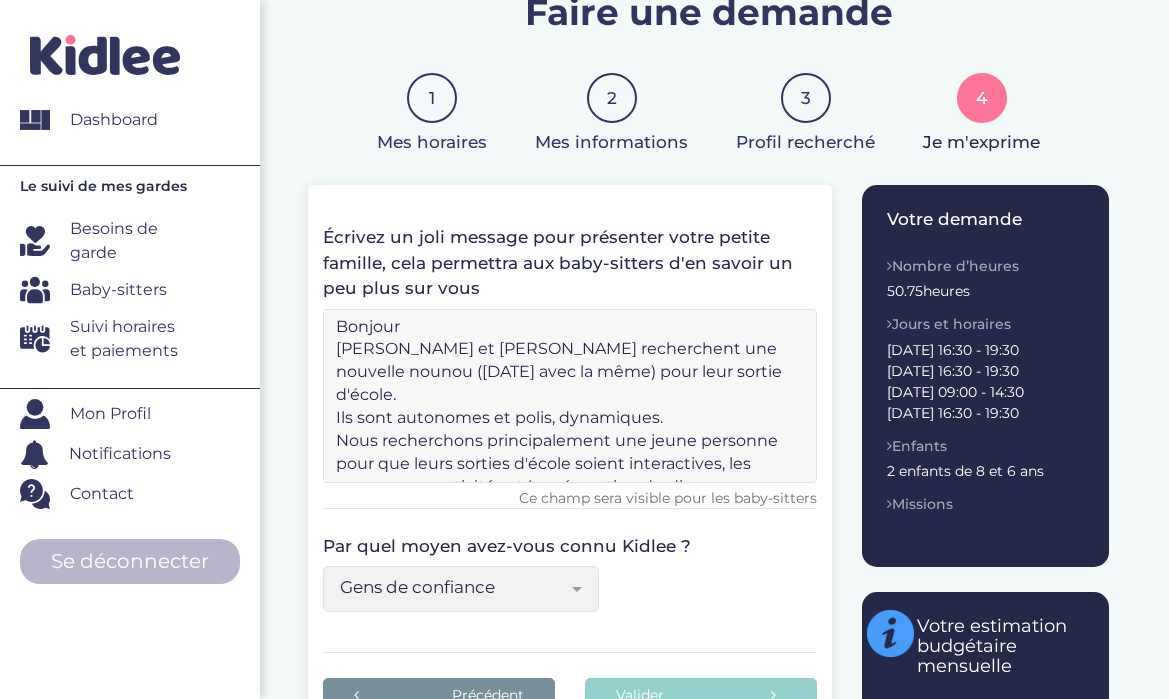 click on "Bonjour
Edouard et Hélène recherchent une nouvelle nounou (après 7 ans avec la même) pour leur sortie d'école.
Ils sont autonomes et polis, dynamiques.
Nous recherchons principalement une jeune personne pour que leurs sorties d'école soient interactives, les amener aux activités et la préparation du diner.
L'aide au devoirs est un bonus mais n'est pas un critère absolu pour nous.
Maman médecin et Papa avocat, nous recherchons quelqu'un de fiable et ponctuel." at bounding box center (570, 396) 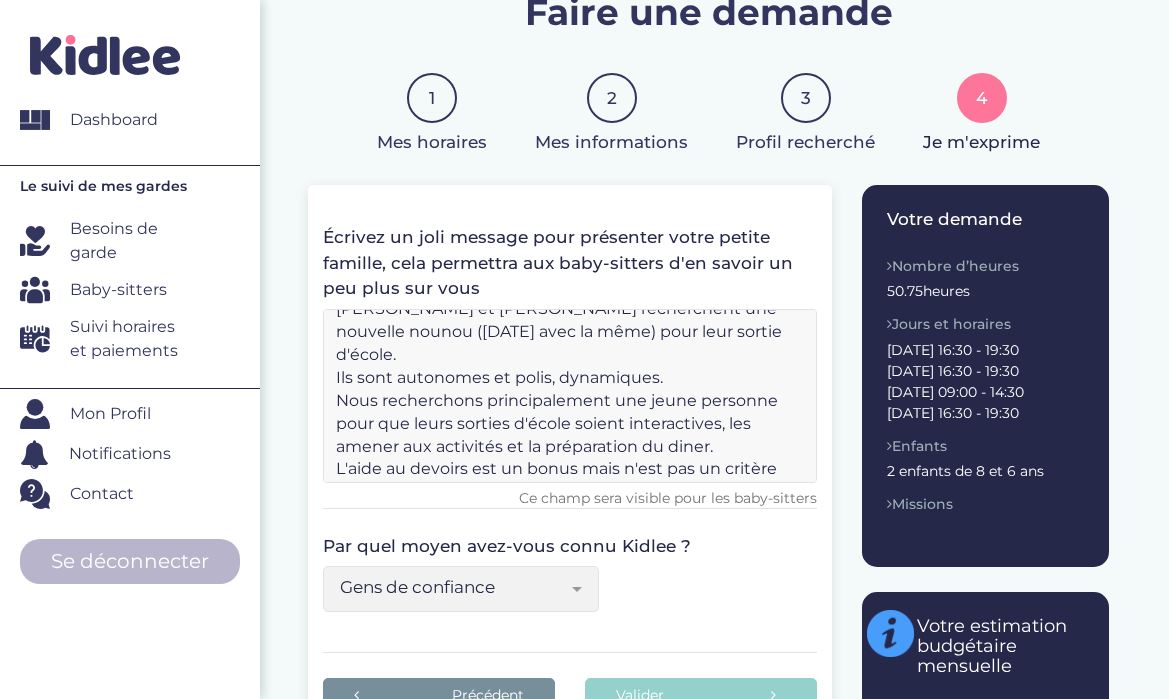 scroll, scrollTop: 41, scrollLeft: 0, axis: vertical 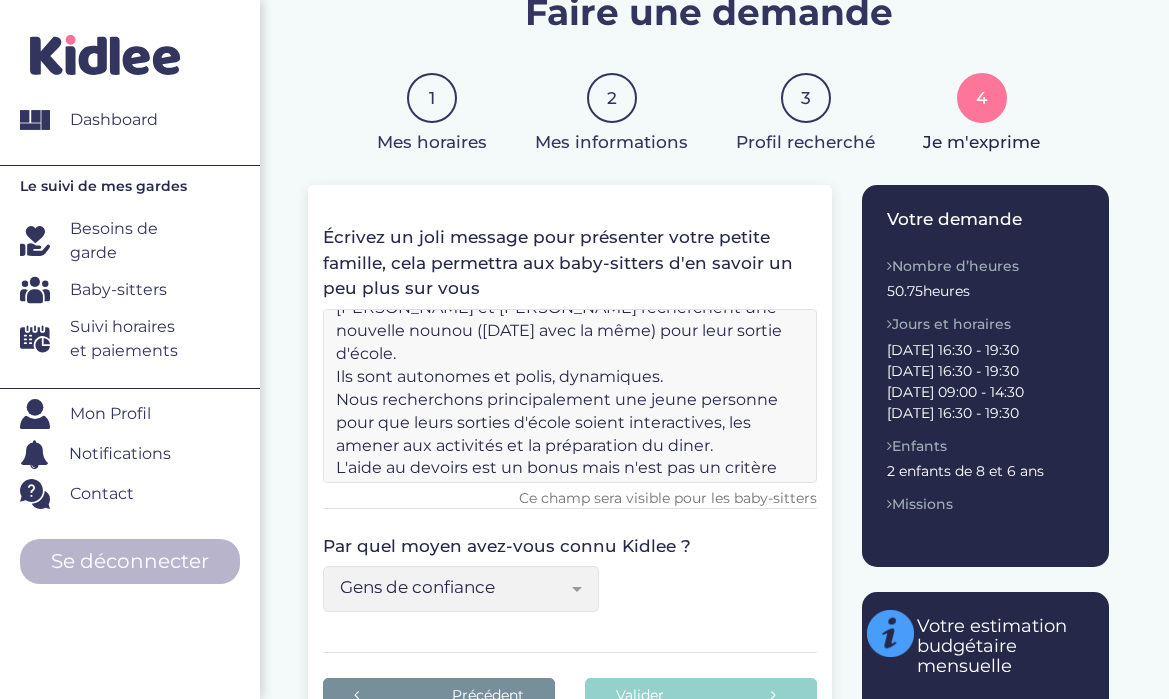 click on "Bonjour
Edouard et Hélène recherchent une nouvelle nounou (après 7 ans avec la même) pour leur sortie d'école.
Ils sont autonomes et polis, dynamiques.
Nous recherchons principalement une jeune personne pour que leurs sorties d'école soient interactives, les amener aux activités et la préparation du diner.
L'aide au devoirs est un bonus mais n'est pas un critère absolu pour nous.
Maman médecin et Papa avocat, nous recherchons quelqu'un de fiable et ponctuel." at bounding box center (570, 396) 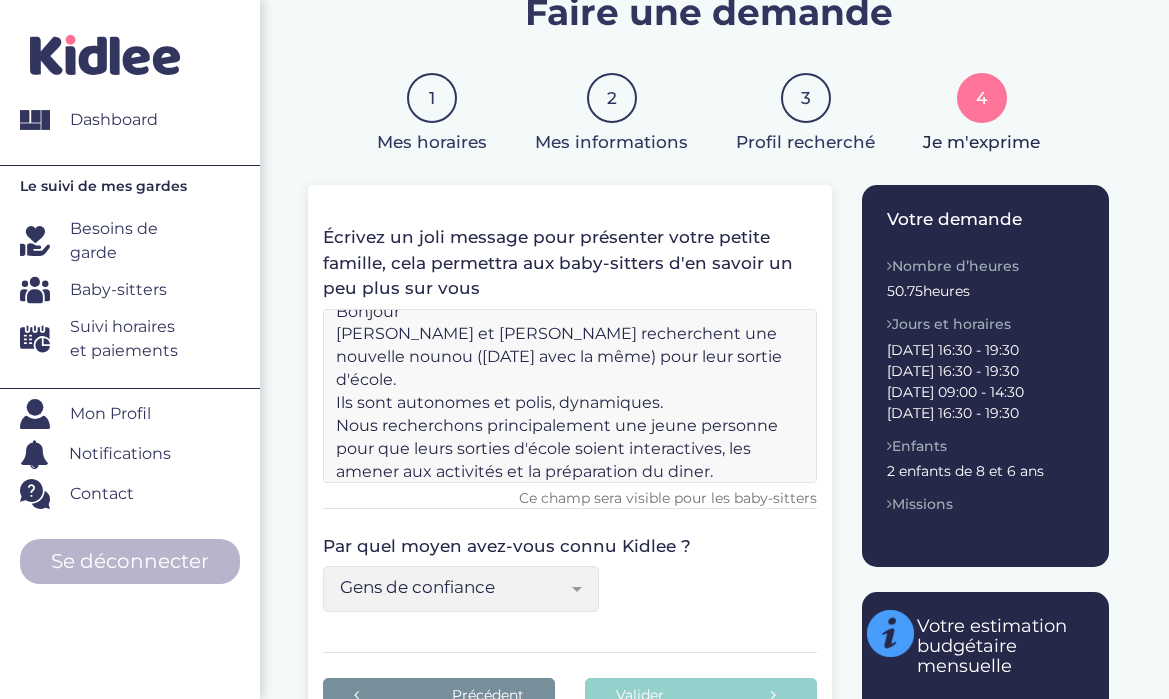 scroll, scrollTop: 1, scrollLeft: 0, axis: vertical 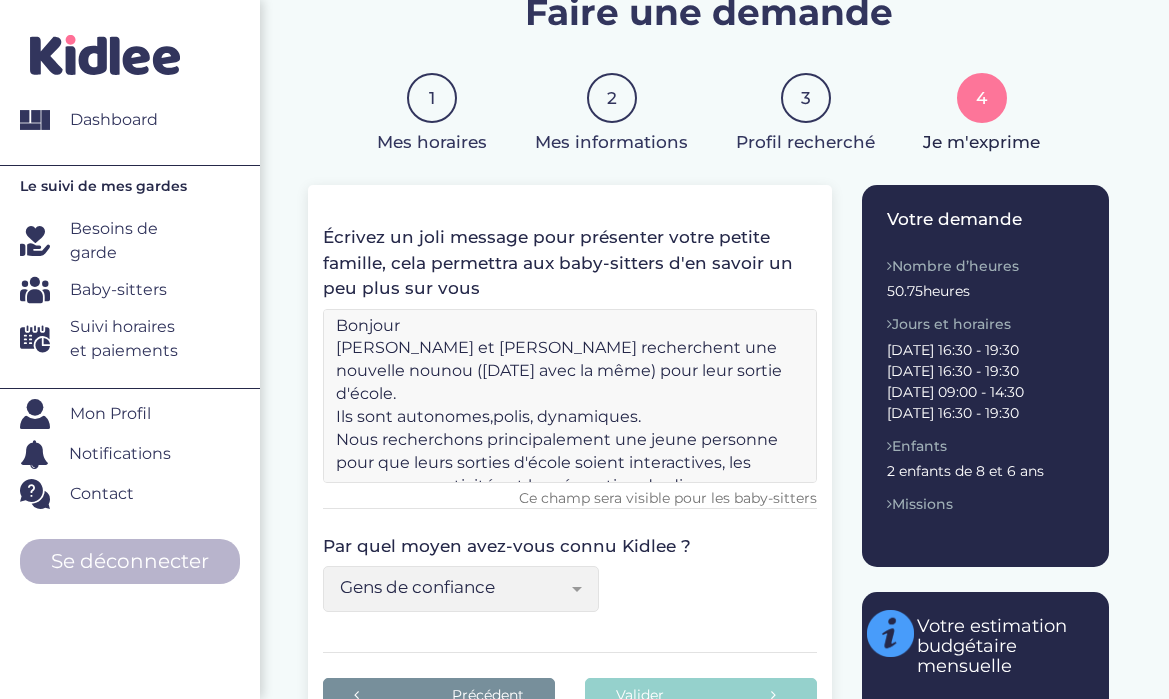 click on "Bonjour
Edouard et Hélène recherchent une nouvelle nounou (après 7 ans avec la même) pour leur sortie d'école.
Ils sont autonomes,polis, dynamiques.
Nous recherchons principalement une jeune personne pour que leurs sorties d'école soient interactives, les amener aux activités et la préparation du diner.
L'aide au devoirs est un bonus mais n'est pas un critère absolu pour nous.
Maman médecin et Papa avocat, nous recherchons quelqu'un de fiable et ponctuel." at bounding box center (570, 396) 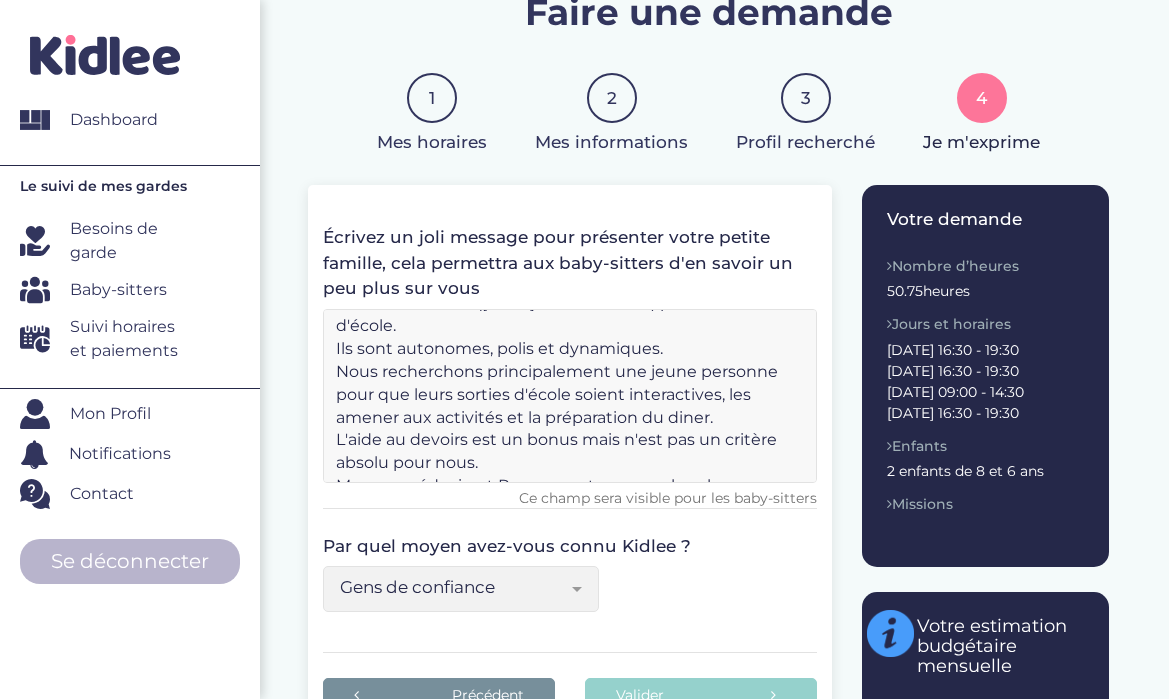 scroll, scrollTop: 70, scrollLeft: 0, axis: vertical 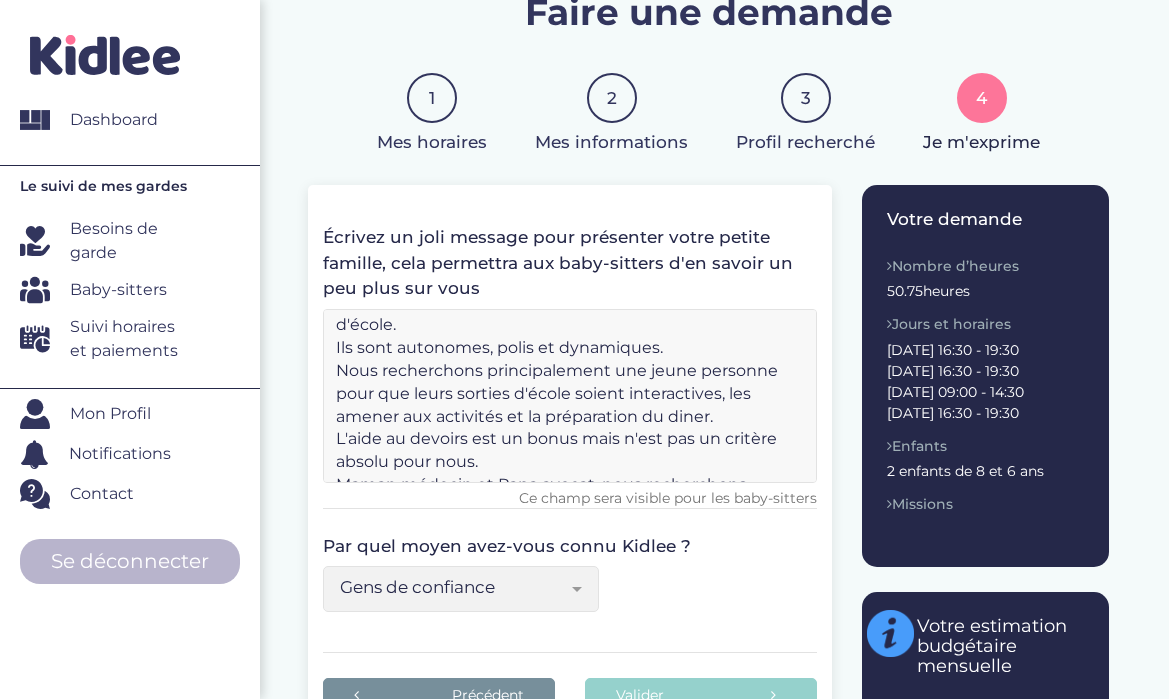 click on "Bonjour
Edouard et Hélène recherchent une nouvelle nounou (après 7 ans avec la même) pour leur sortie d'école.
Ils sont autonomes, polis et dynamiques.
Nous recherchons principalement une jeune personne pour que leurs sorties d'école soient interactives, les amener aux activités et la préparation du diner.
L'aide au devoirs est un bonus mais n'est pas un critère absolu pour nous.
Maman médecin et Papa avocat, nous recherchons quelqu'un de fiable et ponctuel." at bounding box center [570, 396] 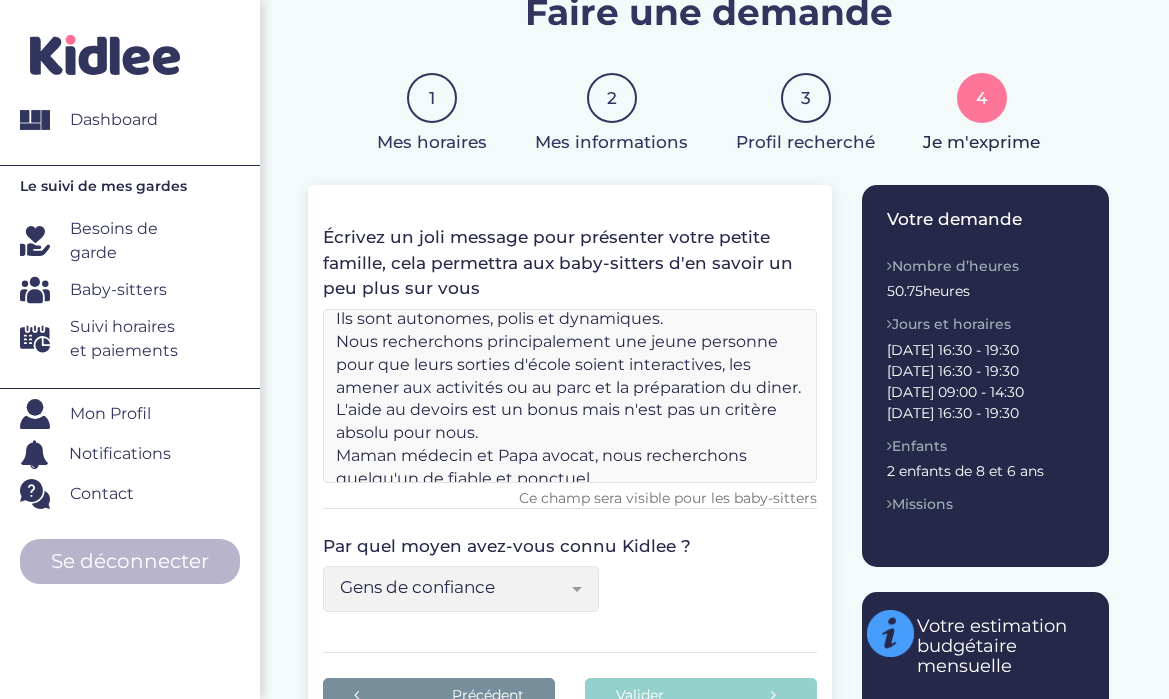 scroll, scrollTop: 100, scrollLeft: 0, axis: vertical 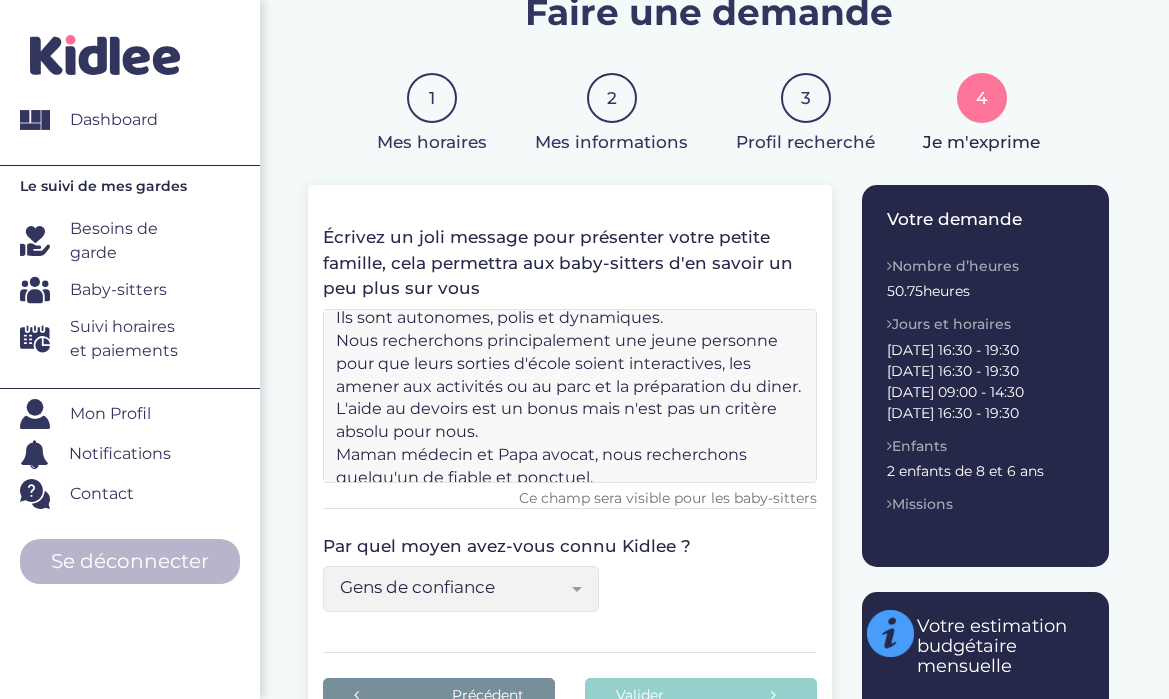 click on "Bonjour
Edouard et Hélène recherchent une nouvelle nounou (après 7 ans avec la même) pour leur sortie d'école.
Ils sont autonomes, polis et dynamiques.
Nous recherchons principalement une jeune personne pour que leurs sorties d'école soient interactives, les amener aux activités ou au parc et la préparation du diner.
L'aide au devoirs est un bonus mais n'est pas un critère absolu pour nous.
Maman médecin et Papa avocat, nous recherchons quelqu'un de fiable et ponctuel." at bounding box center [570, 396] 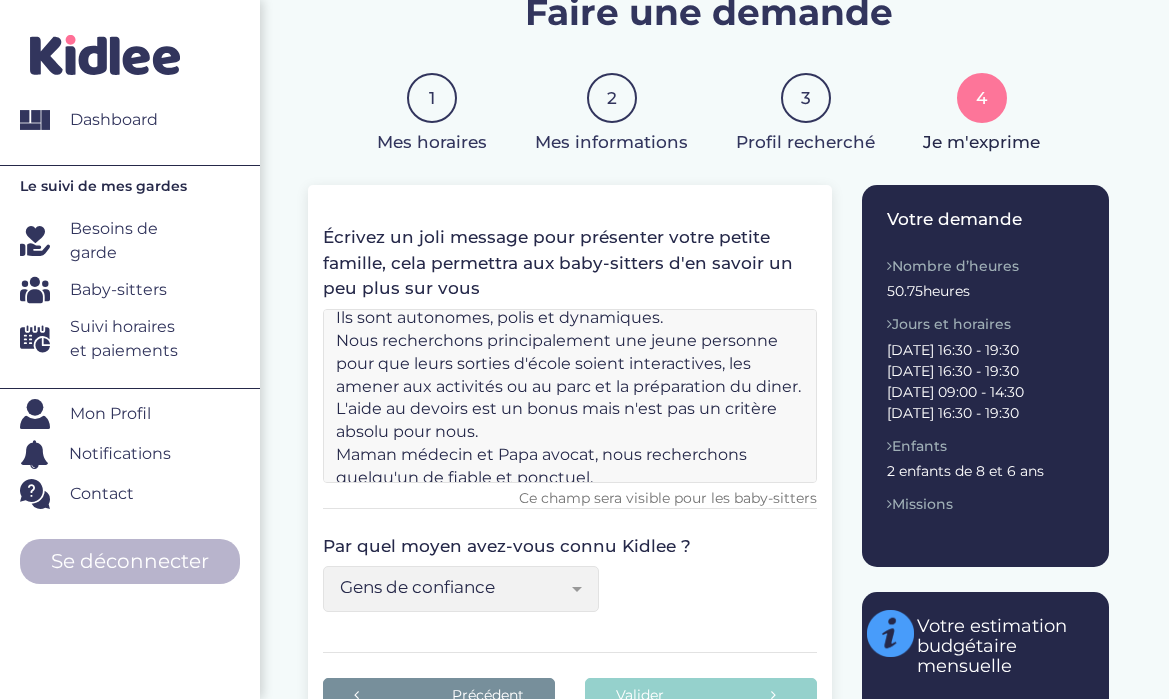 scroll, scrollTop: 114, scrollLeft: 0, axis: vertical 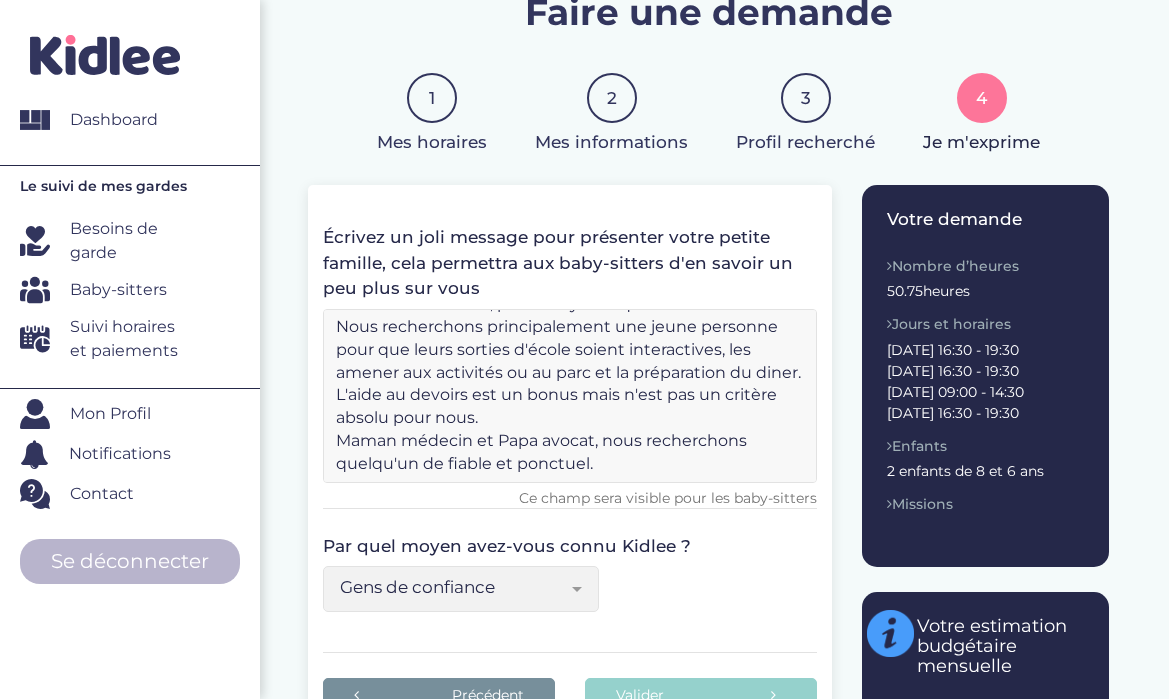 click on "Bonjour
Edouard et Hélène recherchent une nouvelle nounou (après 7 ans avec la même) pour leur sortie d'école.
Ils sont autonomes, polis et dynamiques.
Nous recherchons principalement une jeune personne pour que leurs sorties d'école soient interactives, les amener aux activités ou au parc et la préparation du diner.
L'aide au devoirs est un bonus mais n'est pas un critère absolu pour nous.
Maman médecin et Papa avocat, nous recherchons quelqu'un de fiable et ponctuel." at bounding box center (570, 396) 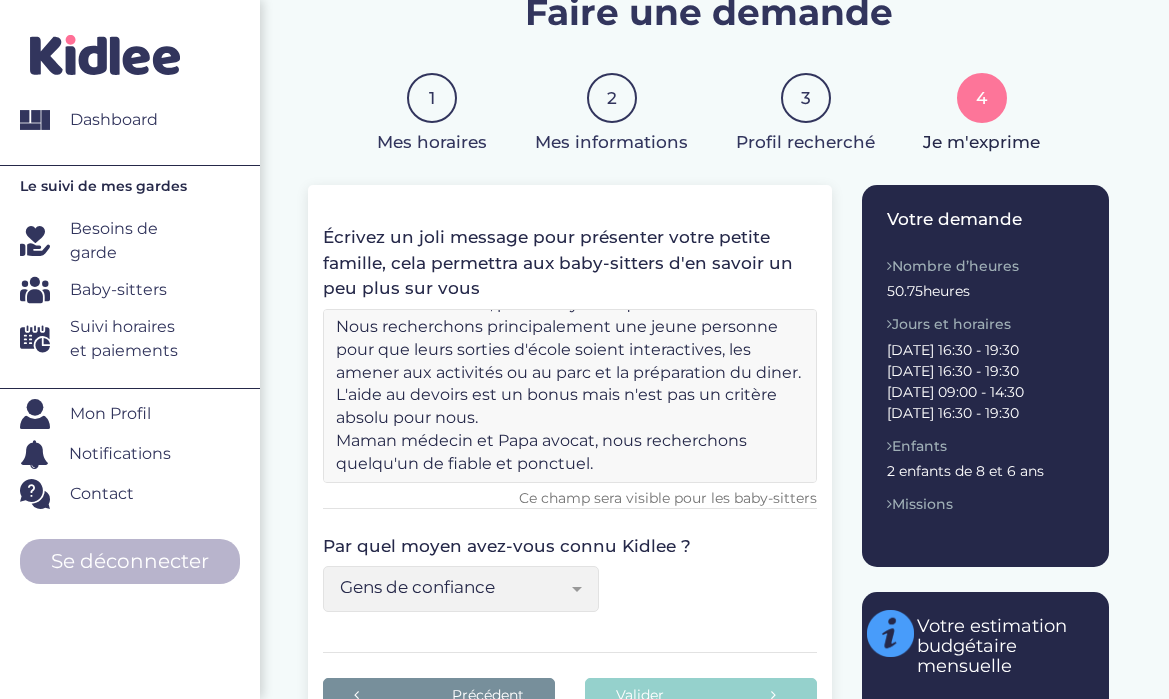 click on "Bonjour
Edouard et Hélène recherchent une nouvelle nounou (après 7 ans avec la même) pour leur sortie d'école.
Ils sont autonomes, polis et dynamiques.
Nous recherchons principalement une jeune personne pour que leurs sorties d'école soient interactives, les amener aux activités ou au parc et la préparation du diner.
L'aide au devoirs est un bonus mais n'est pas un critère absolu pour nous.
Maman médecin et Papa avocat, nous recherchons quelqu'un de fiable et ponctuel." at bounding box center [570, 396] 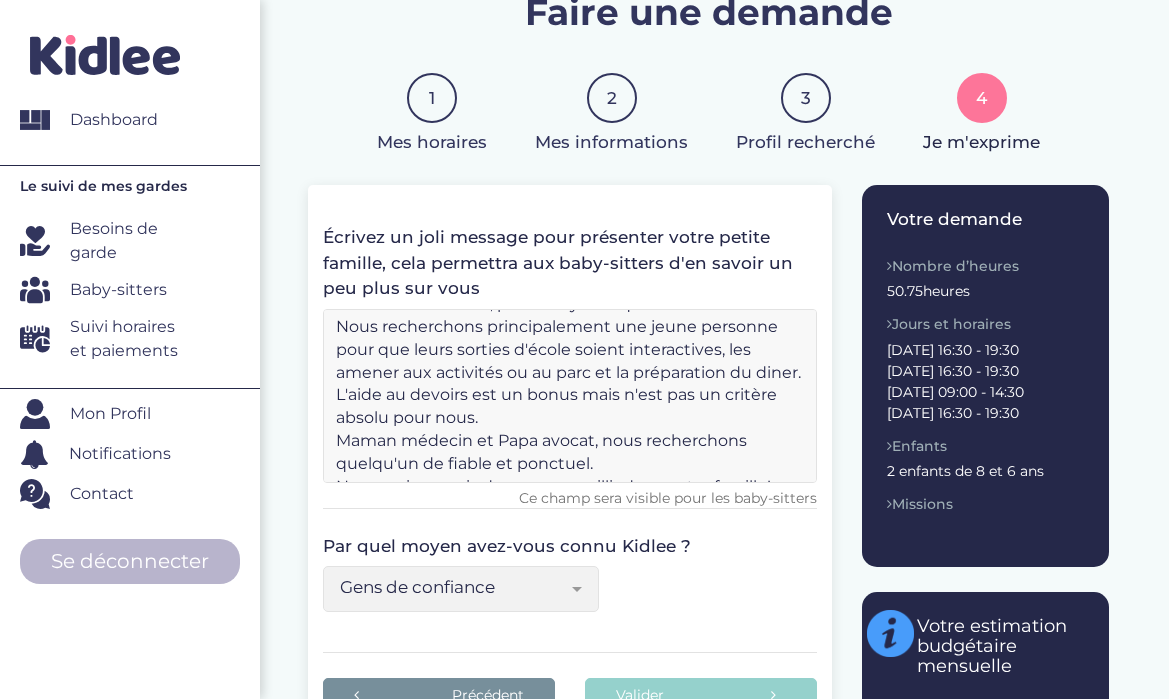 scroll, scrollTop: 0, scrollLeft: 0, axis: both 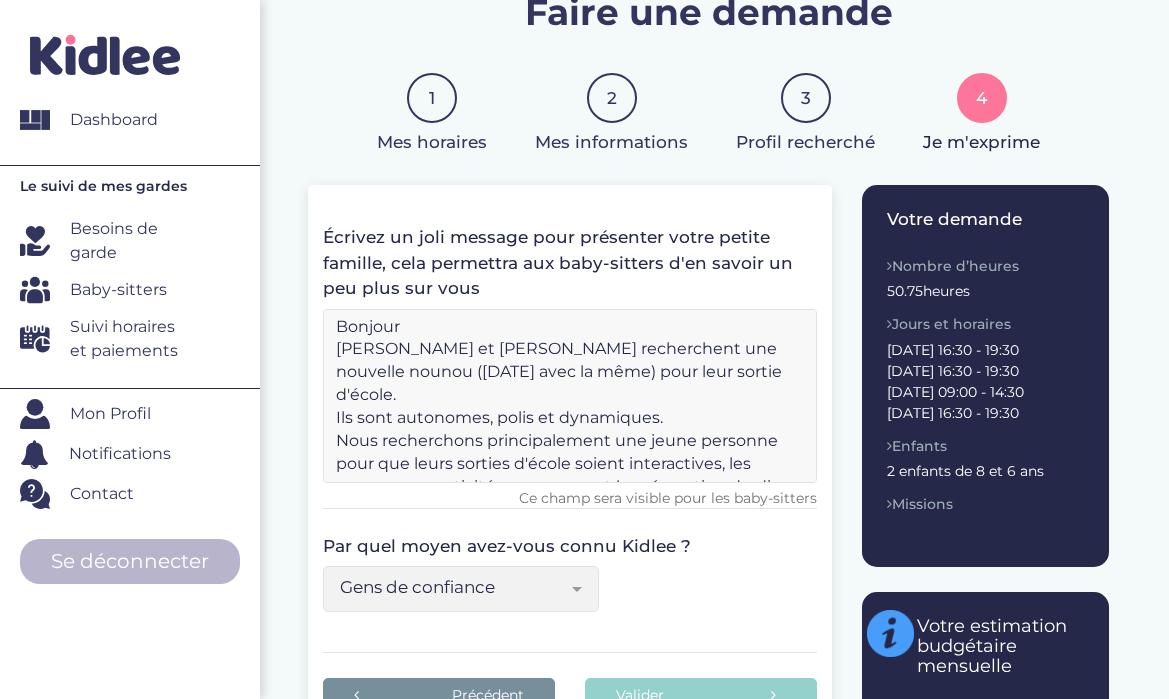 drag, startPoint x: 789, startPoint y: 470, endPoint x: 325, endPoint y: 255, distance: 511.39124 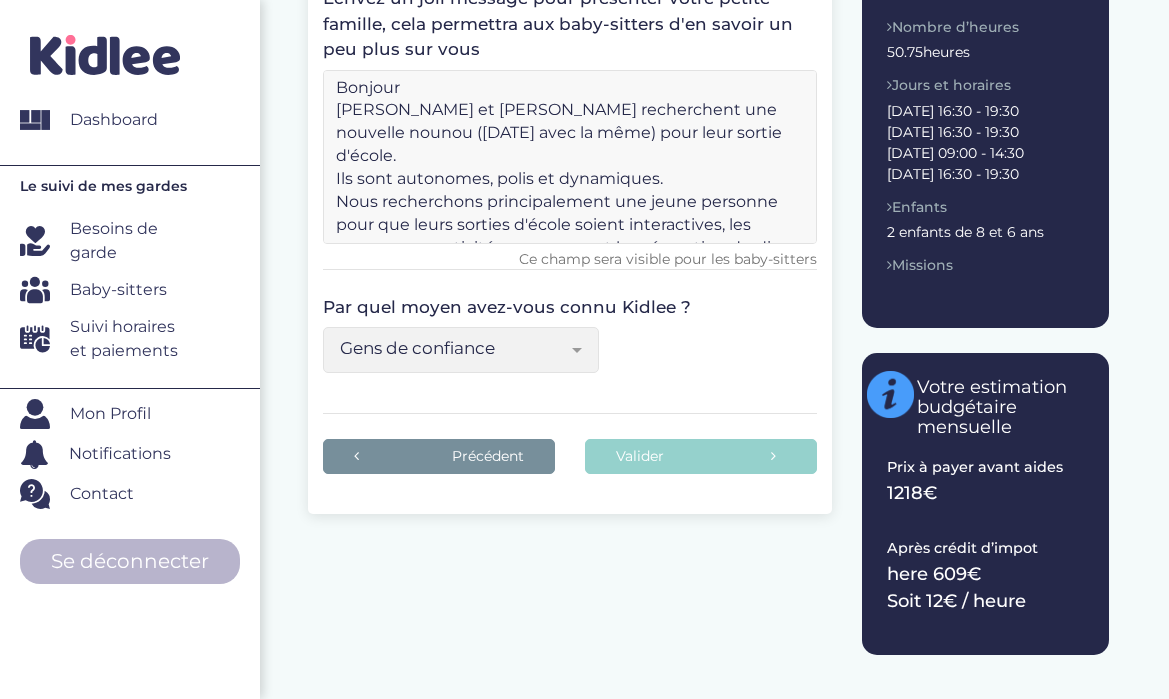 scroll, scrollTop: 428, scrollLeft: 0, axis: vertical 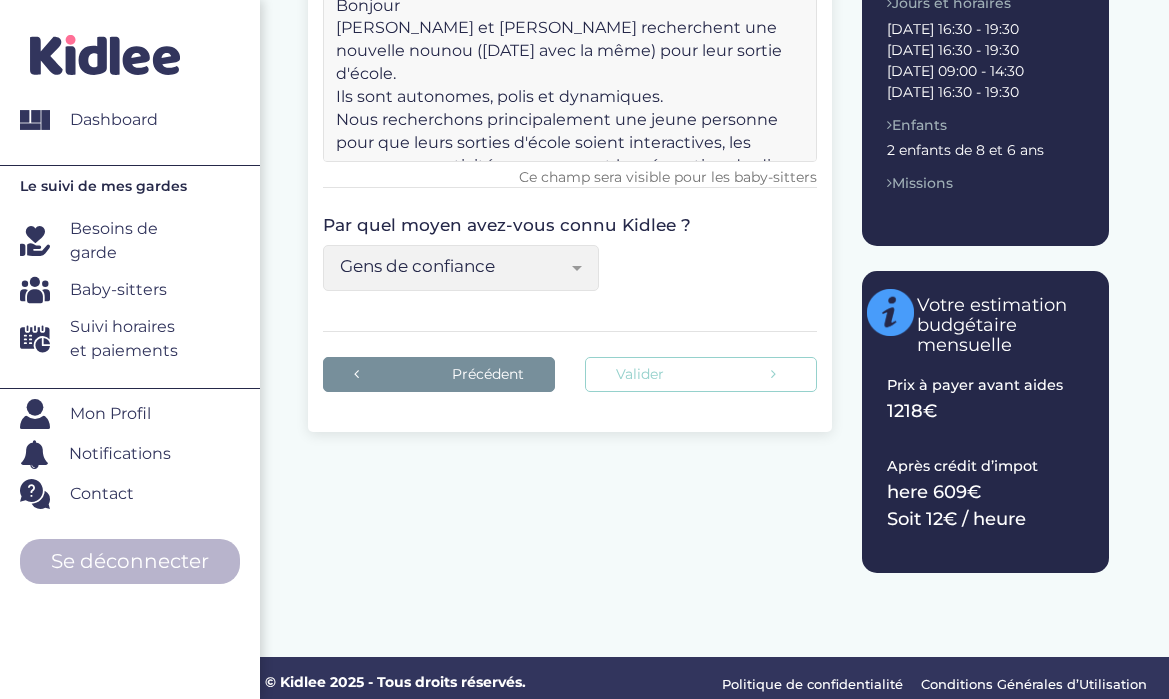 type on "Bonjour
Edouard et Hélène recherchent une nouvelle nounou (après 7 ans avec la même) pour leur sortie d'école.
Ils sont autonomes, polis et dynamiques.
Nous recherchons principalement une jeune personne pour que leurs sorties d'école soient interactives, les amener aux activités ou au parc et la préparation du diner.
L'aide au devoirs est un bonus mais n'est pas un critère absolu pour nous.
Maman médecin et Papa avocat, nous recherchons quelqu'un de fiable et ponctuel.
Nous serions ravis de vous accueillir dans notre famille!" 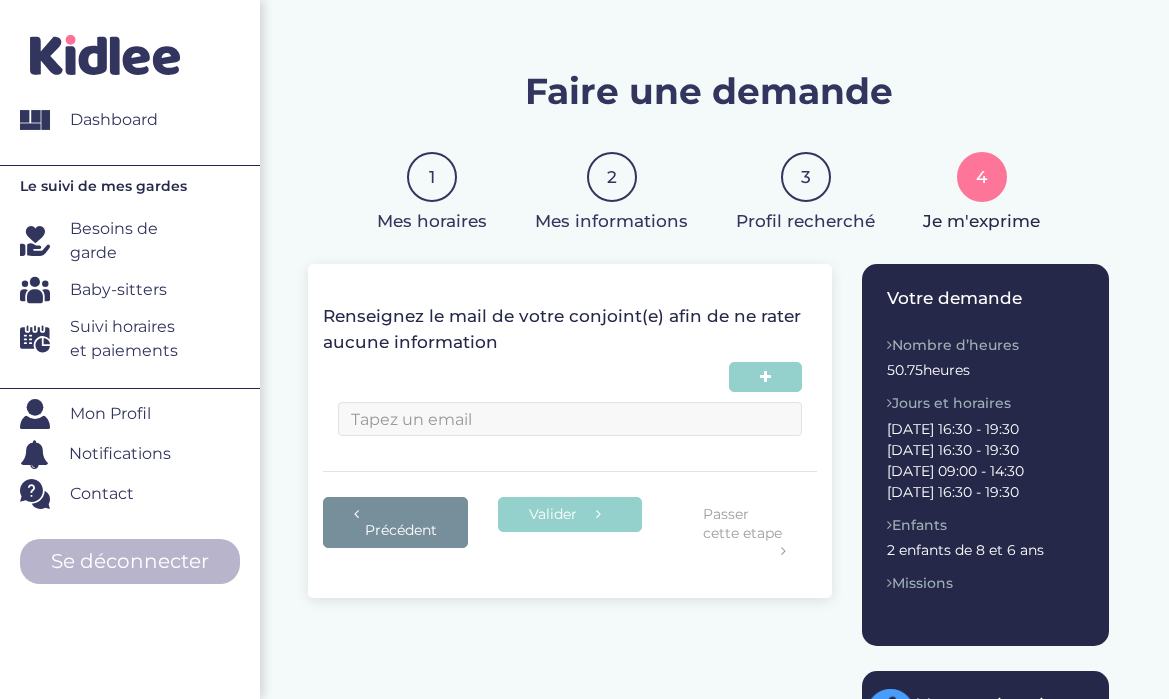 scroll, scrollTop: 29, scrollLeft: 0, axis: vertical 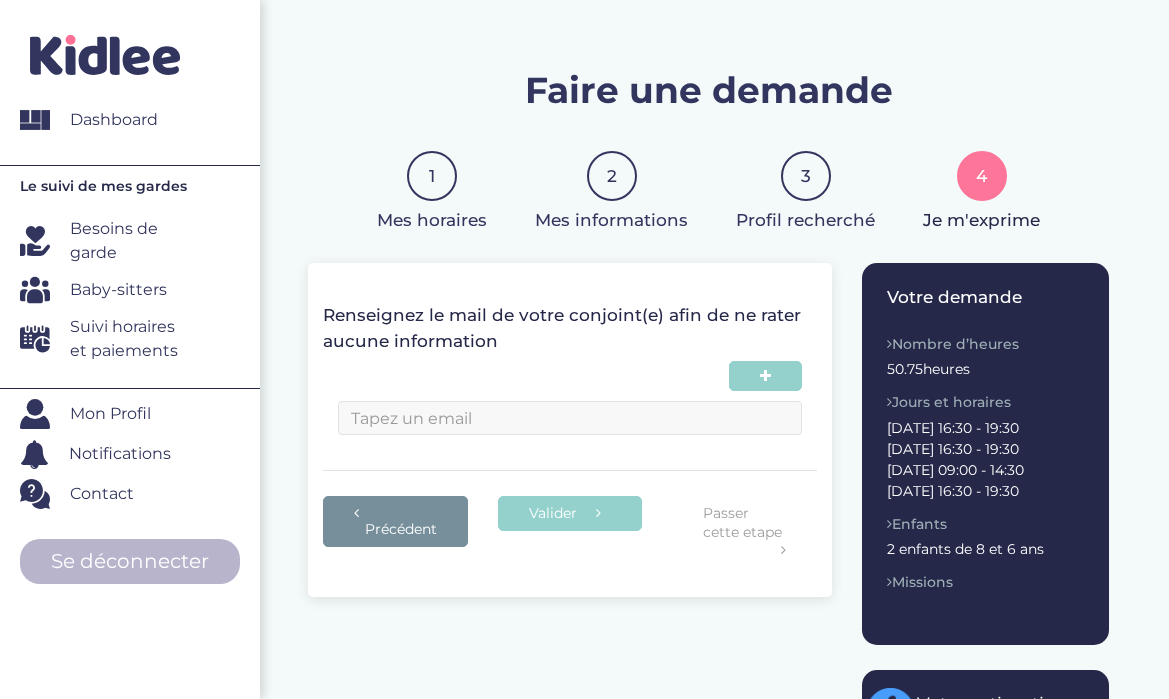 click at bounding box center (570, 418) 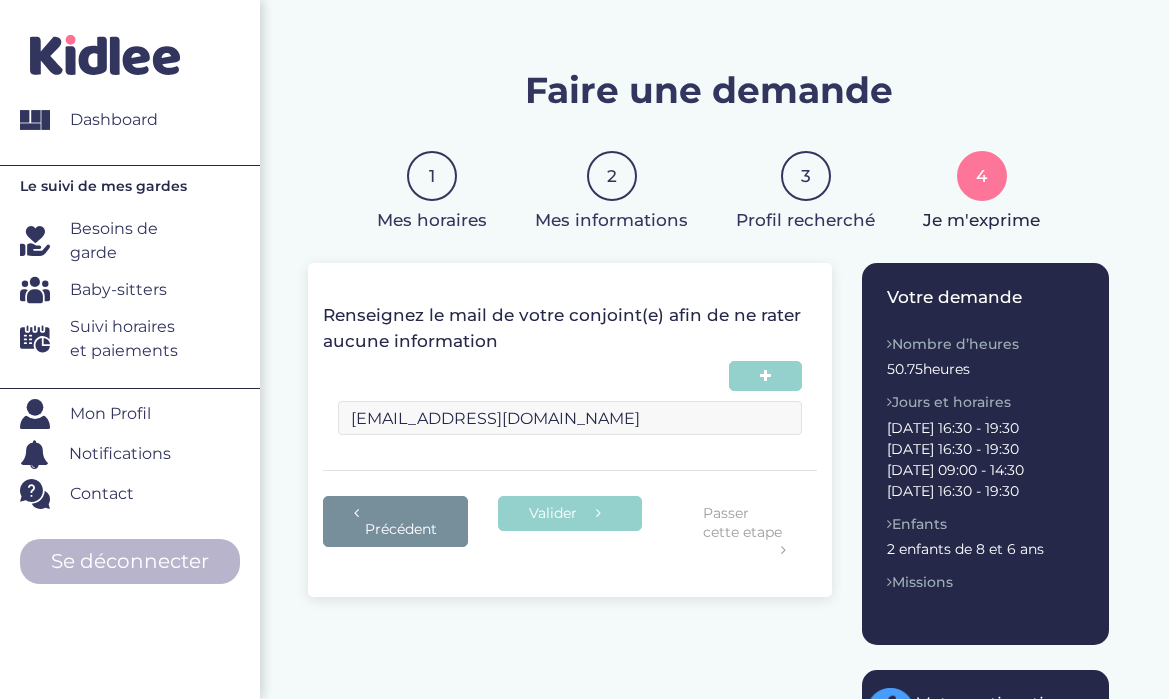 type on "tchantereau@gmail.com" 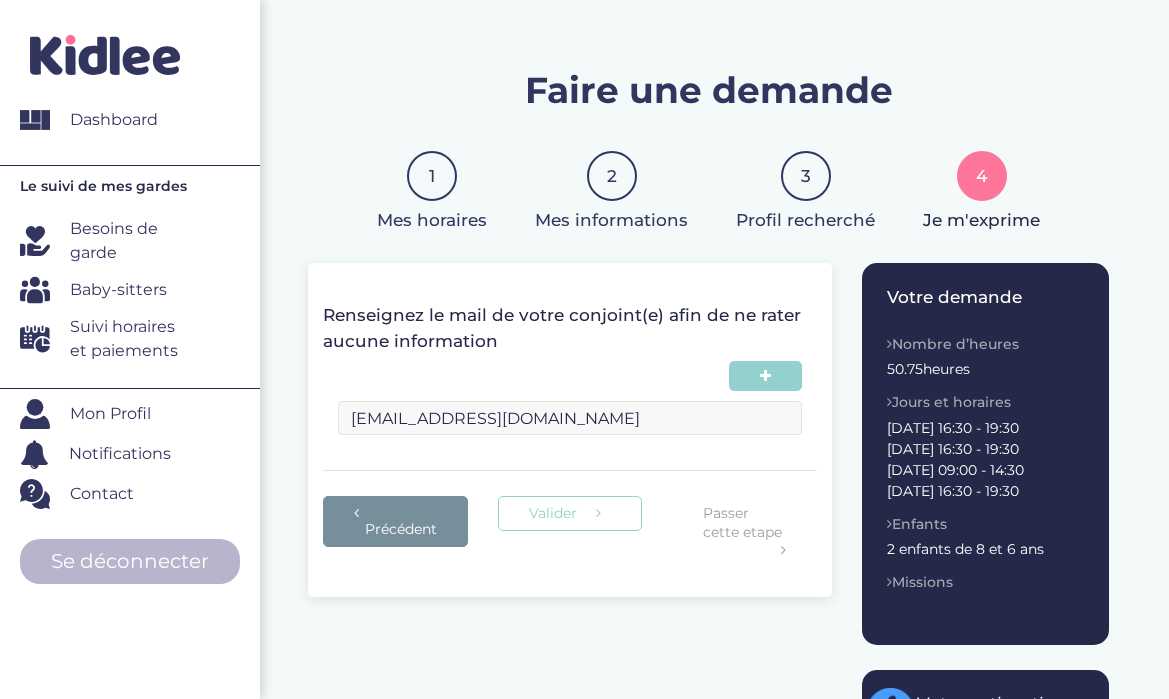 click on "Valider" at bounding box center [570, 513] 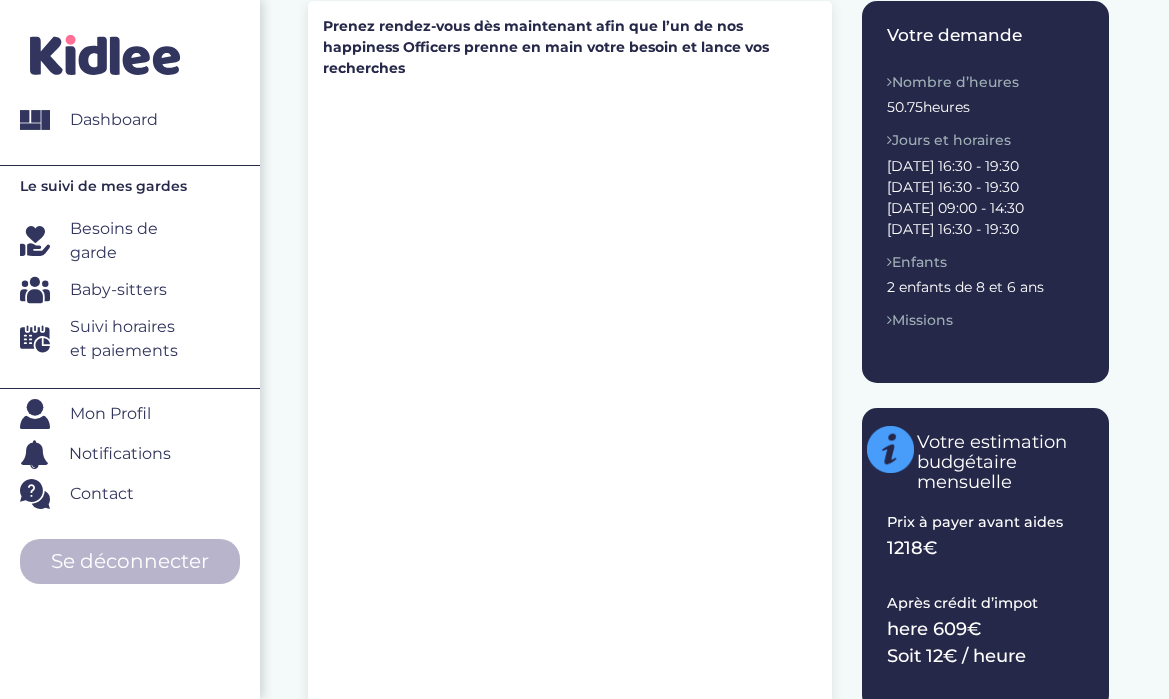 scroll, scrollTop: 500, scrollLeft: 0, axis: vertical 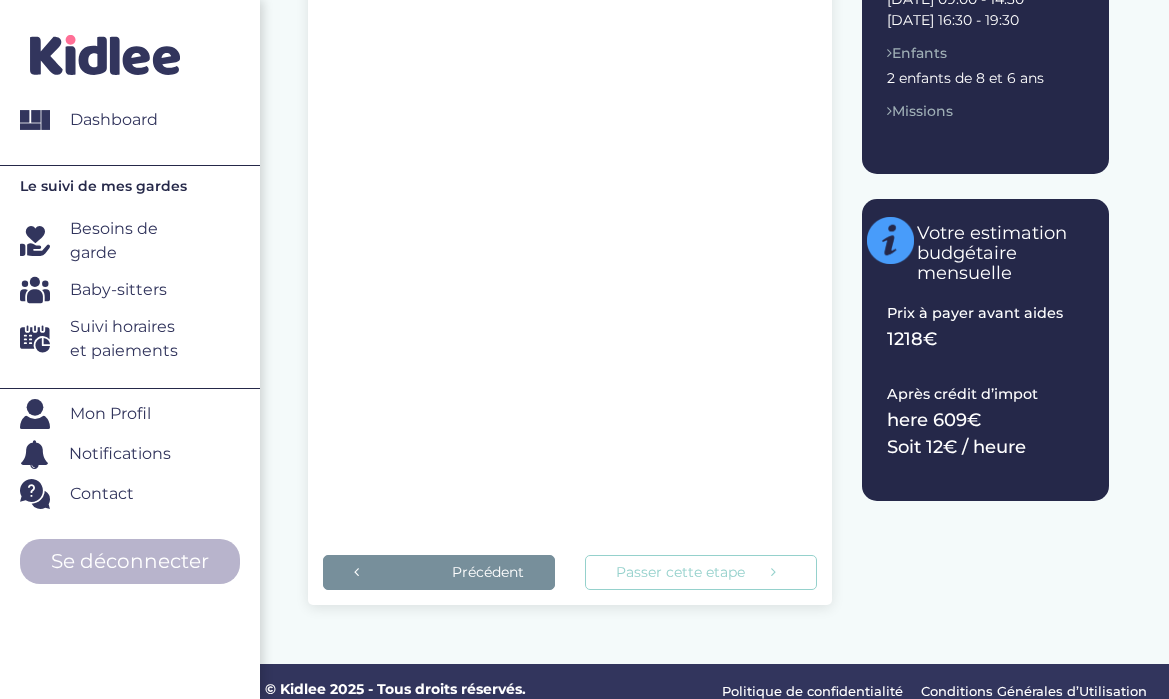 click on "Passer cette etape" at bounding box center (701, 572) 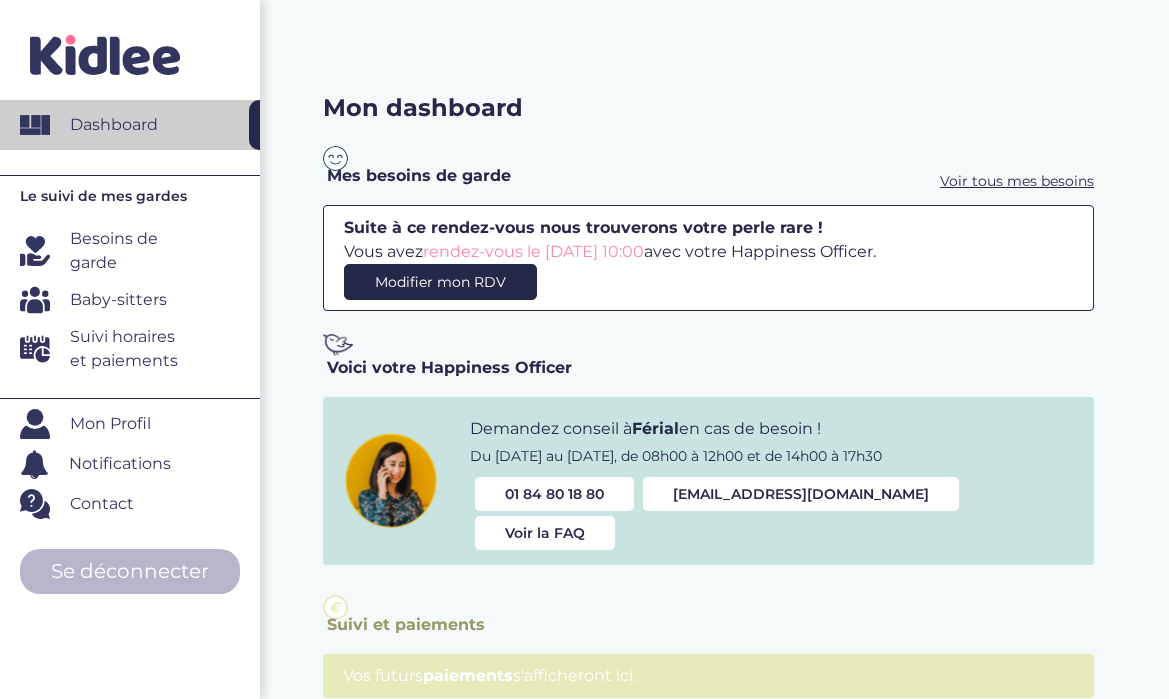 scroll, scrollTop: 54, scrollLeft: 0, axis: vertical 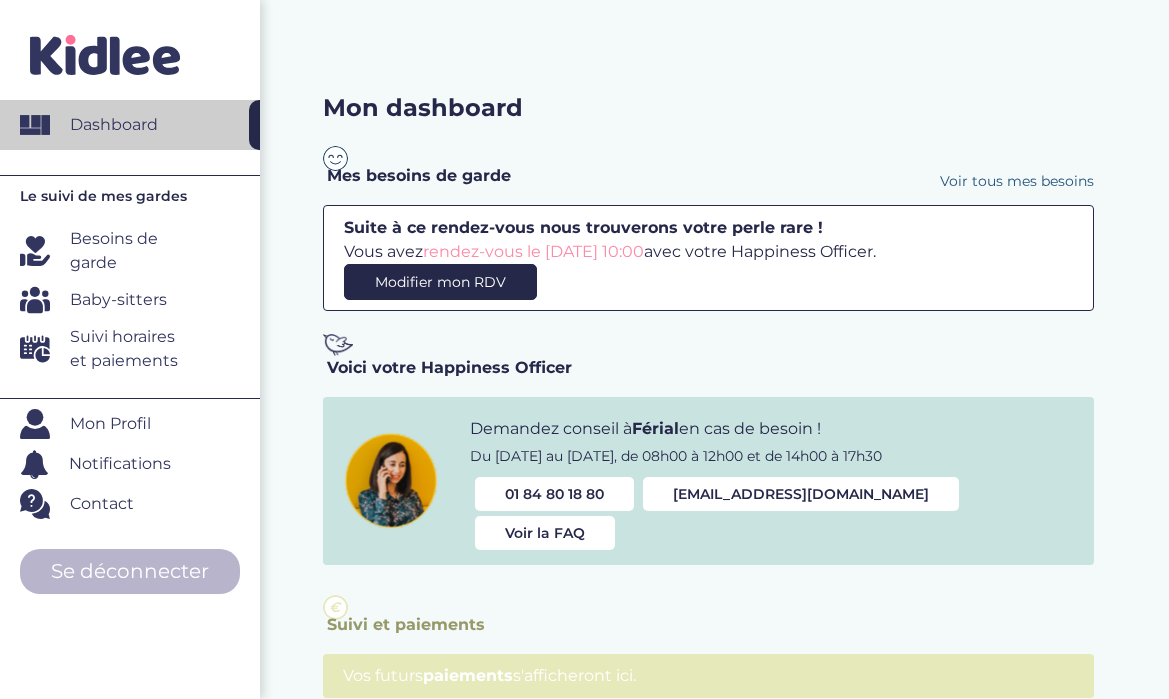 click on "Voir tous mes besoins" at bounding box center (1017, 181) 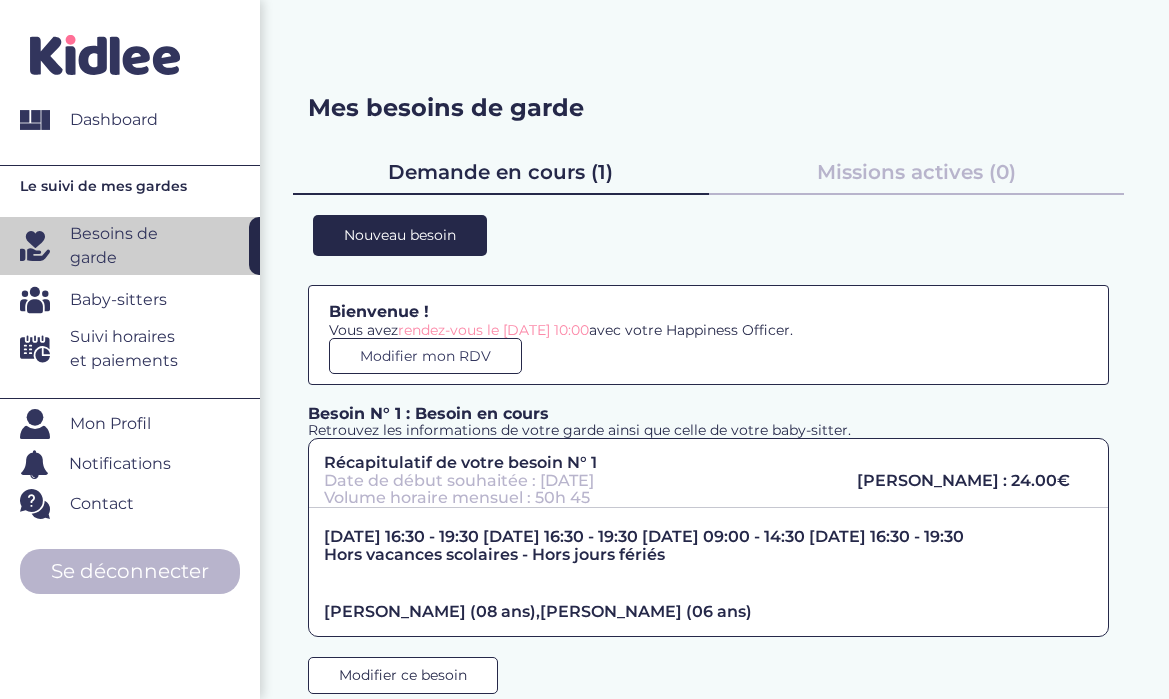 scroll, scrollTop: 0, scrollLeft: 0, axis: both 